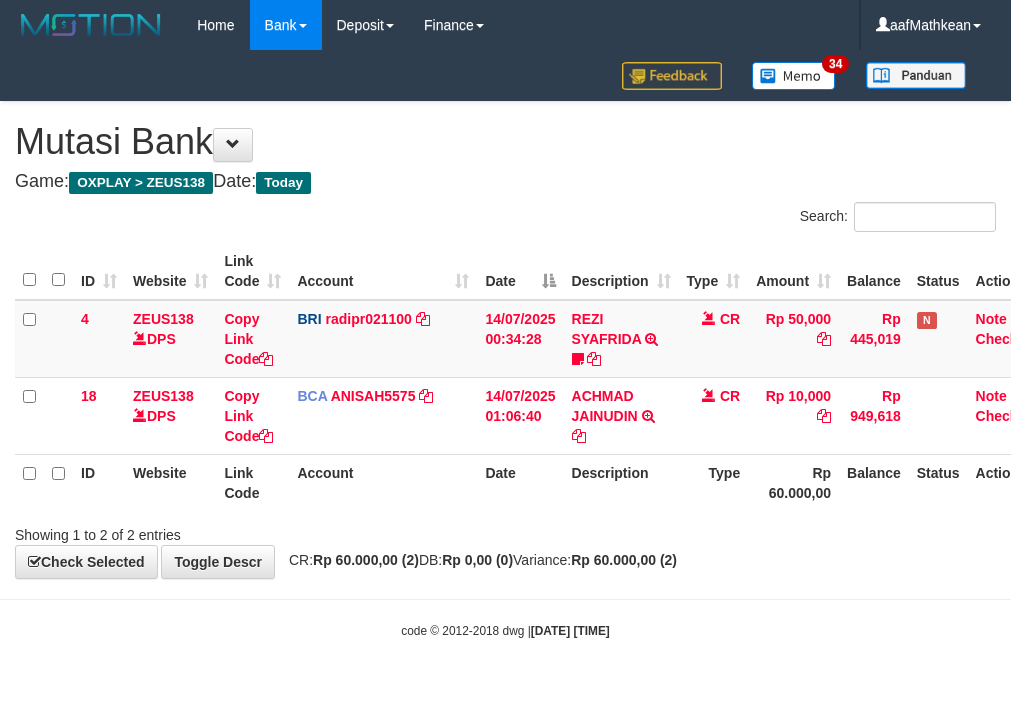 scroll, scrollTop: 0, scrollLeft: 0, axis: both 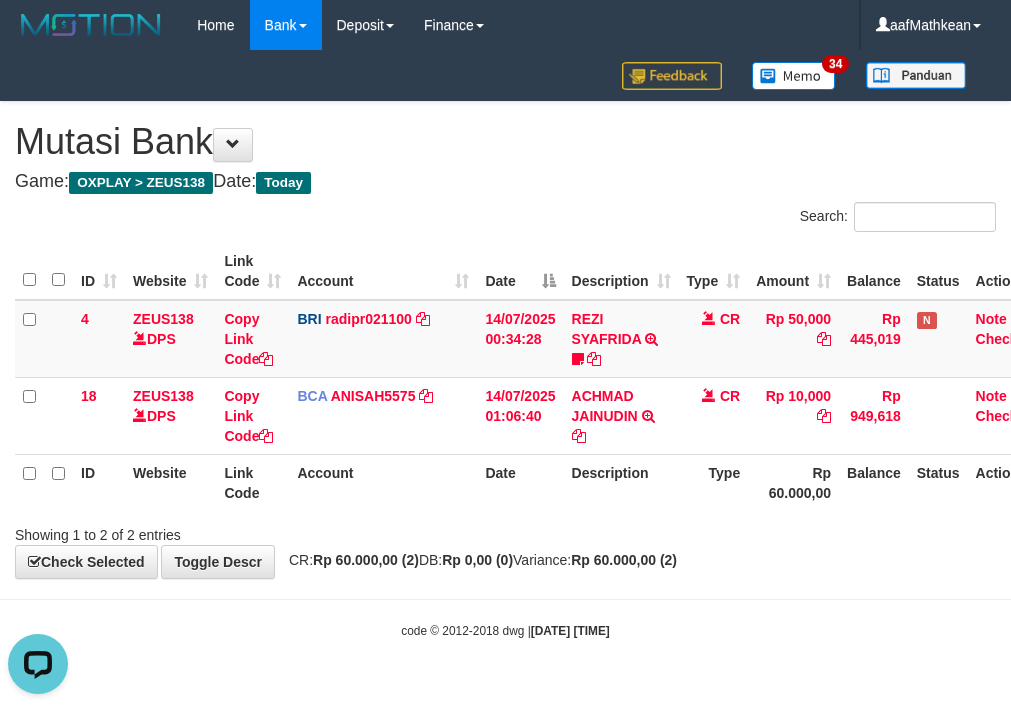 click on "Type" at bounding box center [714, 482] 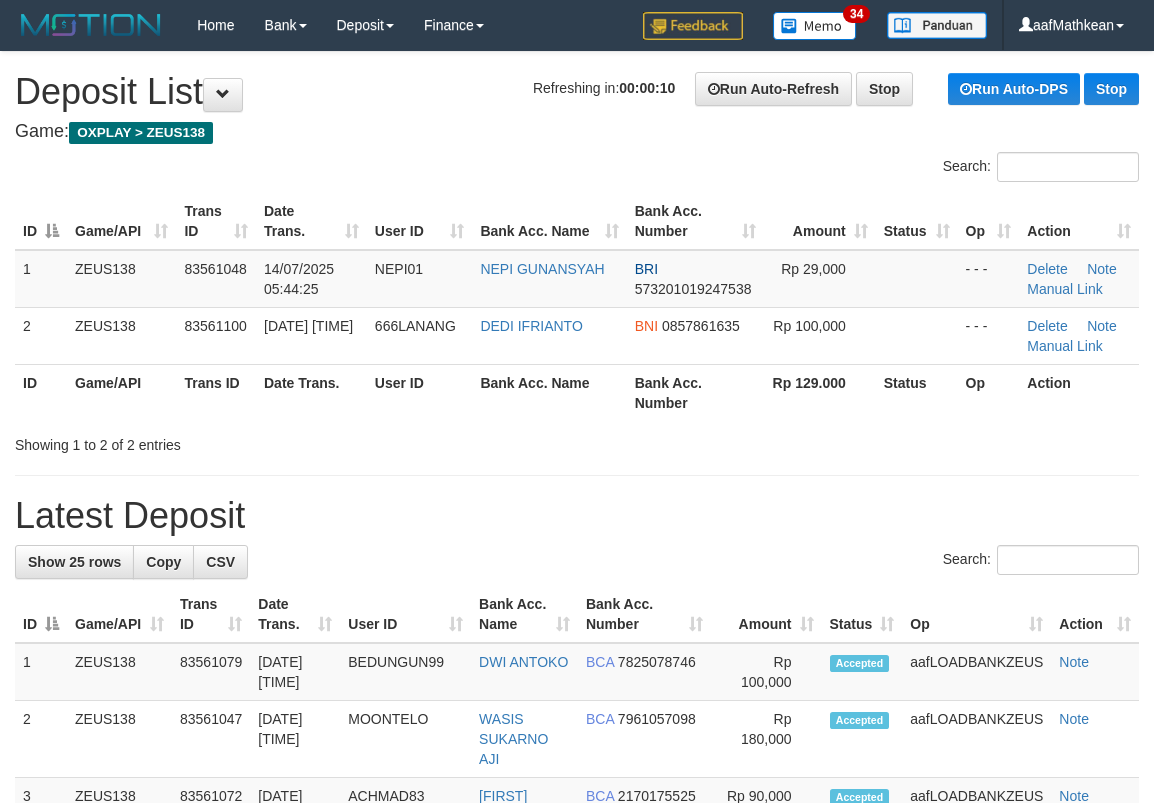 scroll, scrollTop: 0, scrollLeft: 0, axis: both 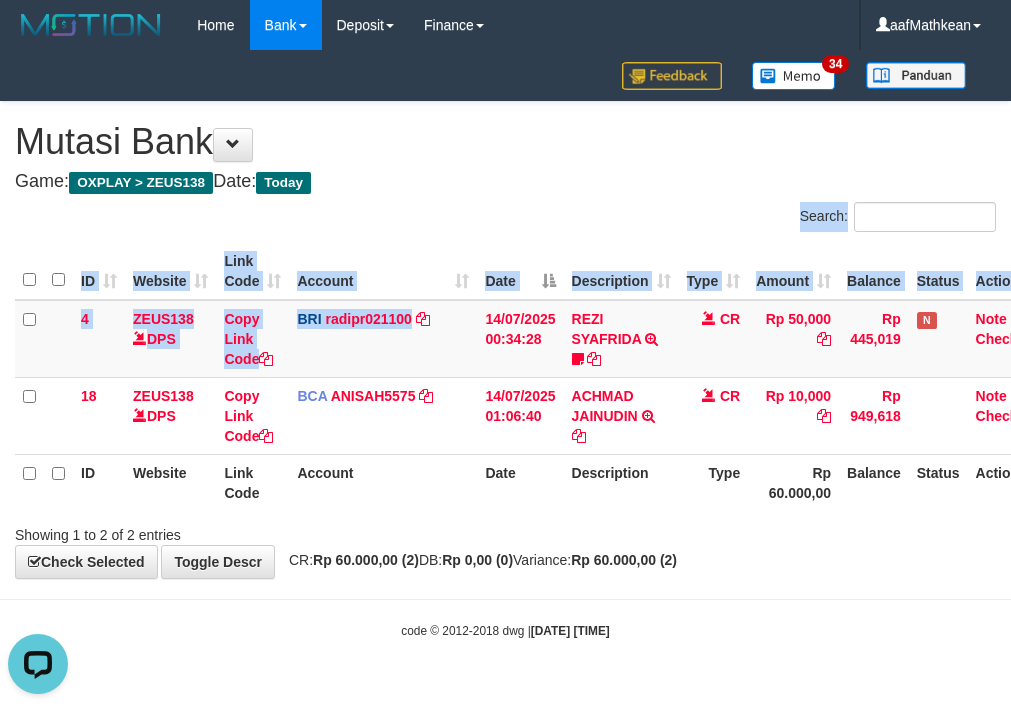 drag, startPoint x: 411, startPoint y: 372, endPoint x: 456, endPoint y: 554, distance: 187.48067 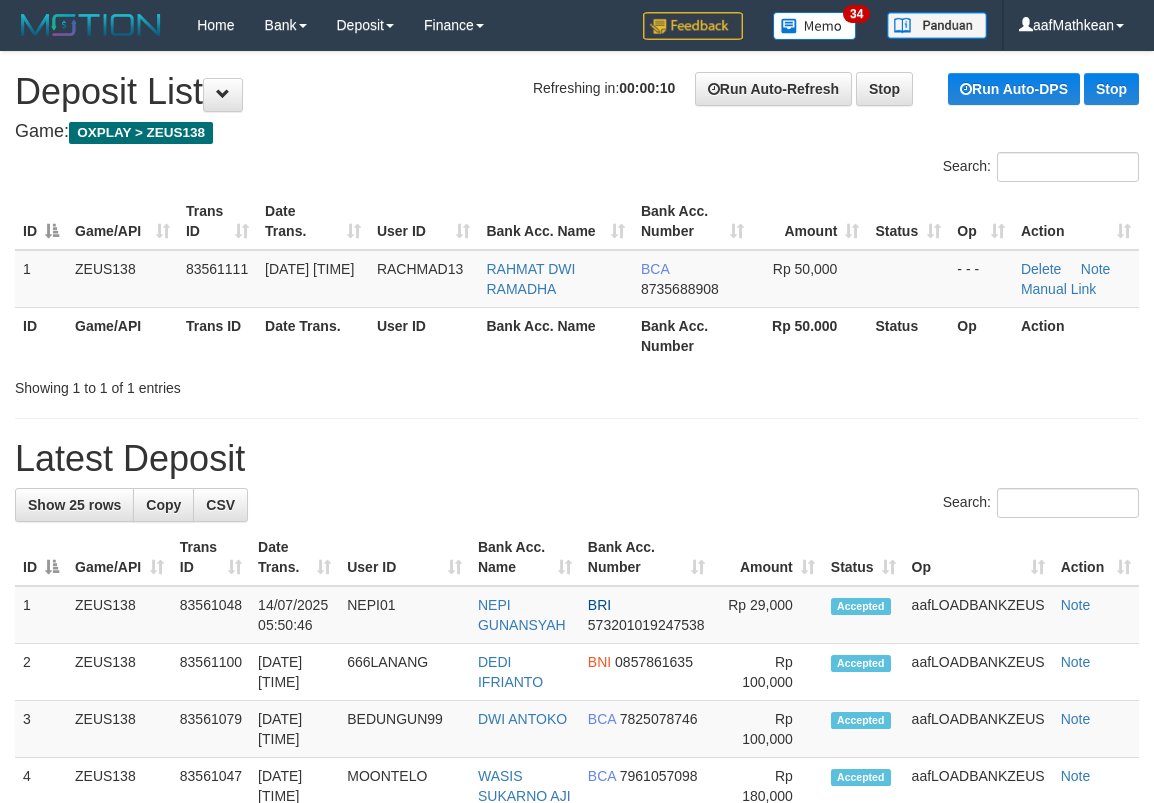 scroll, scrollTop: 0, scrollLeft: 0, axis: both 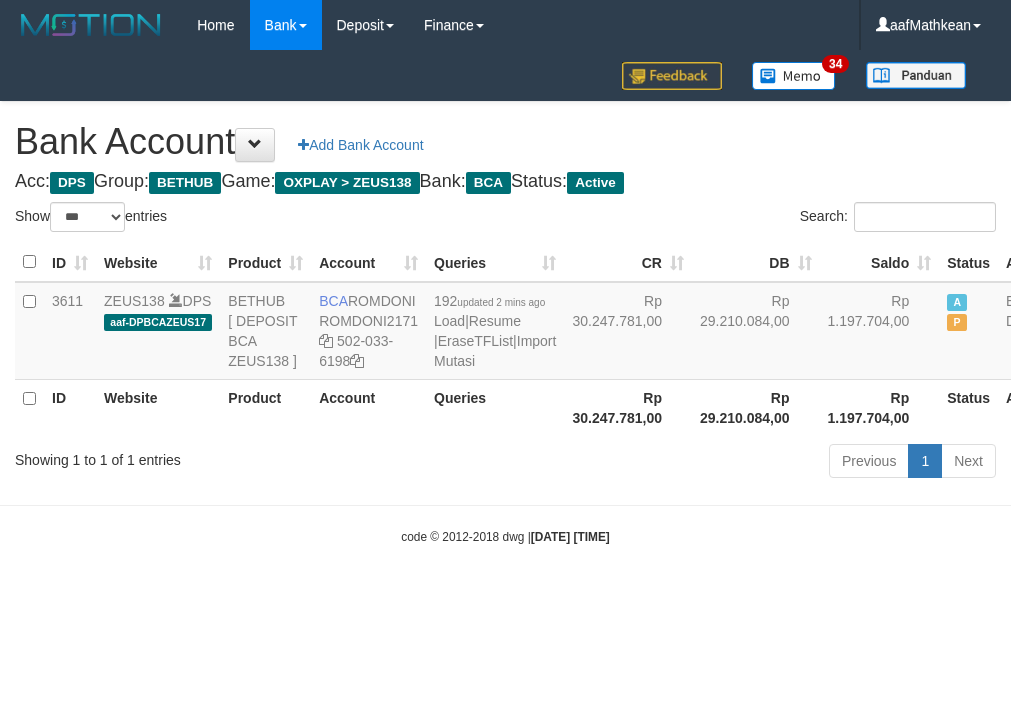 select on "***" 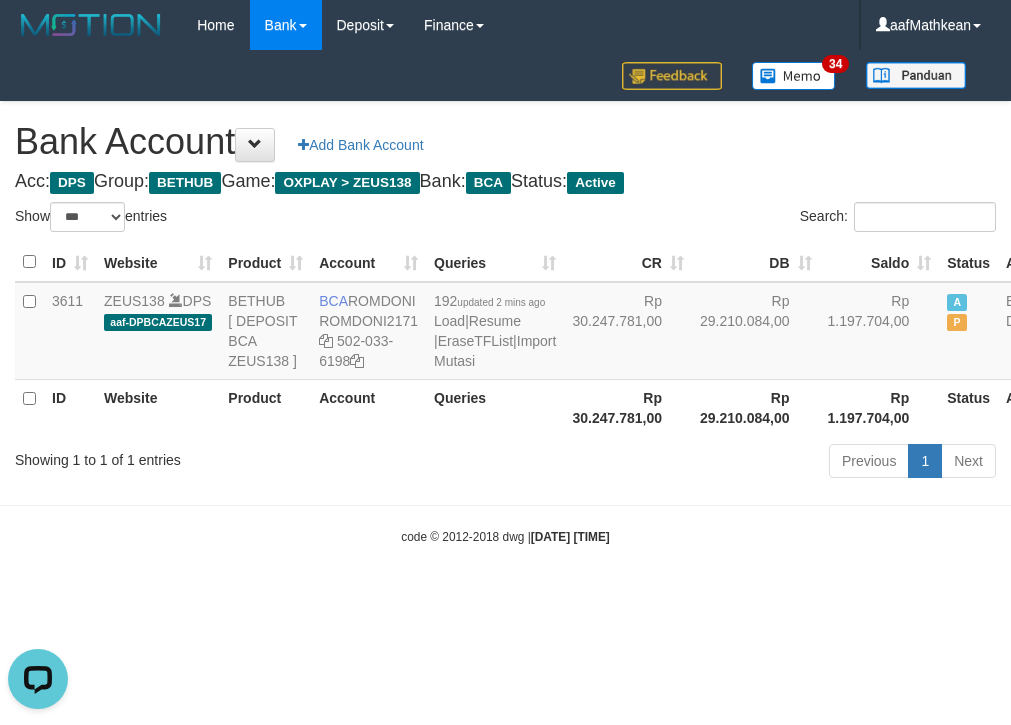 scroll, scrollTop: 0, scrollLeft: 0, axis: both 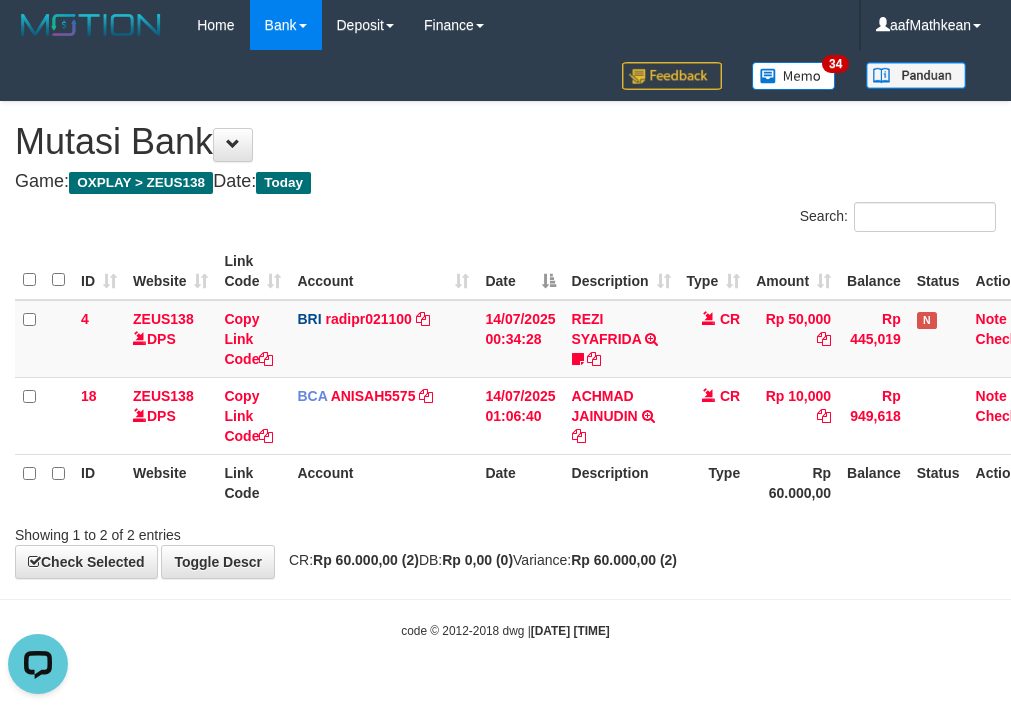 click on "**********" at bounding box center (505, 340) 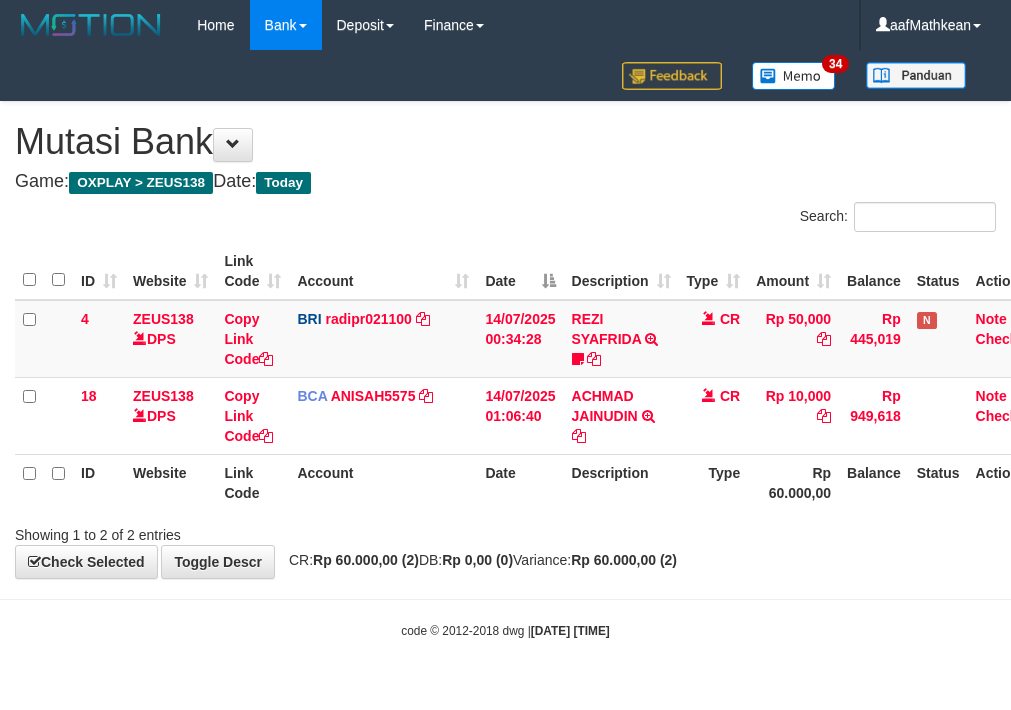 scroll, scrollTop: 0, scrollLeft: 0, axis: both 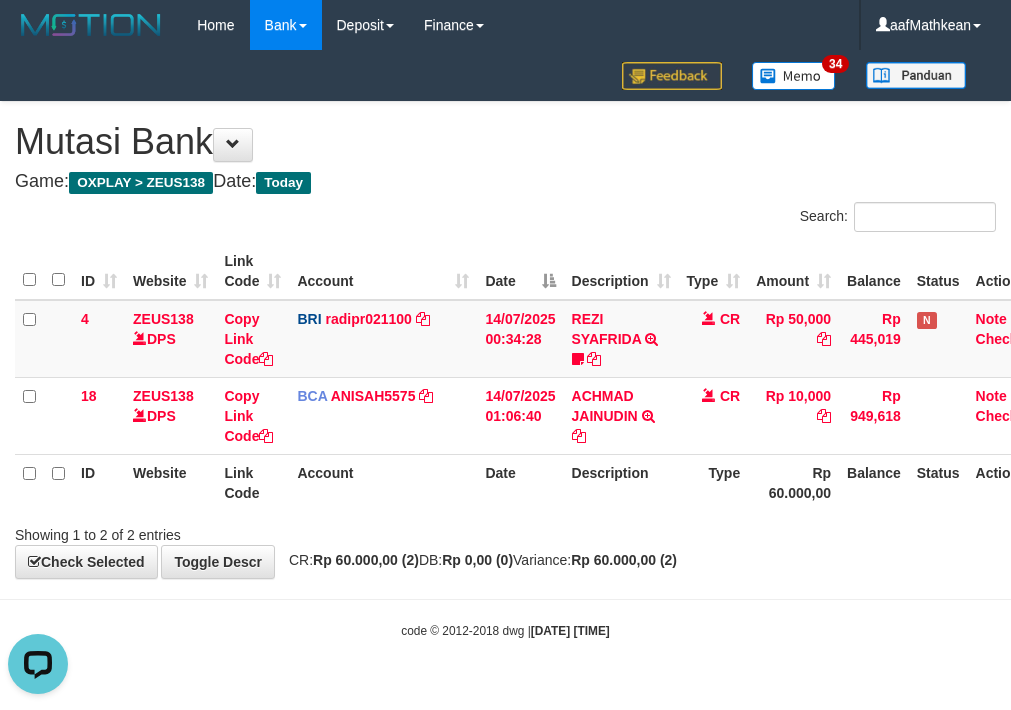click on "Showing 1 to 2 of 2 entries" at bounding box center [505, 531] 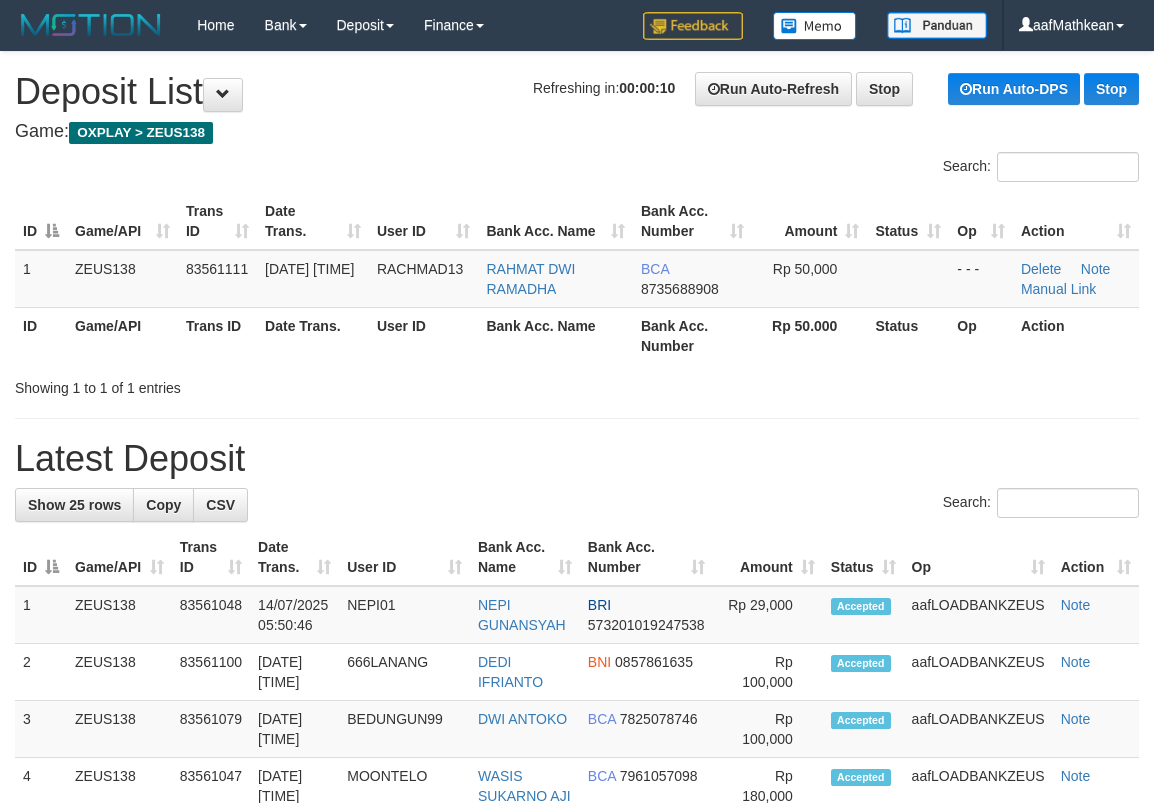scroll, scrollTop: 0, scrollLeft: 0, axis: both 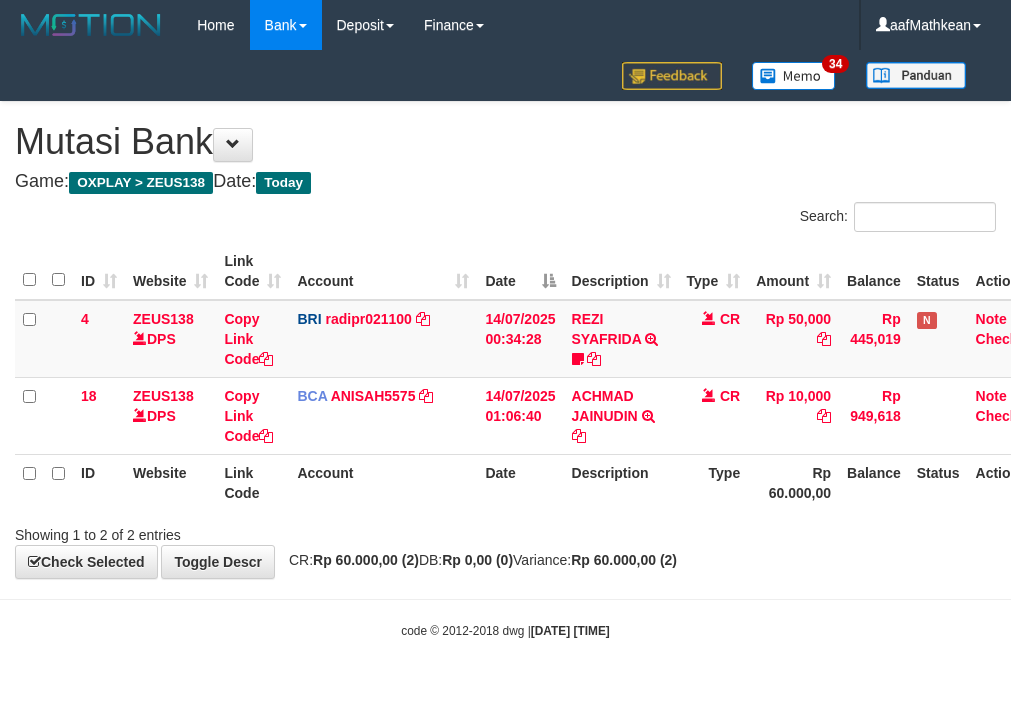 click on "**********" at bounding box center (505, 340) 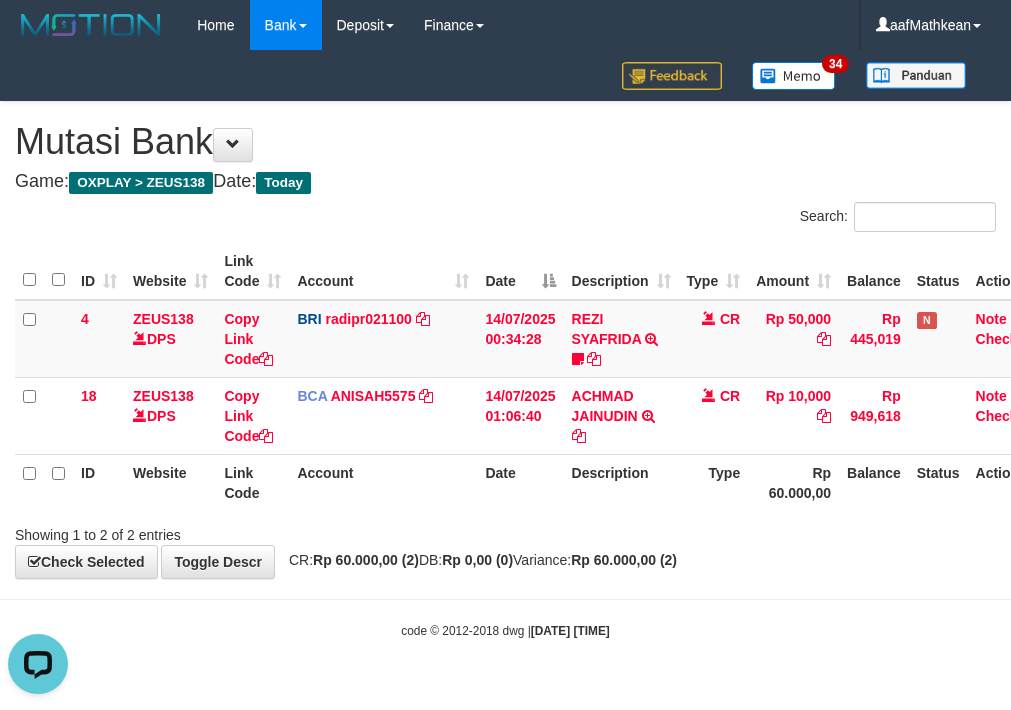 scroll, scrollTop: 0, scrollLeft: 0, axis: both 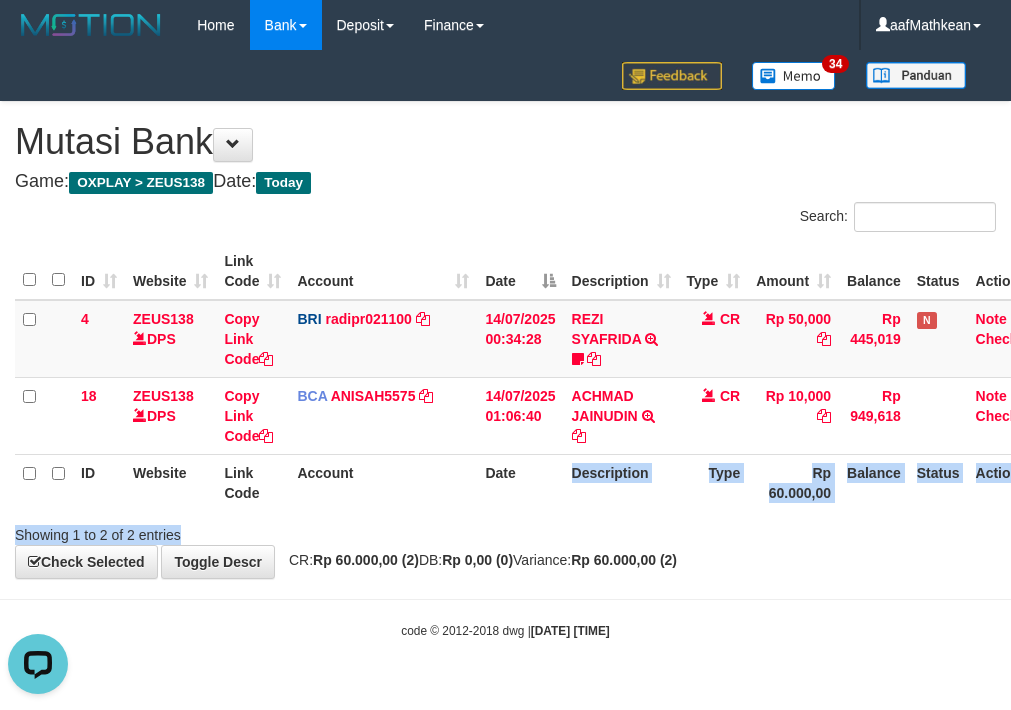 drag, startPoint x: 522, startPoint y: 519, endPoint x: 321, endPoint y: 79, distance: 483.7365 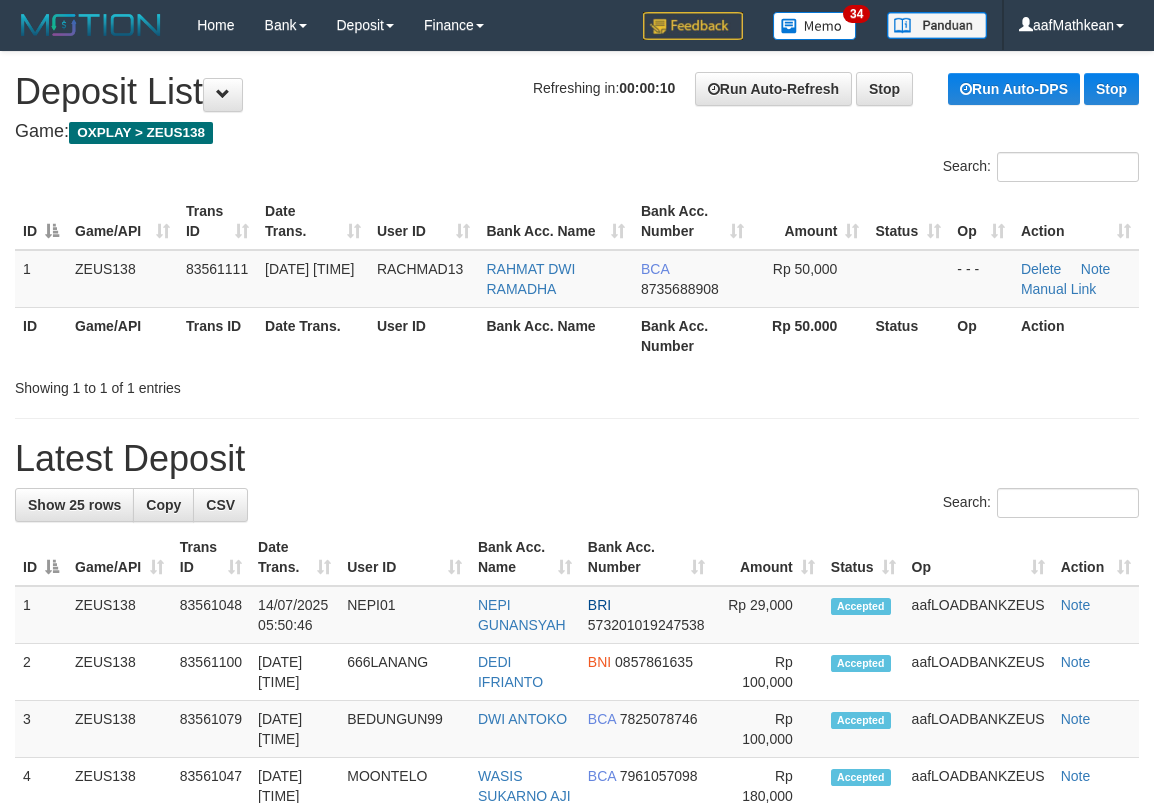 scroll, scrollTop: 0, scrollLeft: 0, axis: both 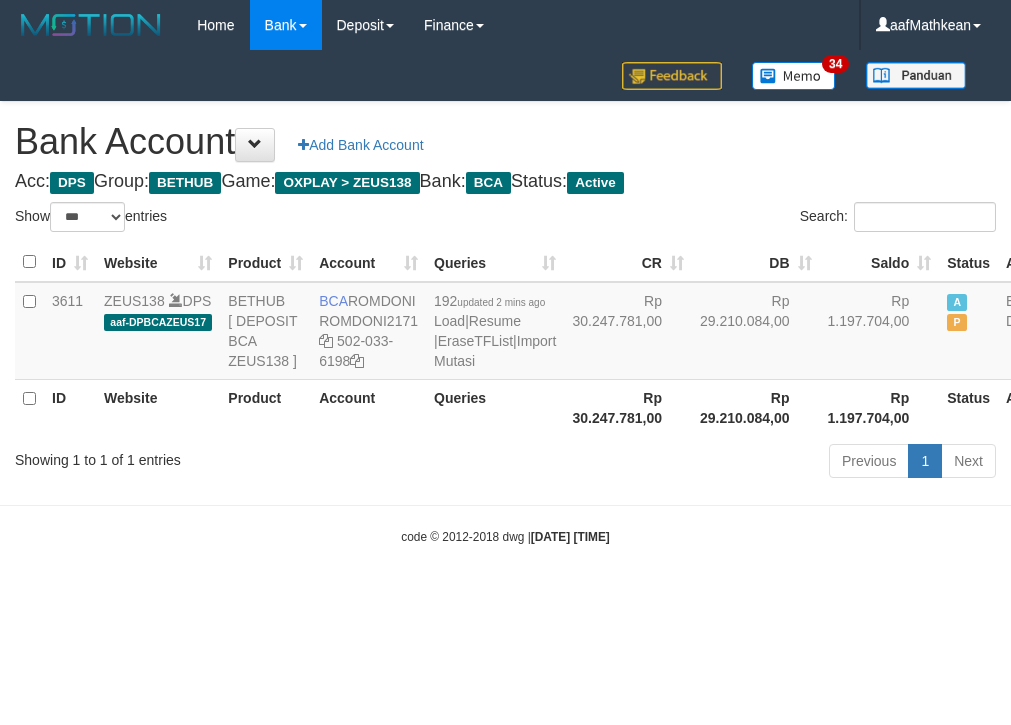 select on "***" 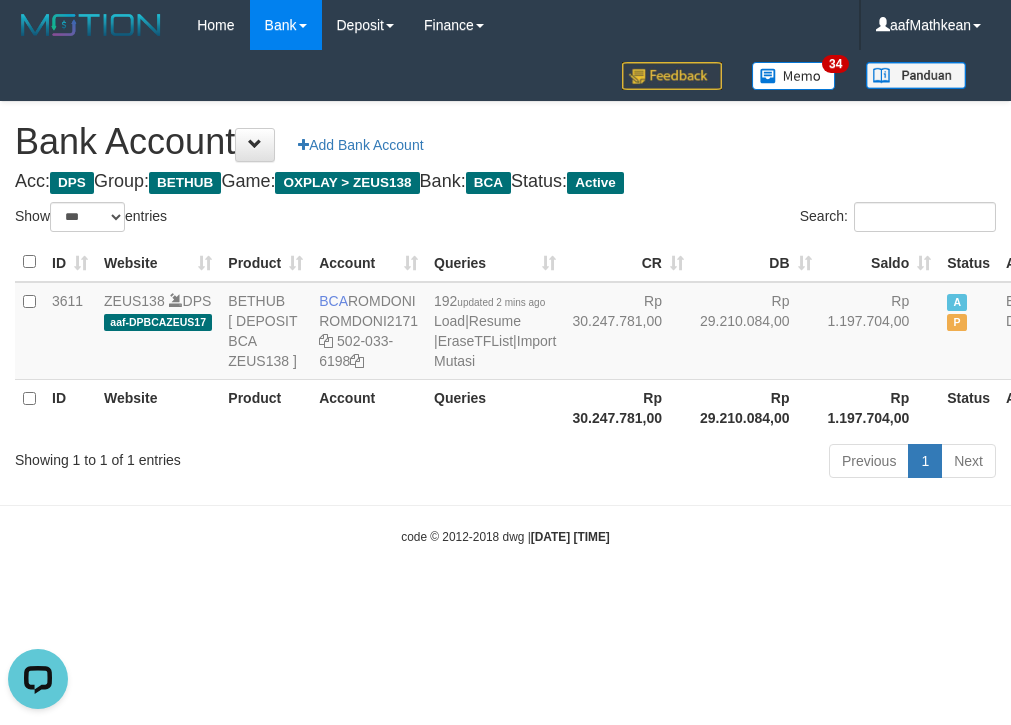 scroll, scrollTop: 0, scrollLeft: 0, axis: both 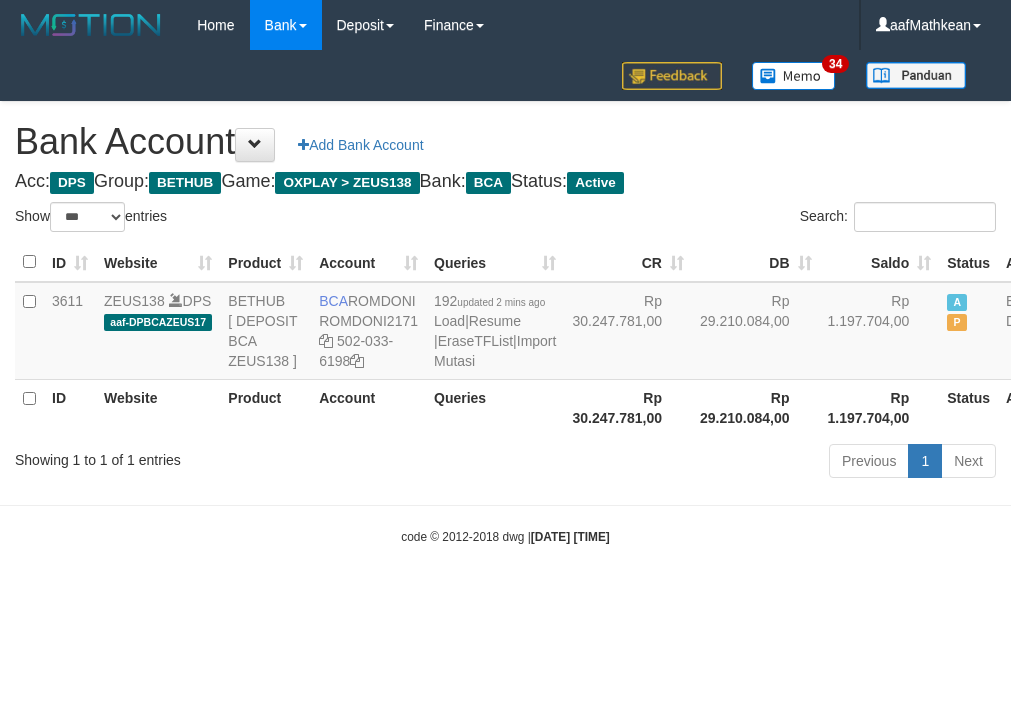 select on "***" 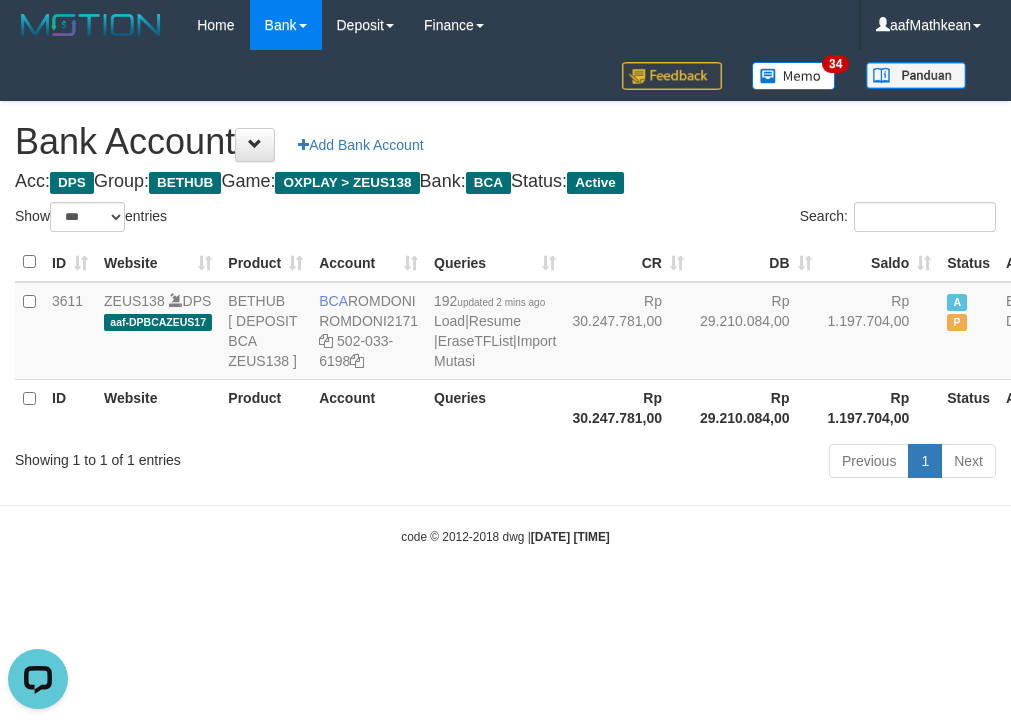 scroll, scrollTop: 0, scrollLeft: 0, axis: both 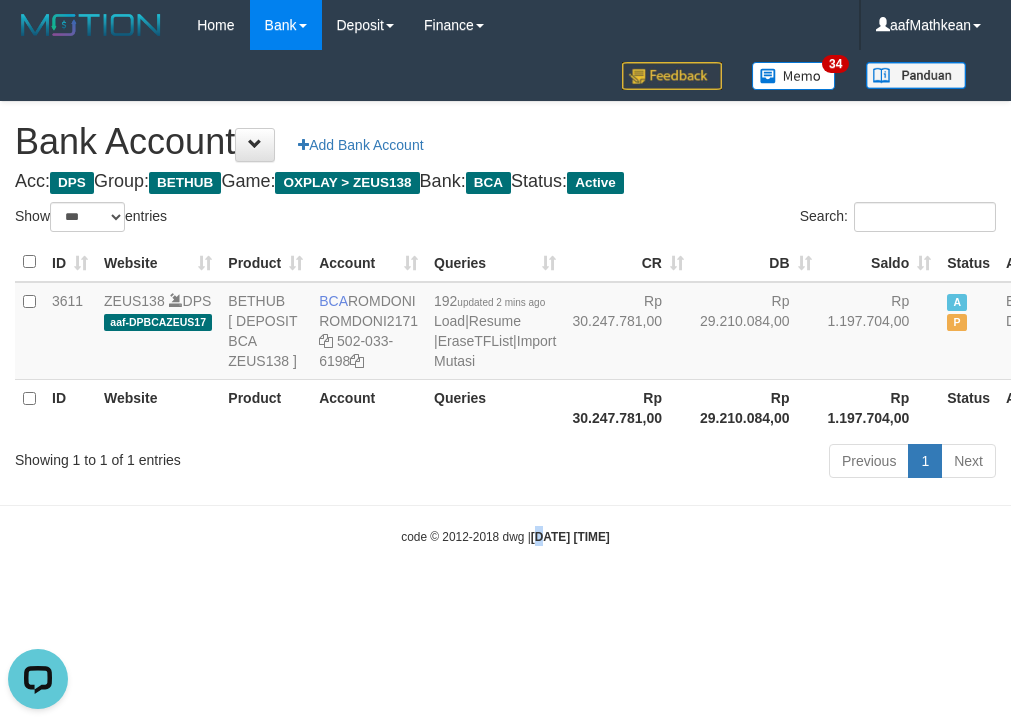 click on "2025/07/14 05:51:47" at bounding box center [570, 537] 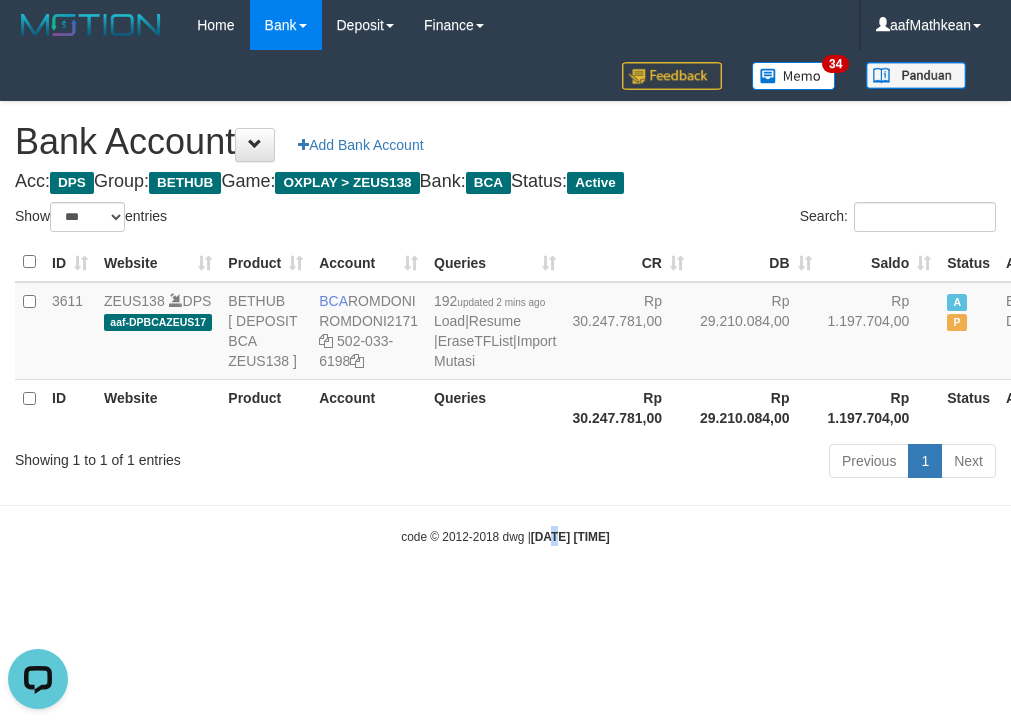 click on "2025/07/14 05:51:47" at bounding box center [570, 537] 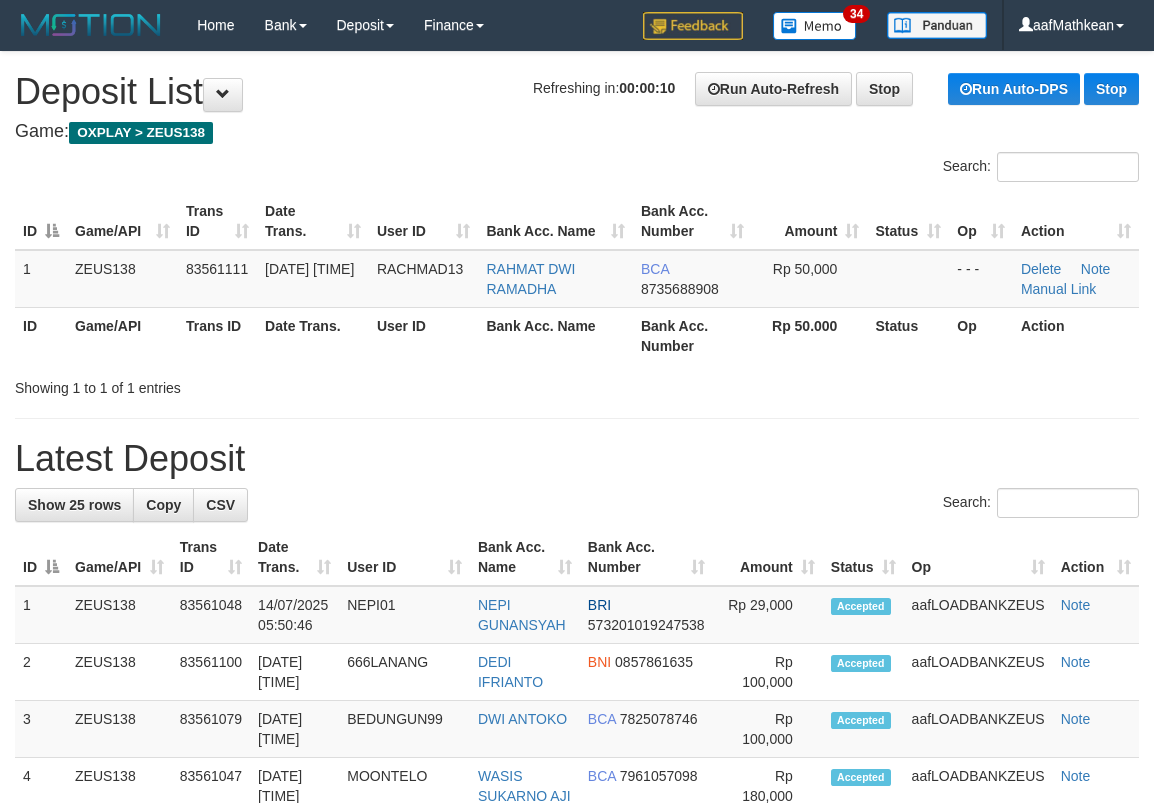 scroll, scrollTop: 0, scrollLeft: 0, axis: both 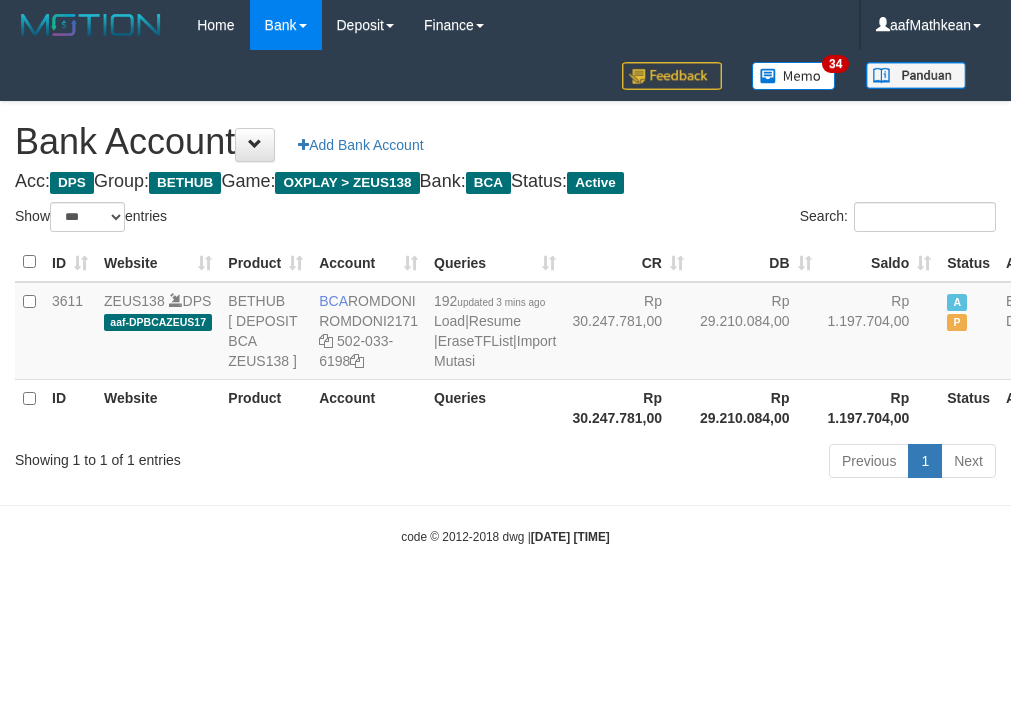 select on "***" 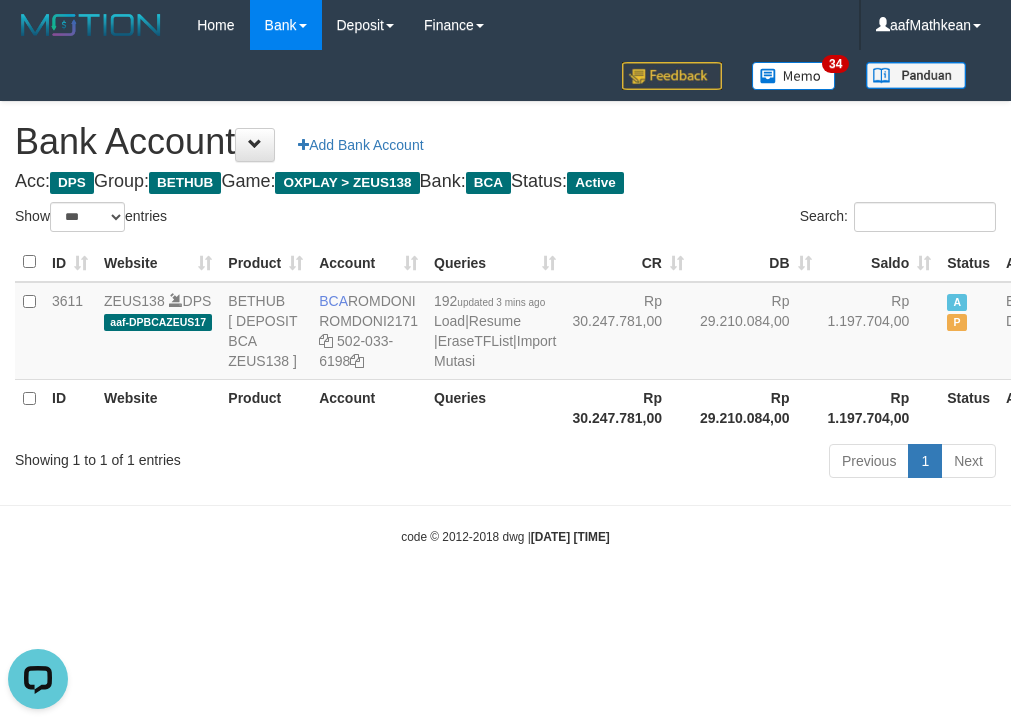 scroll, scrollTop: 0, scrollLeft: 0, axis: both 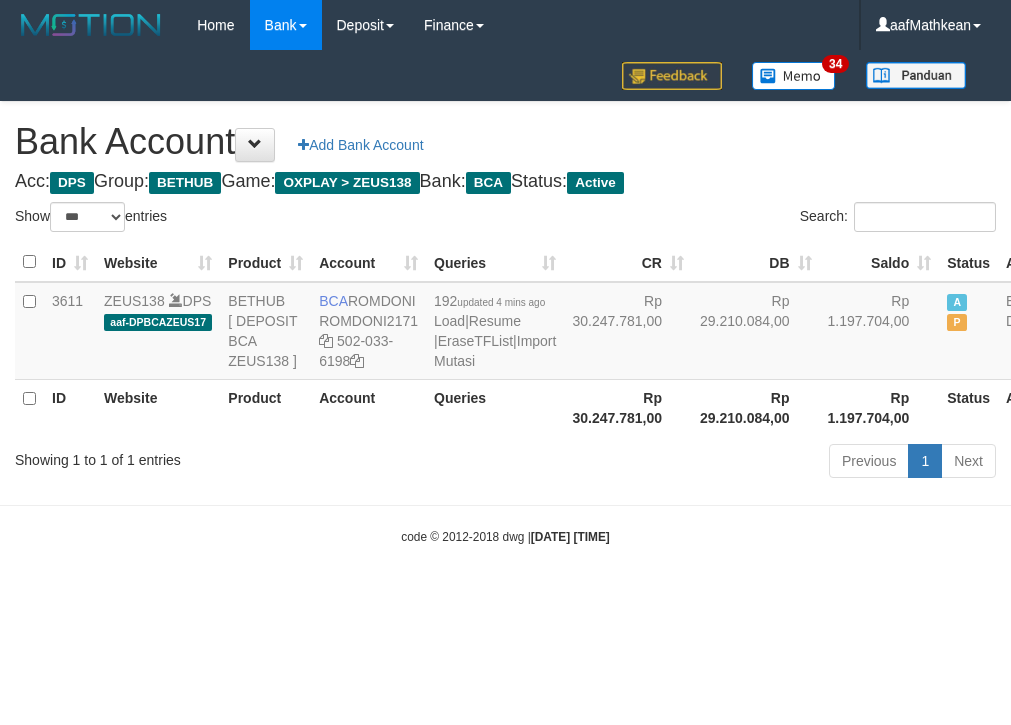 select on "***" 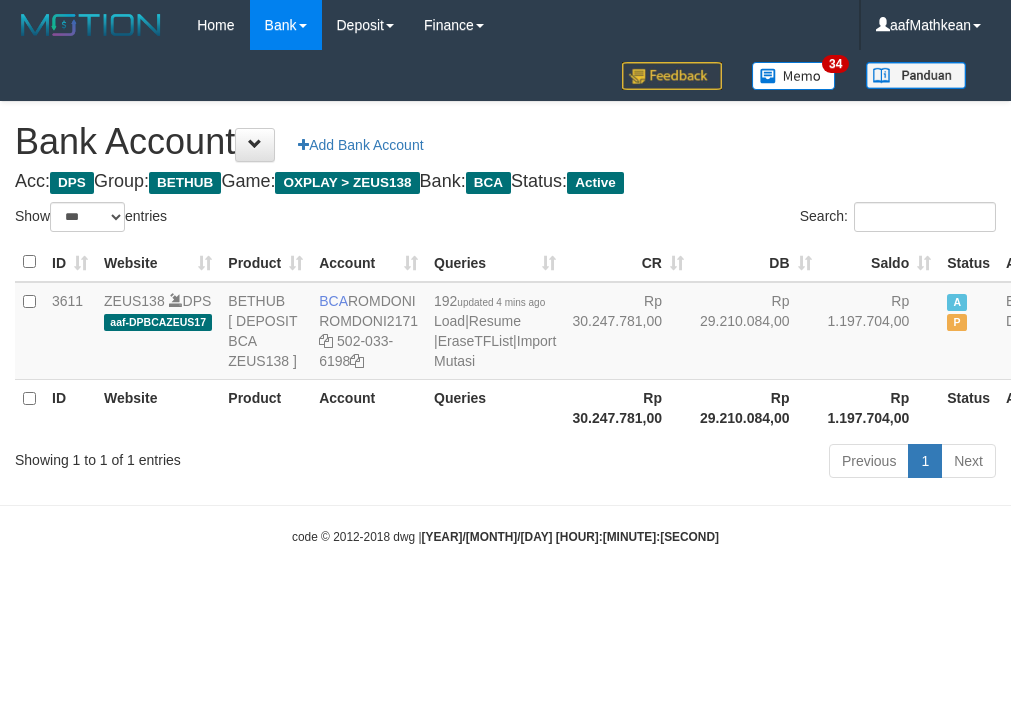 select on "***" 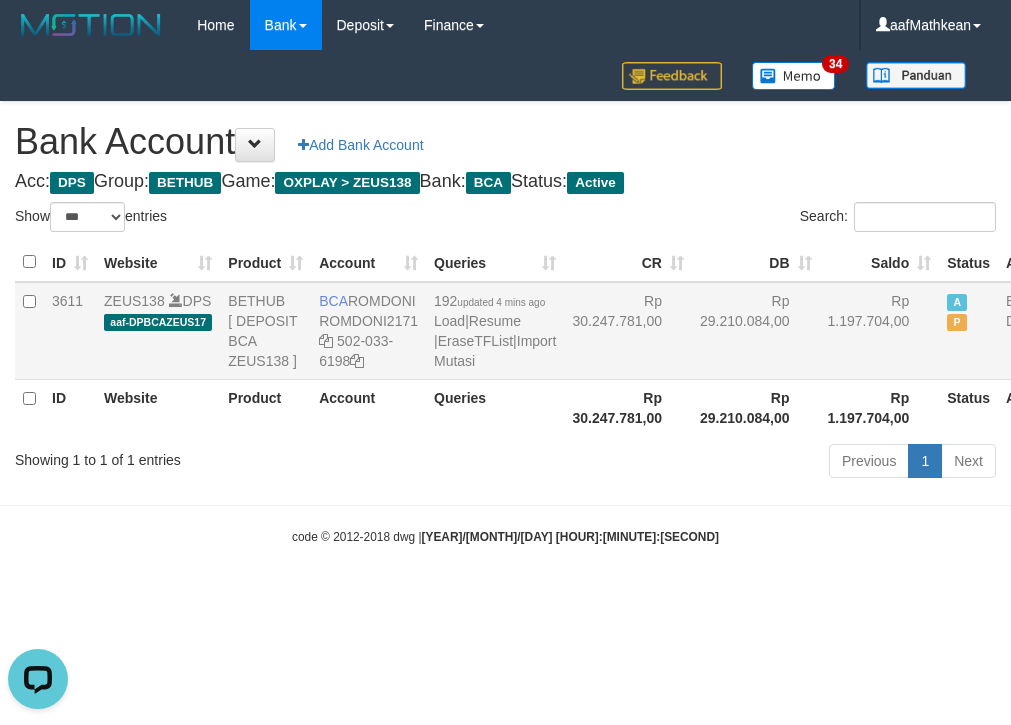 scroll, scrollTop: 0, scrollLeft: 0, axis: both 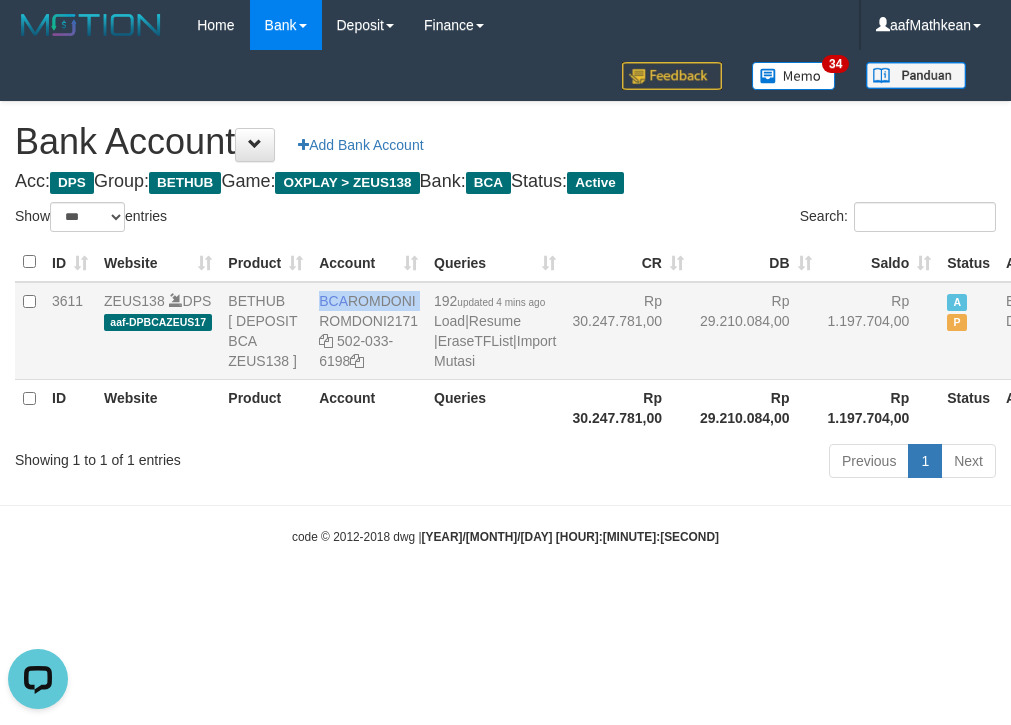 click on "BCA
ROMDONI
ROMDONI2171
502-033-6198" at bounding box center [368, 331] 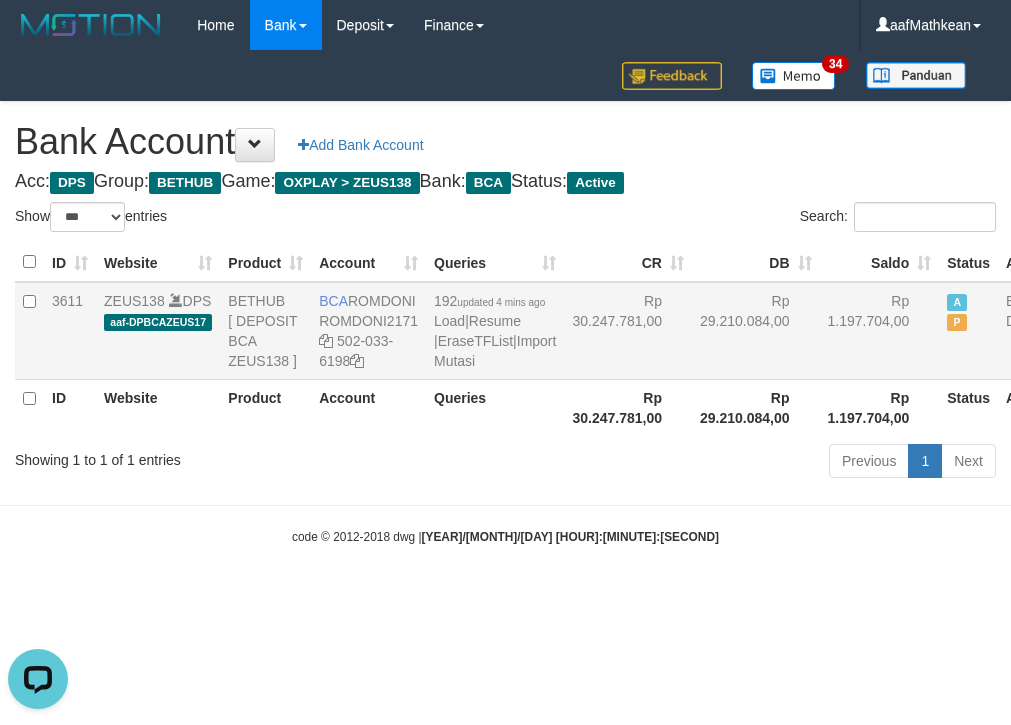 drag, startPoint x: 320, startPoint y: 318, endPoint x: 399, endPoint y: 321, distance: 79.05694 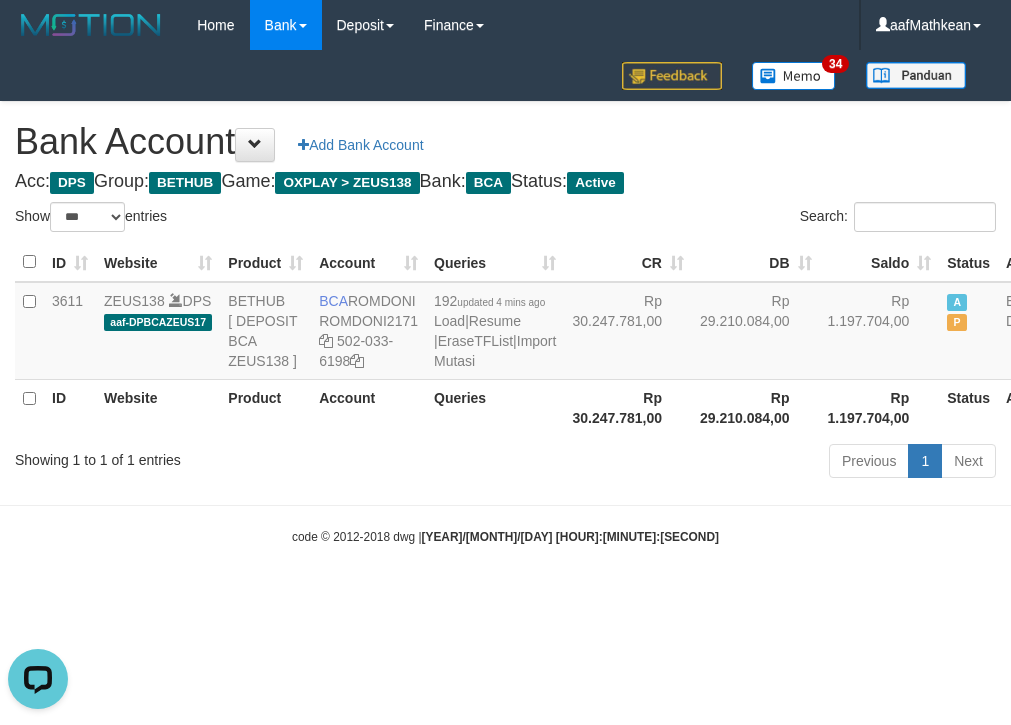 click on "Previous 1 Next" at bounding box center (716, 463) 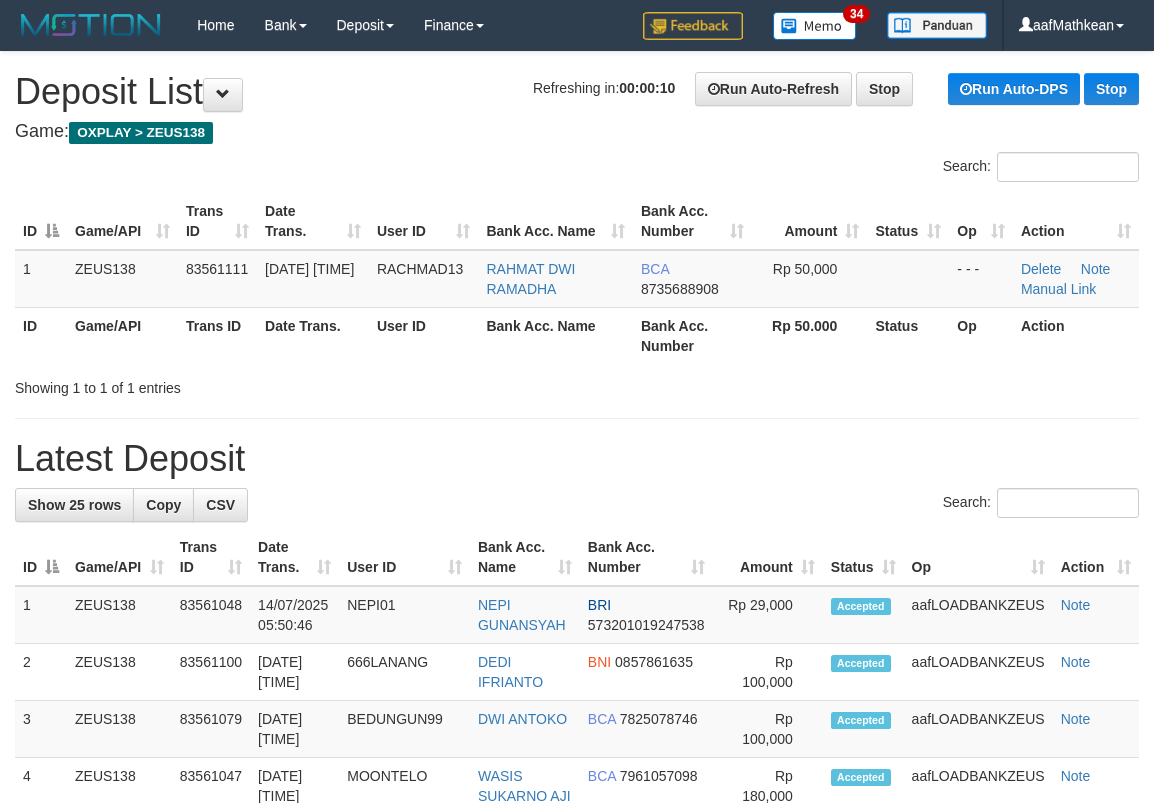 scroll, scrollTop: 0, scrollLeft: 0, axis: both 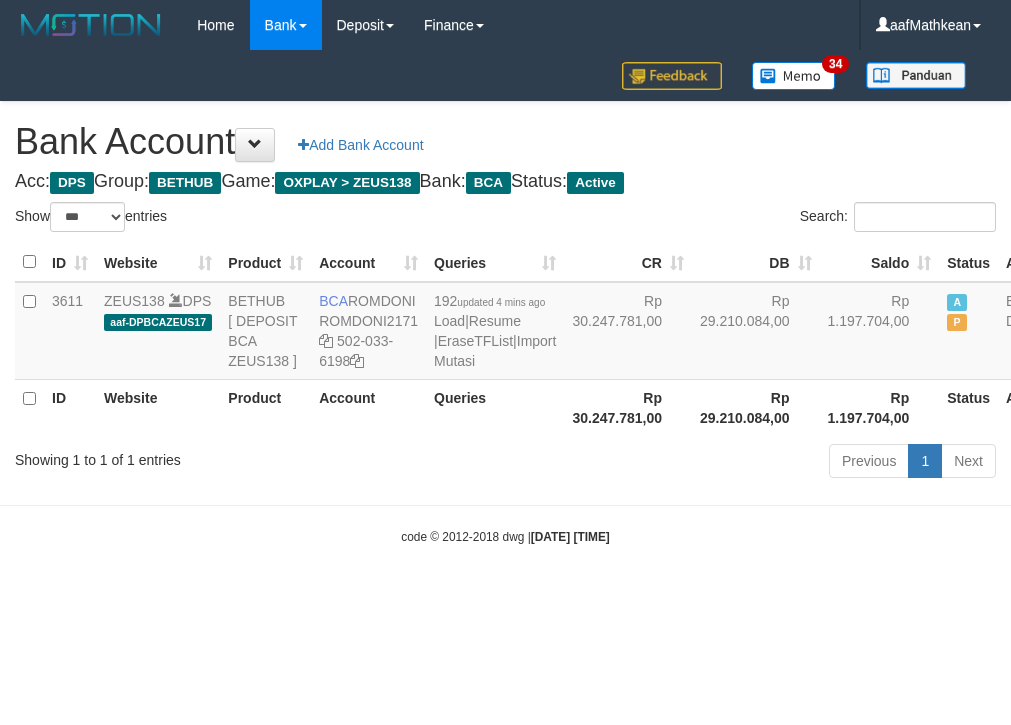select on "***" 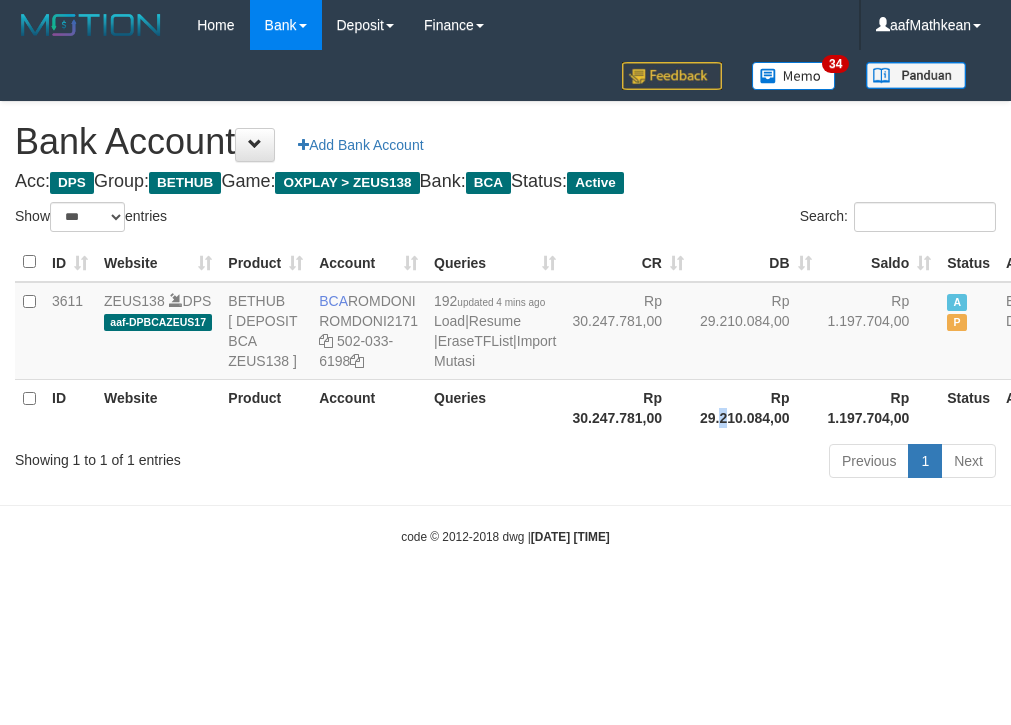 click on "Rp 29.210.084,00" at bounding box center [756, 407] 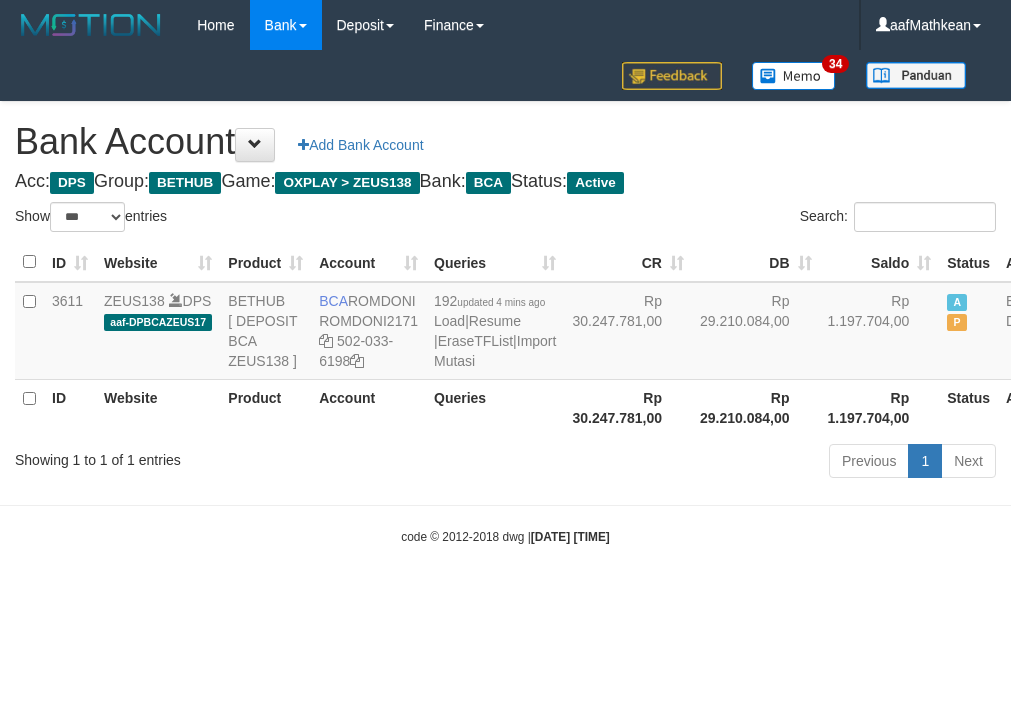 select on "***" 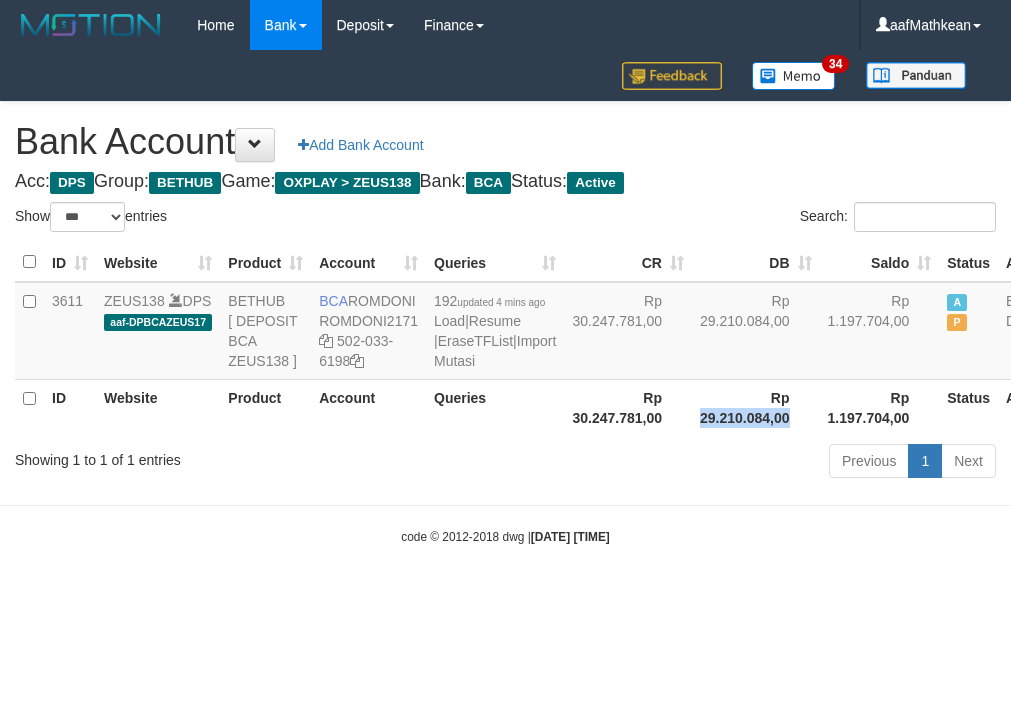 click on "Rp 29.210.084,00" at bounding box center (756, 407) 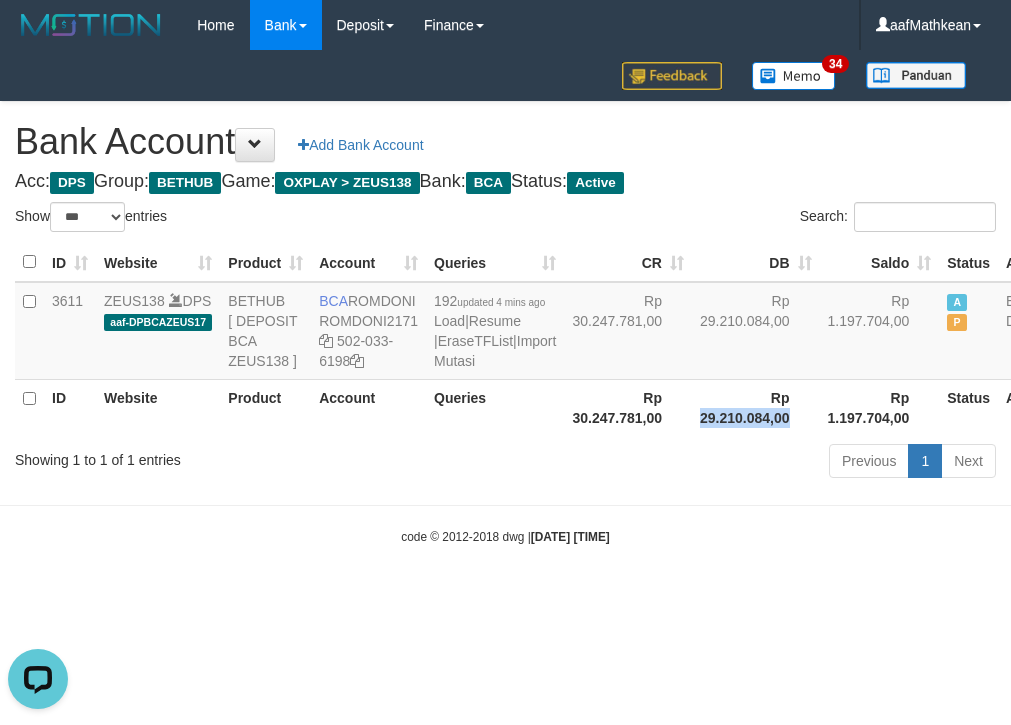 scroll, scrollTop: 0, scrollLeft: 0, axis: both 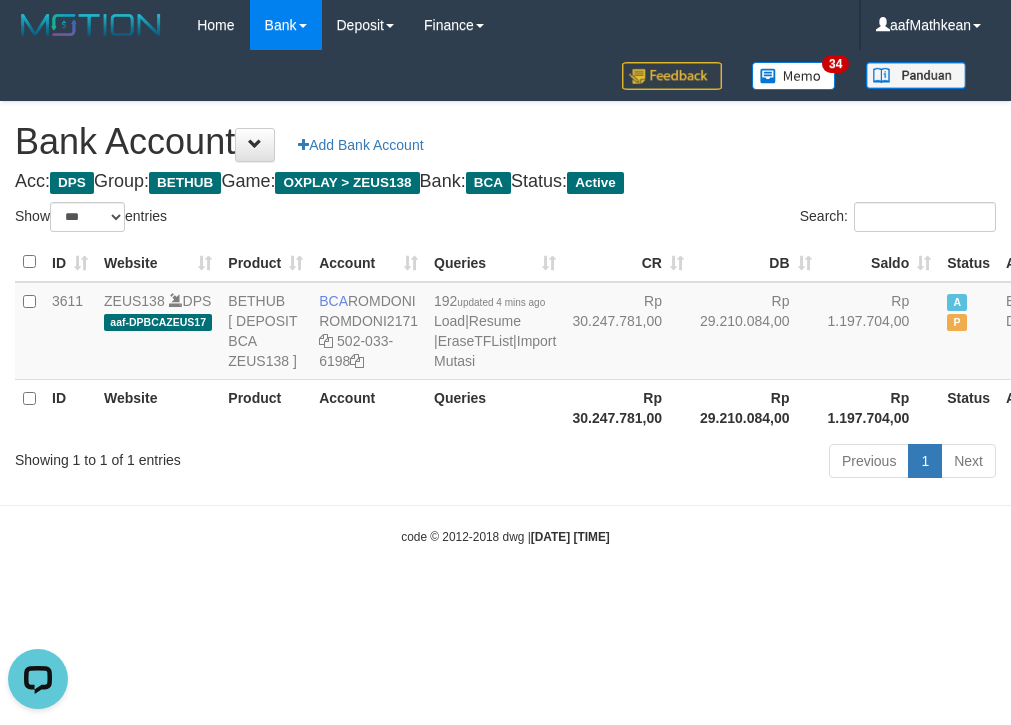 drag, startPoint x: 585, startPoint y: 499, endPoint x: 572, endPoint y: 504, distance: 13.928389 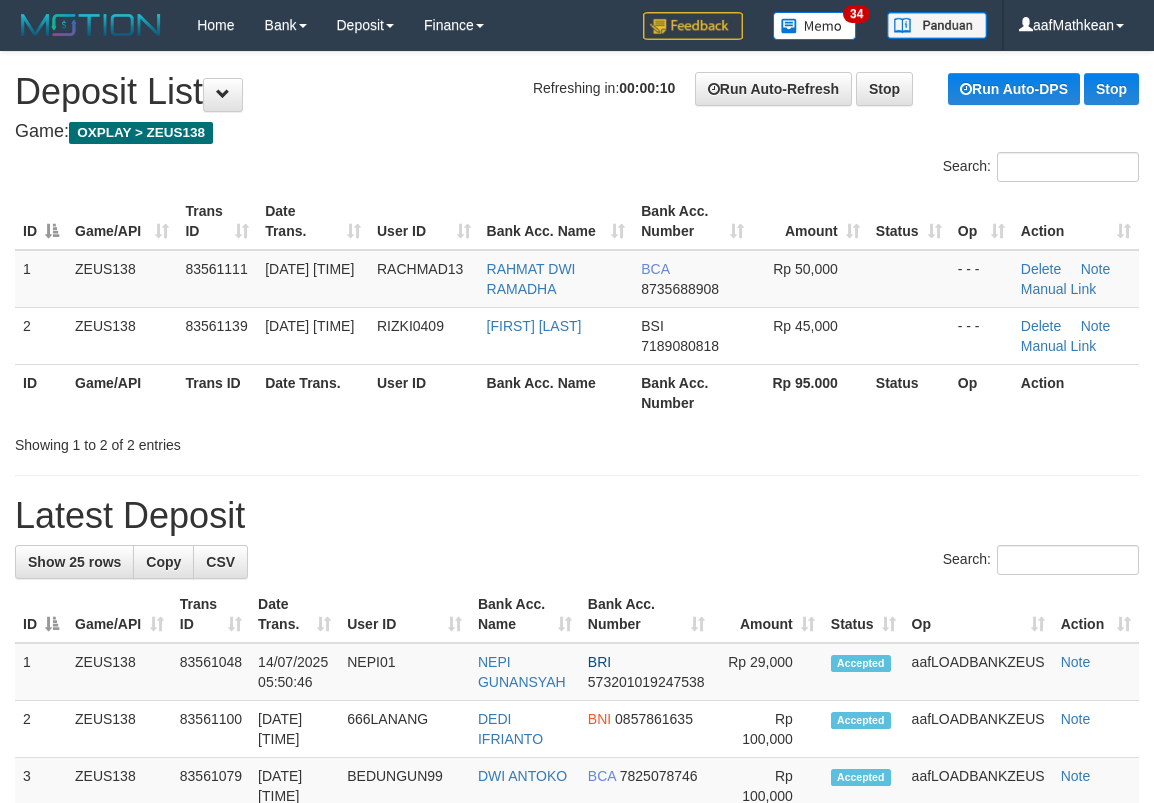 scroll, scrollTop: 0, scrollLeft: 0, axis: both 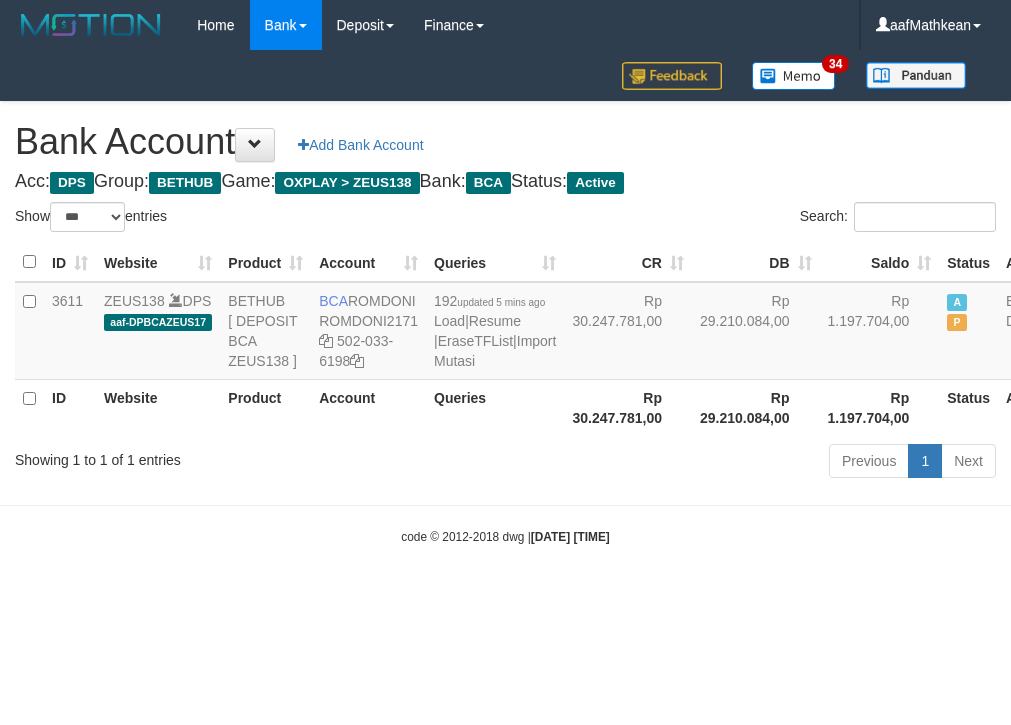 select on "***" 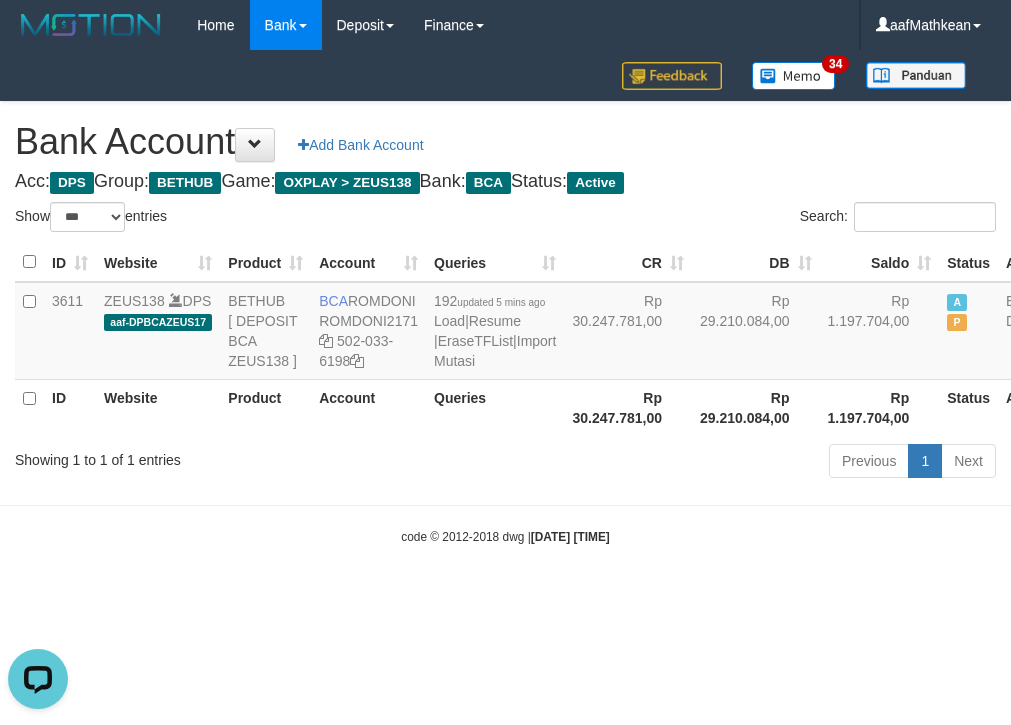 scroll, scrollTop: 0, scrollLeft: 0, axis: both 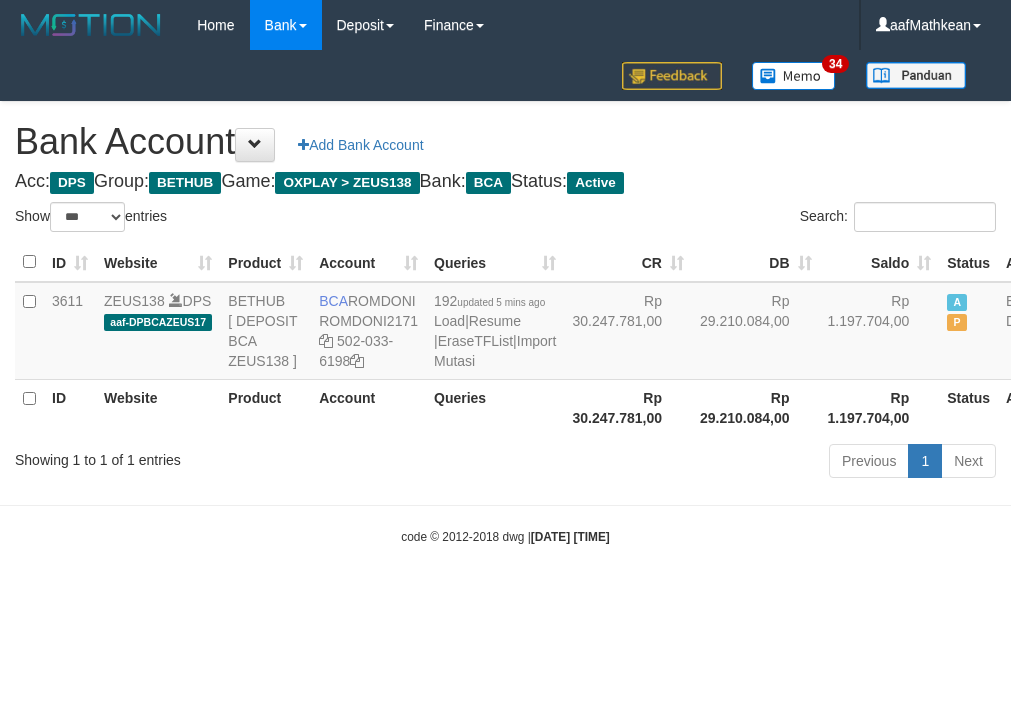 select on "***" 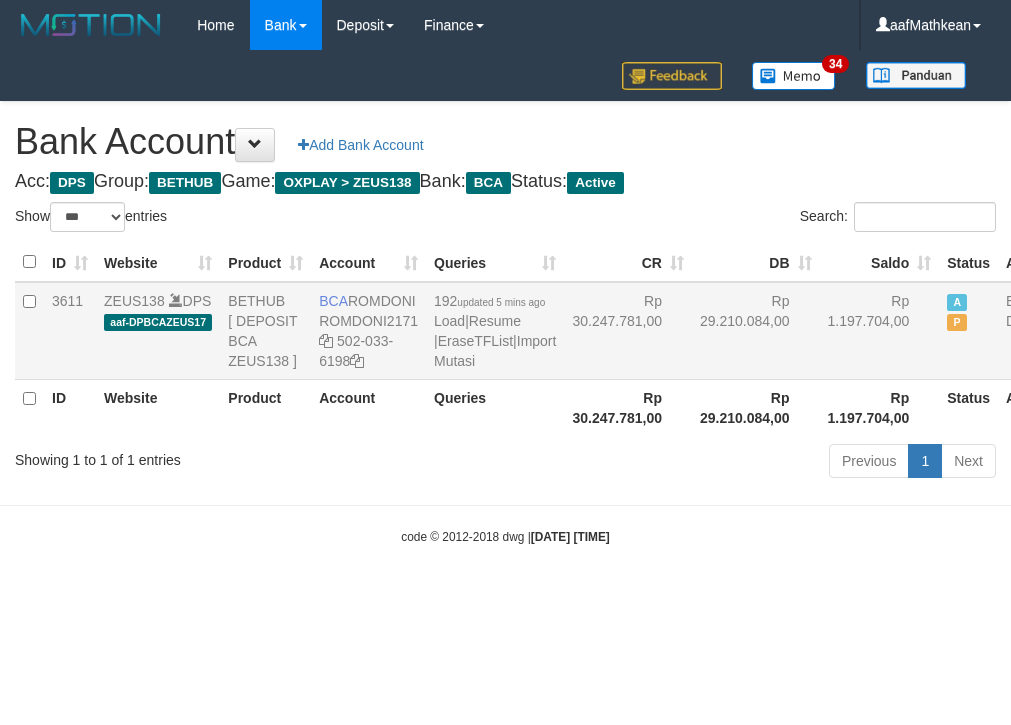 drag, startPoint x: 581, startPoint y: 601, endPoint x: 485, endPoint y: 433, distance: 193.49419 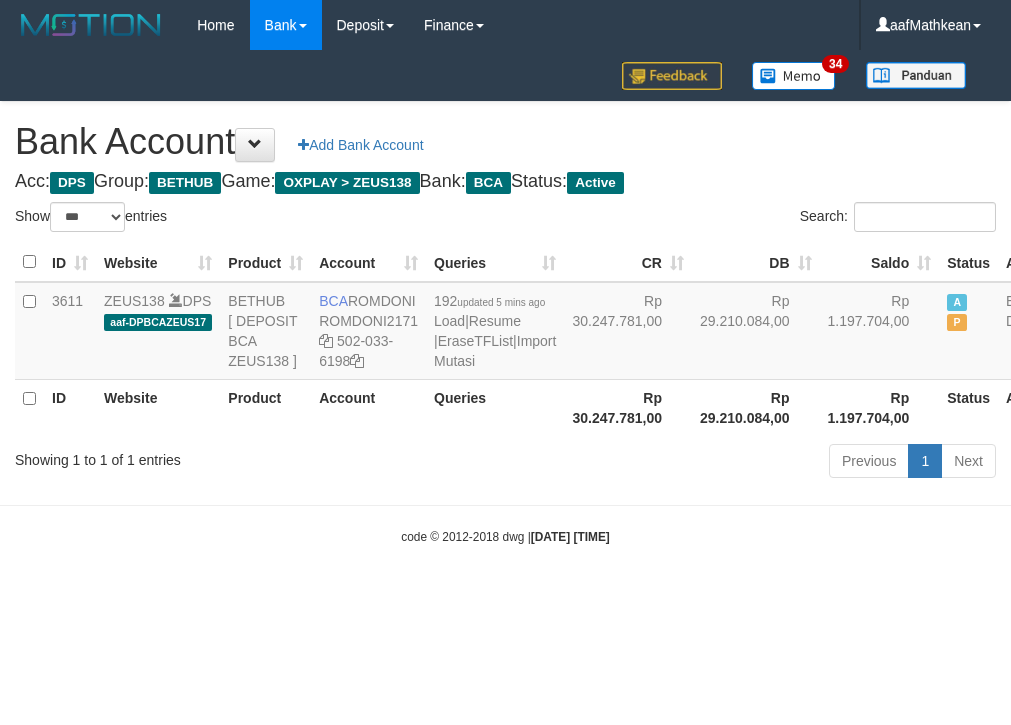 select on "***" 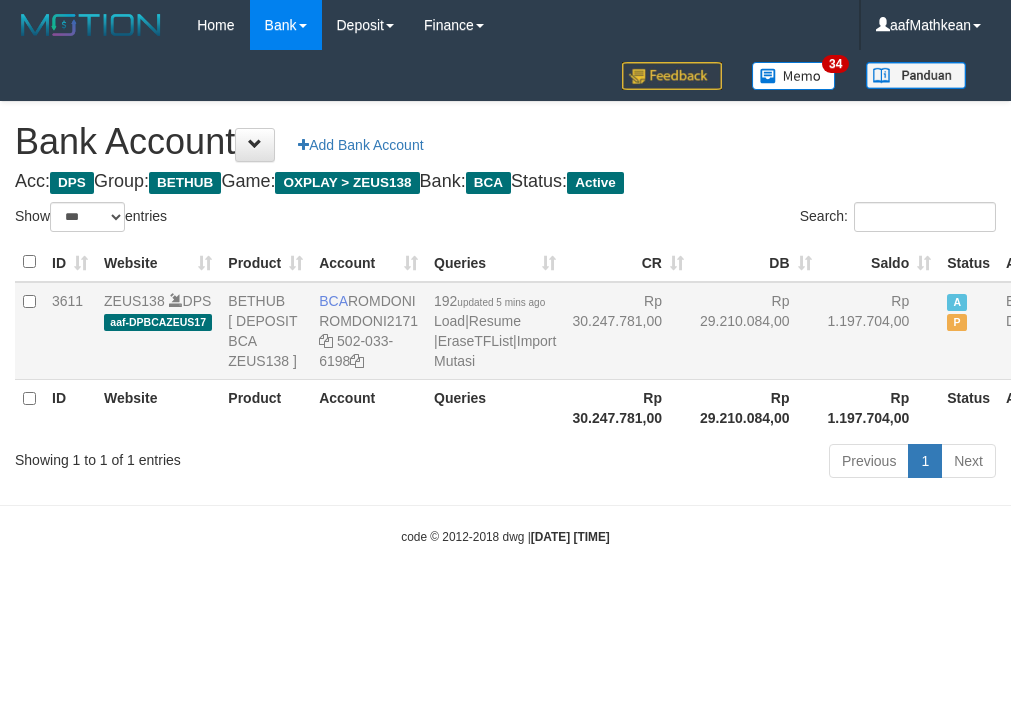 scroll, scrollTop: 0, scrollLeft: 0, axis: both 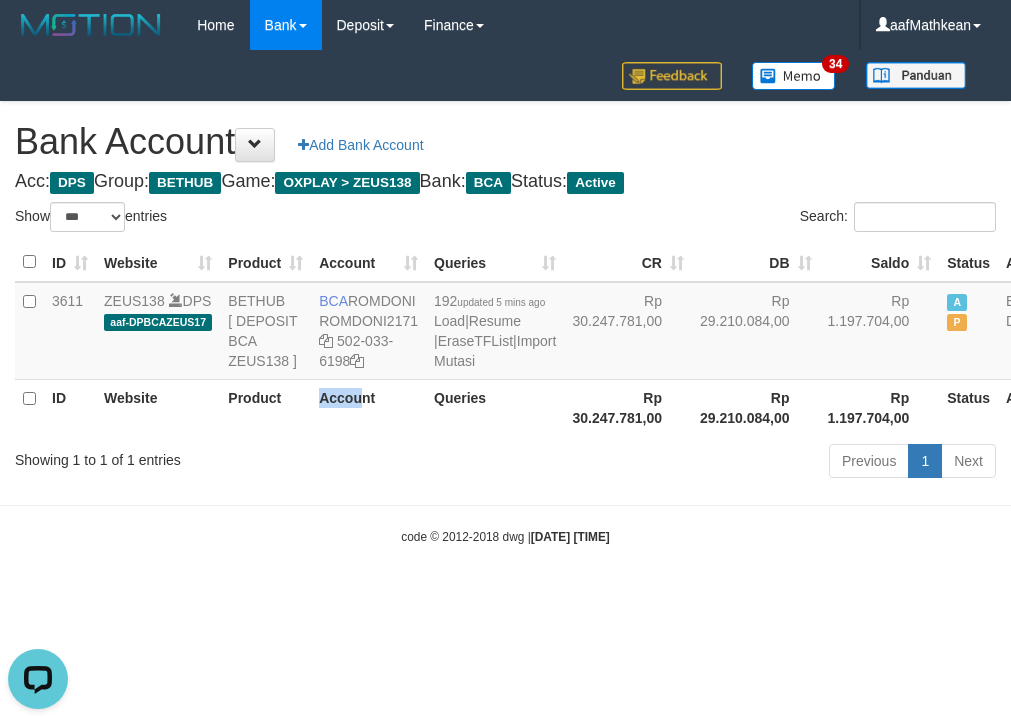 drag, startPoint x: 519, startPoint y: 464, endPoint x: 543, endPoint y: 478, distance: 27.784887 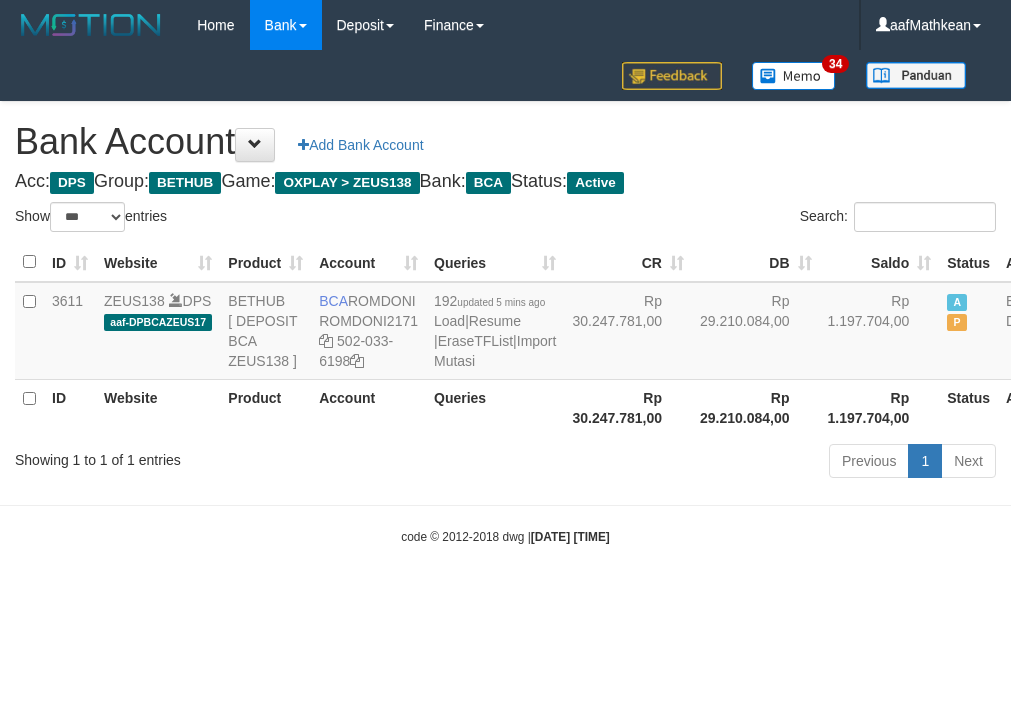 select on "***" 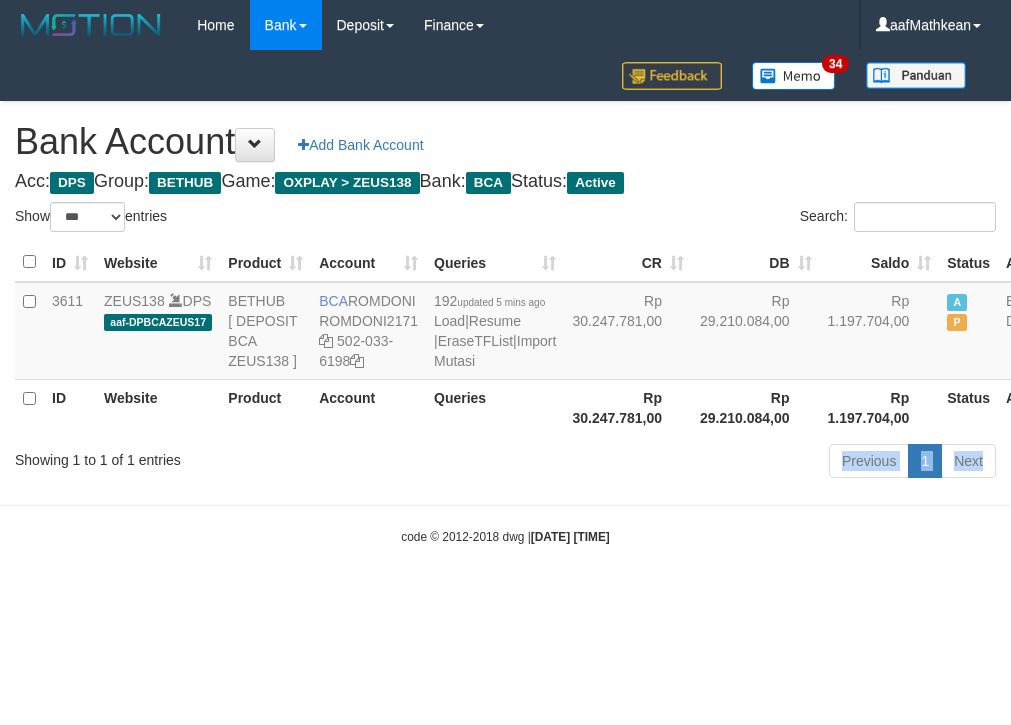 click on "Toggle navigation
Home
Bank
Account List
Load
By Website
Group
[OXPLAY]													ZEUS138
By Load Group (DPS)" at bounding box center [505, 298] 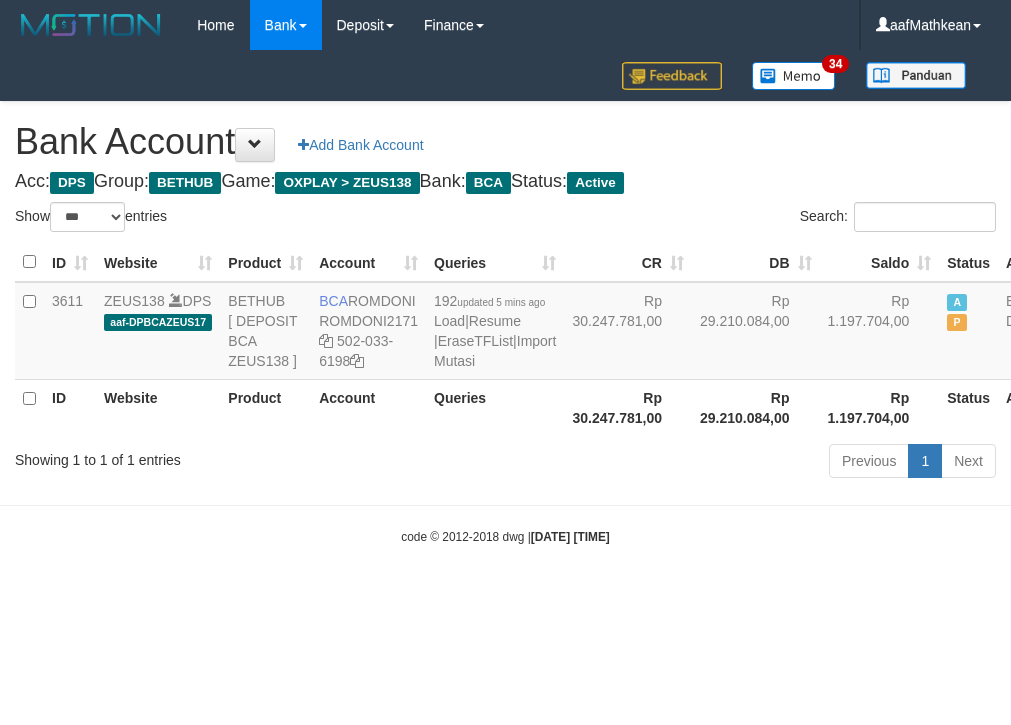 select on "***" 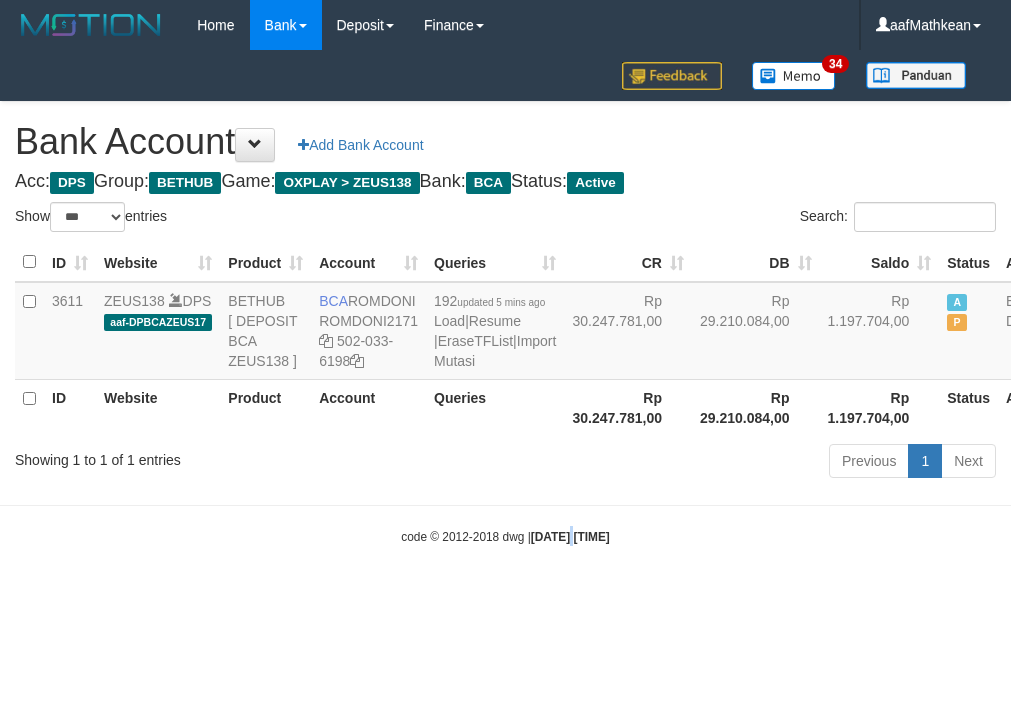 click on "Toggle navigation
Home
Bank
Account List
Load
By Website
Group
[OXPLAY]													ZEUS138
By Load Group (DPS)" at bounding box center (505, 298) 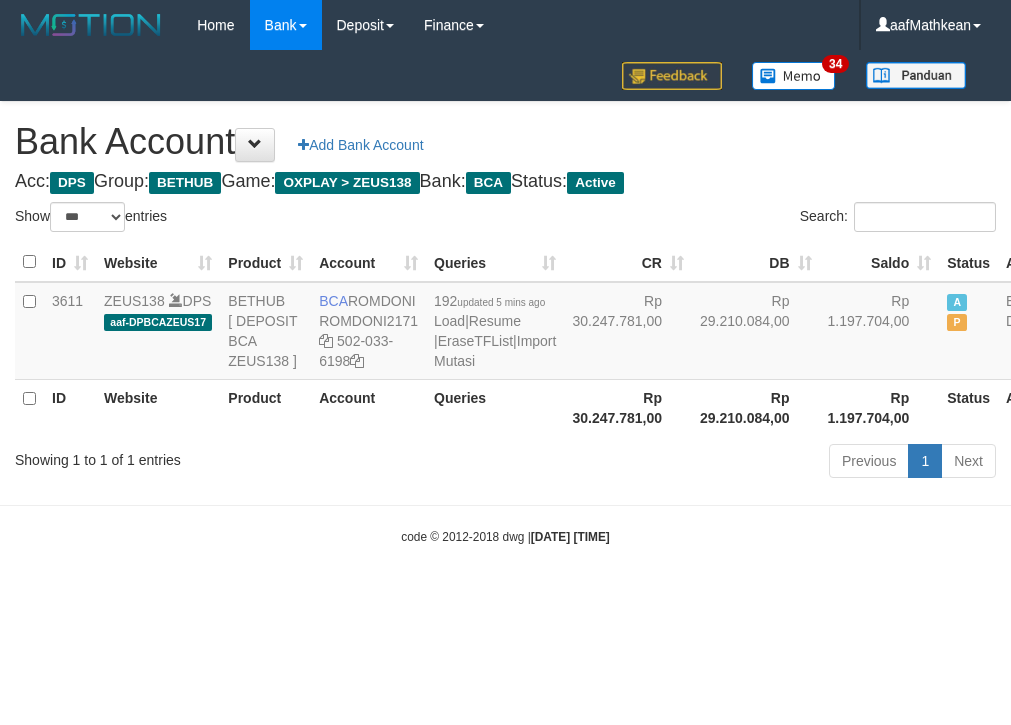 select on "***" 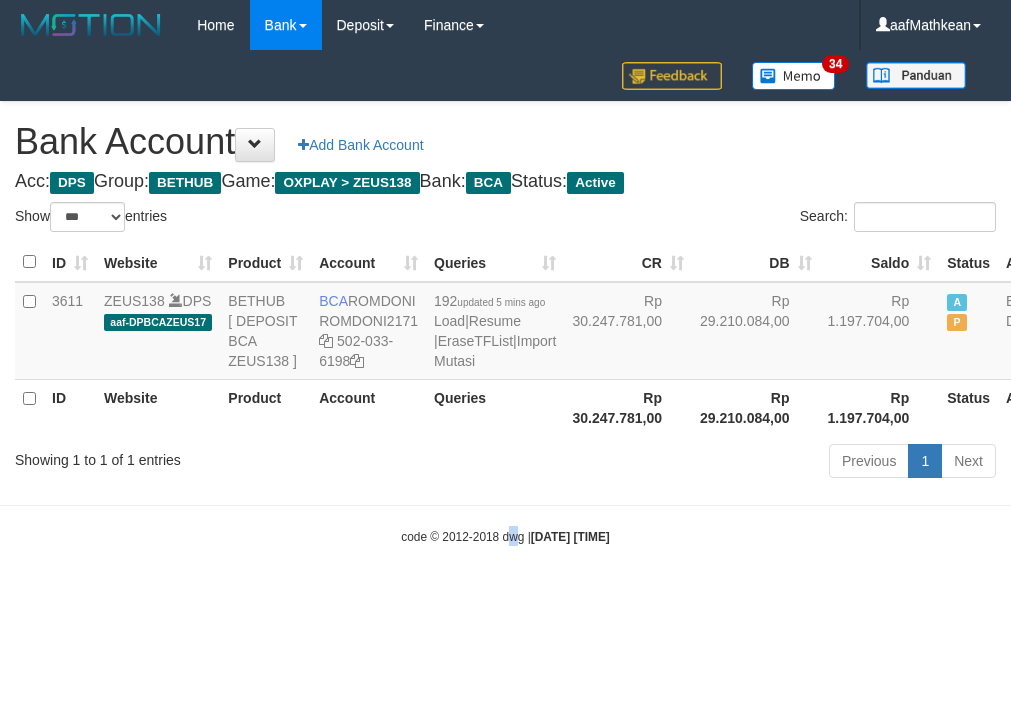 drag, startPoint x: 502, startPoint y: 658, endPoint x: 501, endPoint y: 669, distance: 11.045361 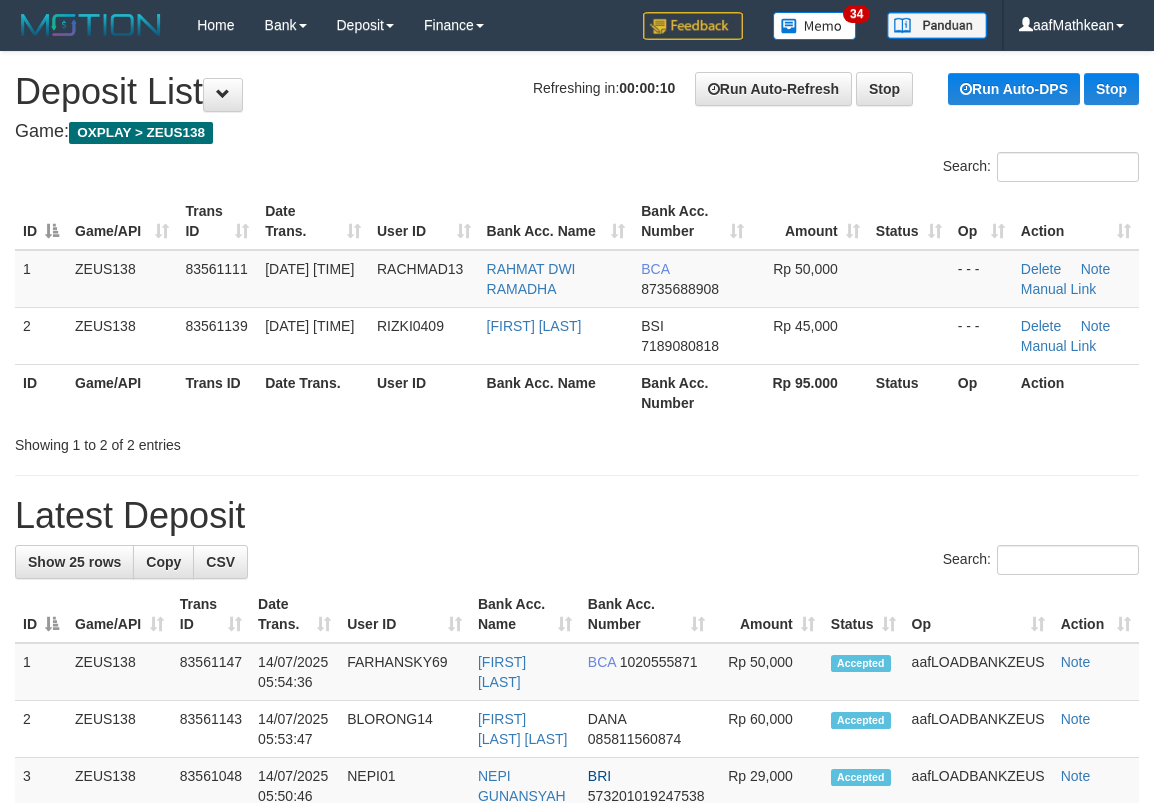 scroll, scrollTop: 0, scrollLeft: 0, axis: both 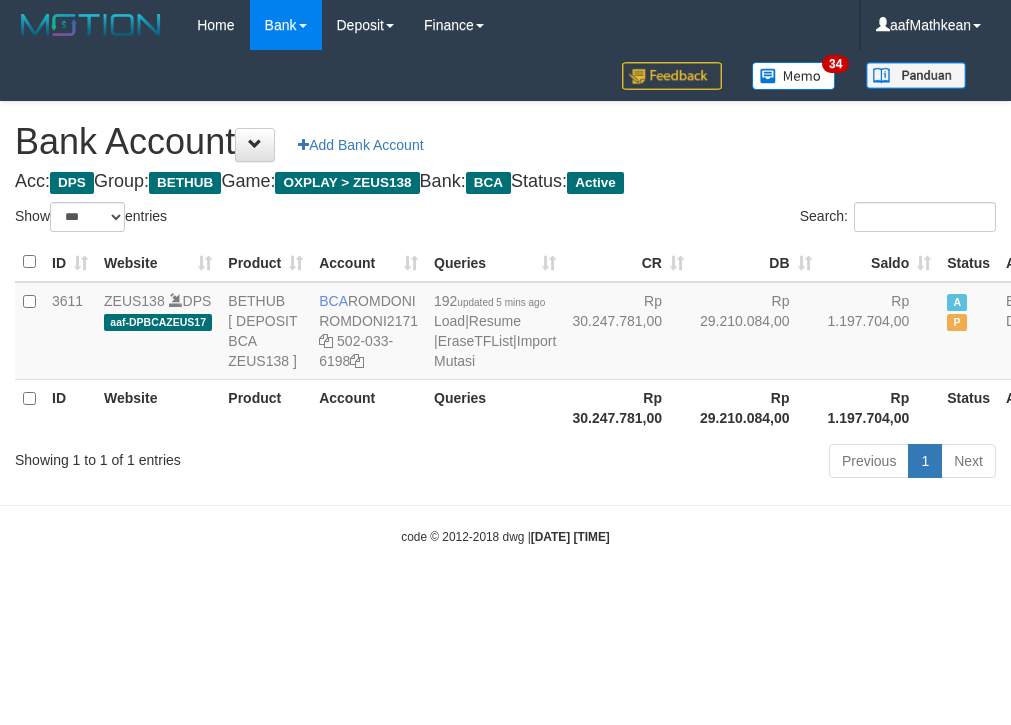 select on "***" 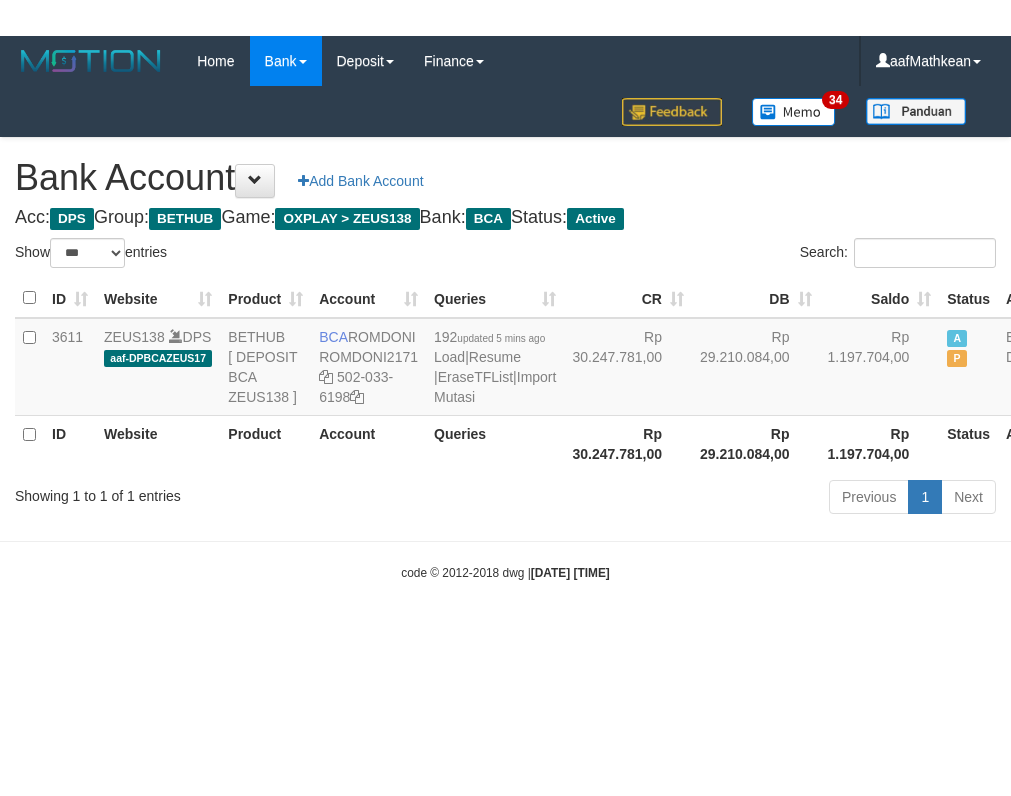 scroll, scrollTop: 0, scrollLeft: 0, axis: both 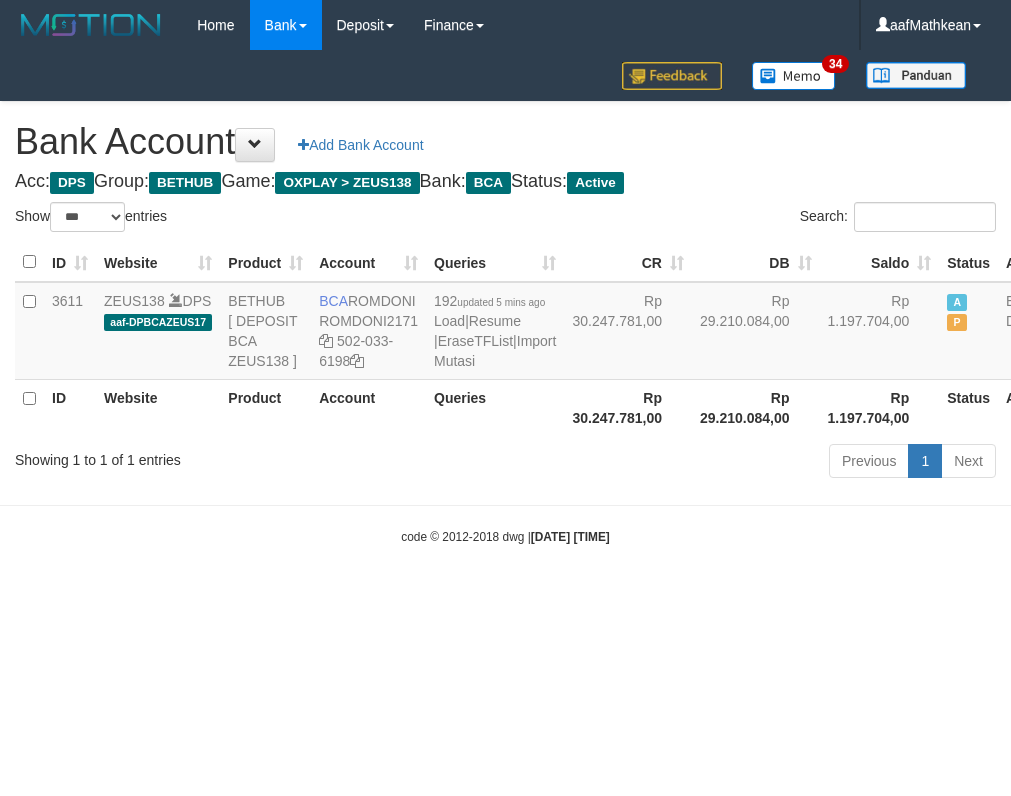 drag, startPoint x: 689, startPoint y: 549, endPoint x: 706, endPoint y: 589, distance: 43.462627 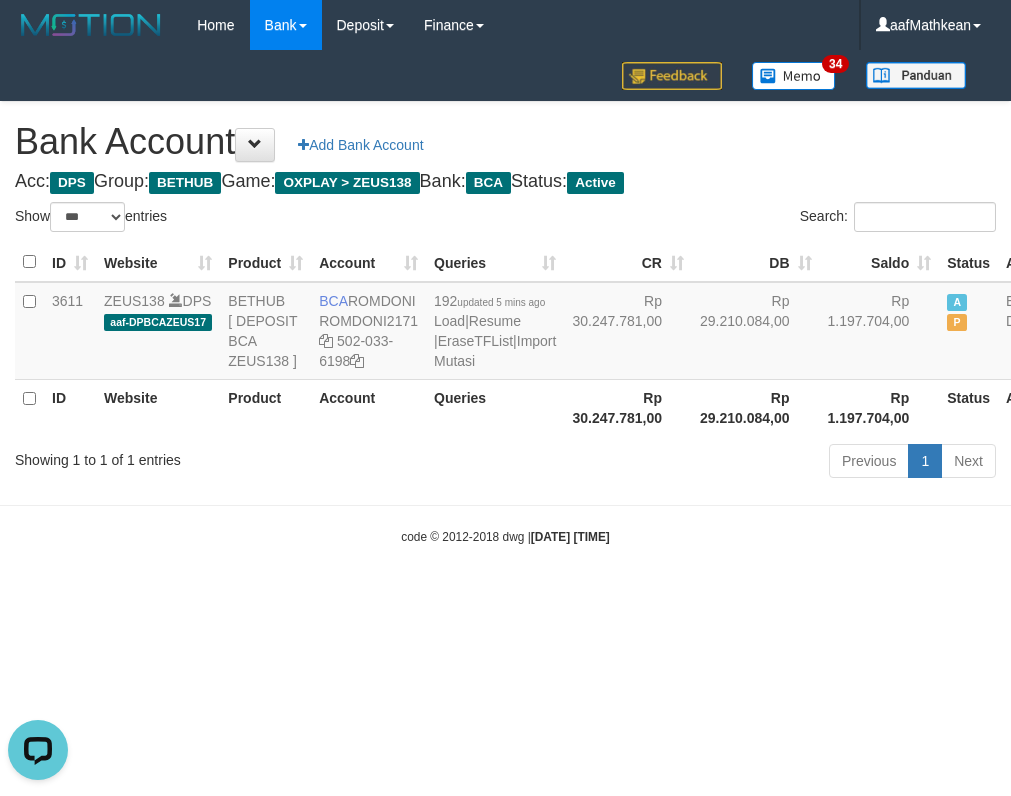 scroll, scrollTop: 0, scrollLeft: 0, axis: both 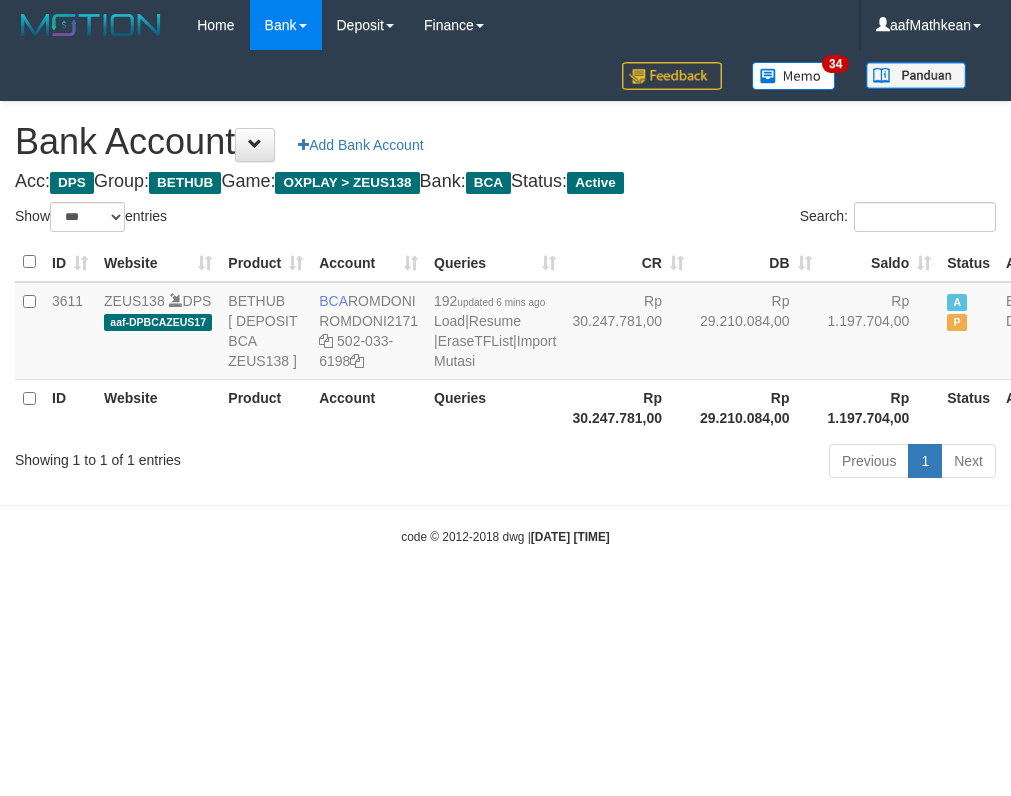 select on "***" 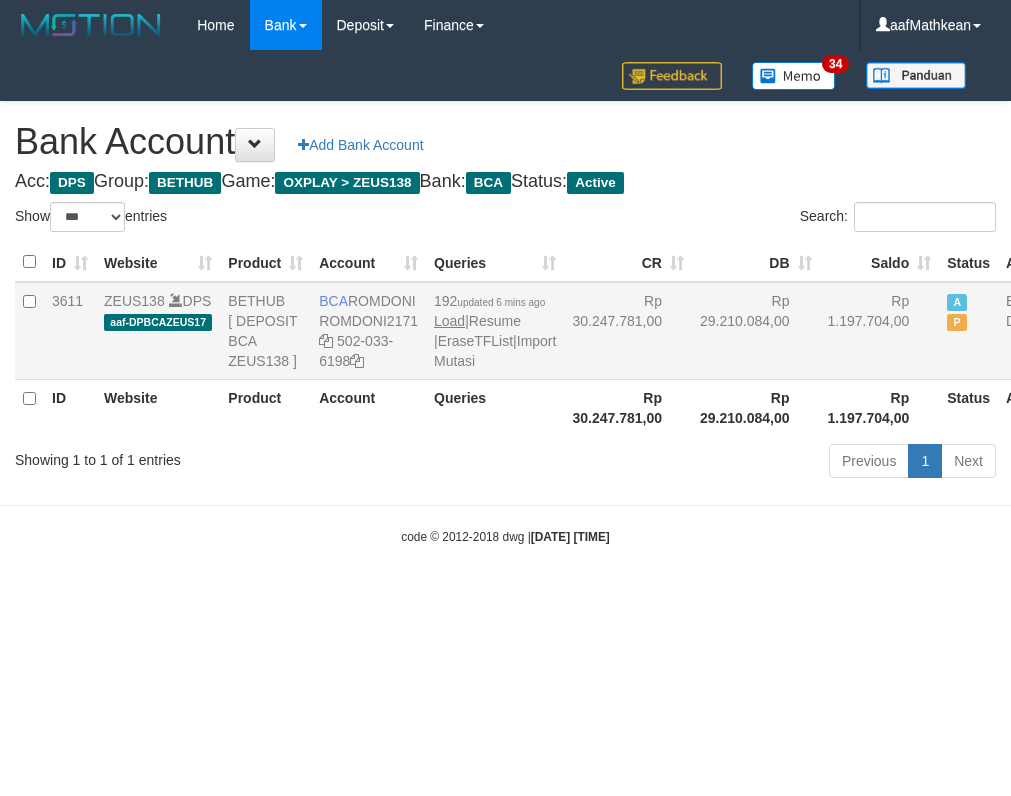 scroll, scrollTop: 0, scrollLeft: 0, axis: both 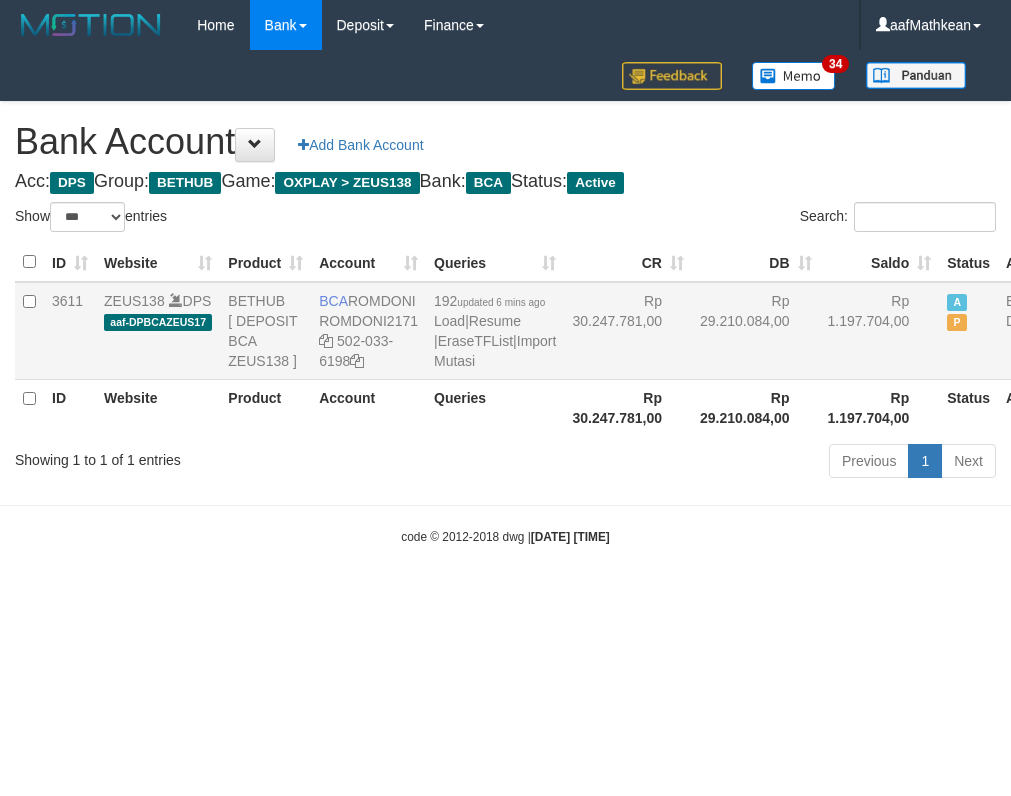drag, startPoint x: 316, startPoint y: 322, endPoint x: 388, endPoint y: 321, distance: 72.00694 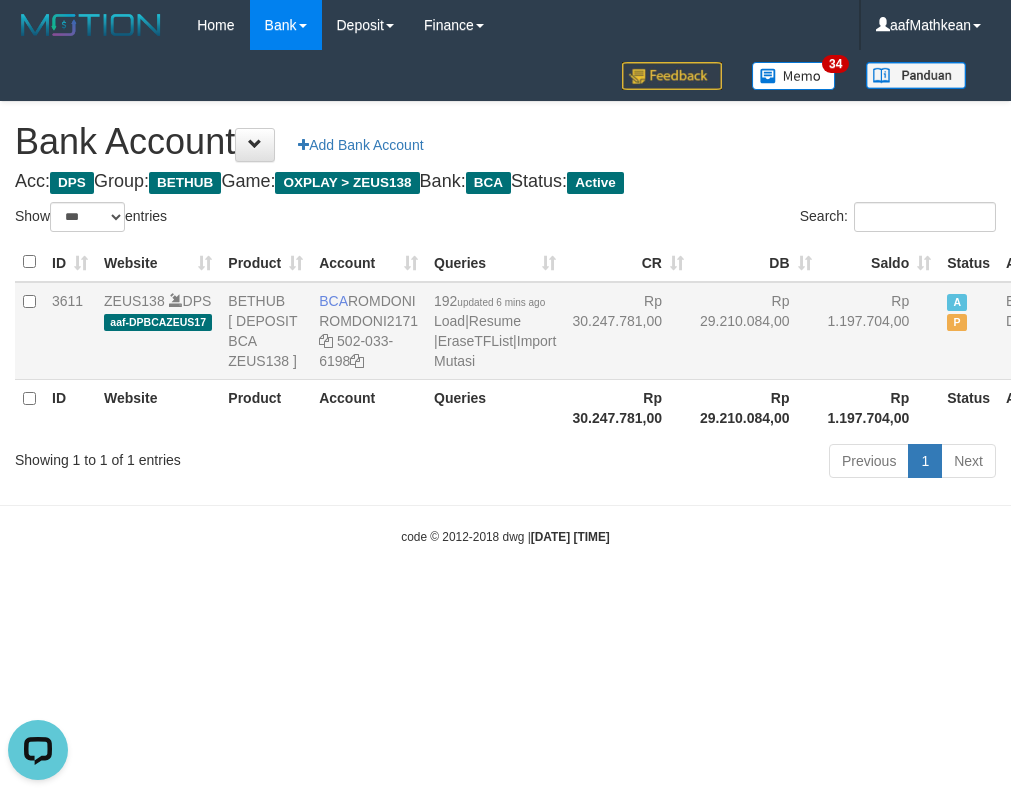 scroll, scrollTop: 0, scrollLeft: 0, axis: both 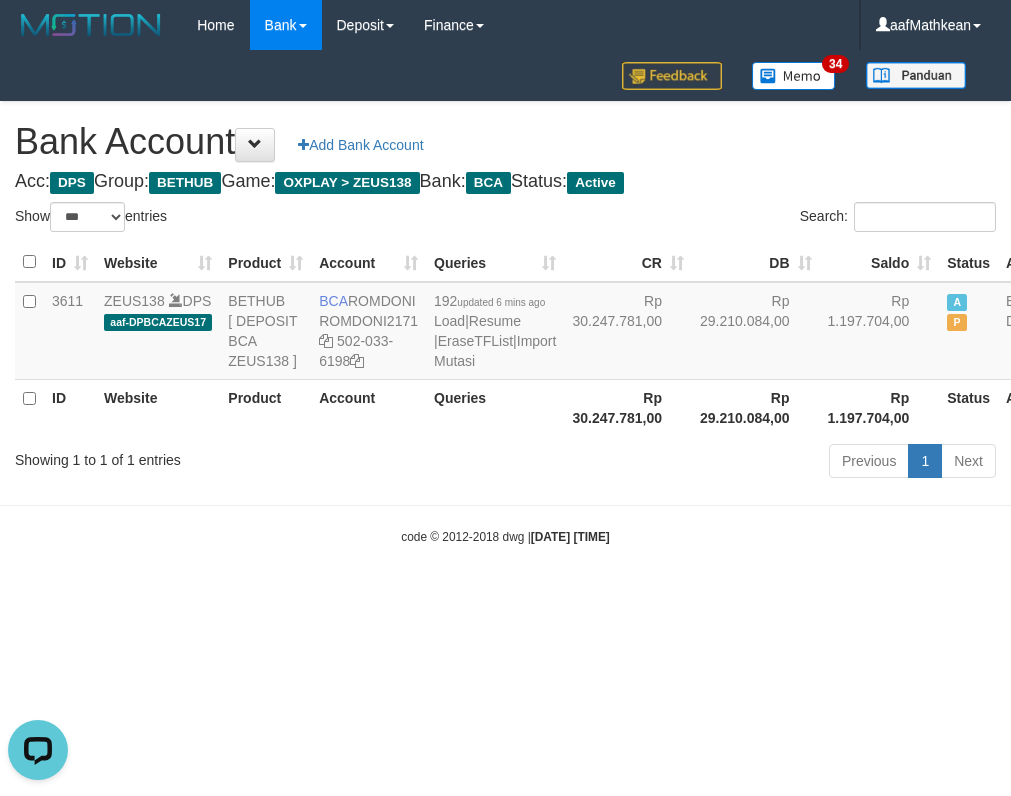 click on "Toggle navigation
Home
Bank
Account List
Load
By Website
Group
[OXPLAY]													ZEUS138
By Load Group (DPS)" at bounding box center (505, 298) 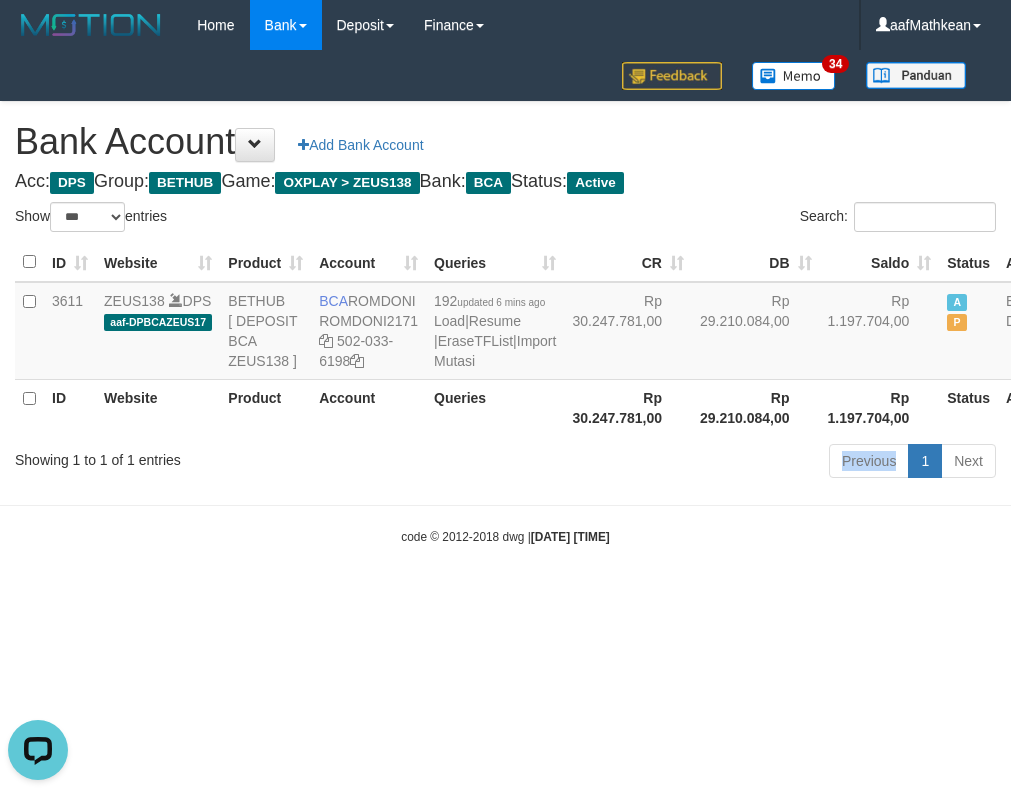 click on "Previous 1 Next" at bounding box center [716, 463] 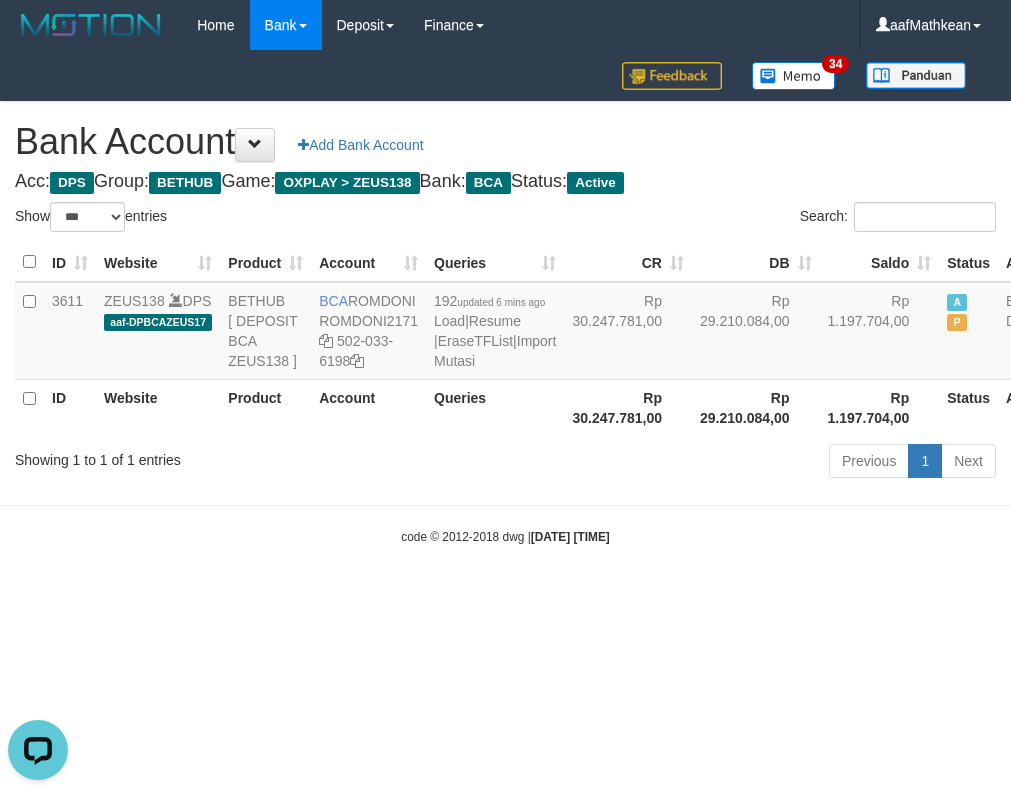 click on "Previous 1 Next" at bounding box center (716, 463) 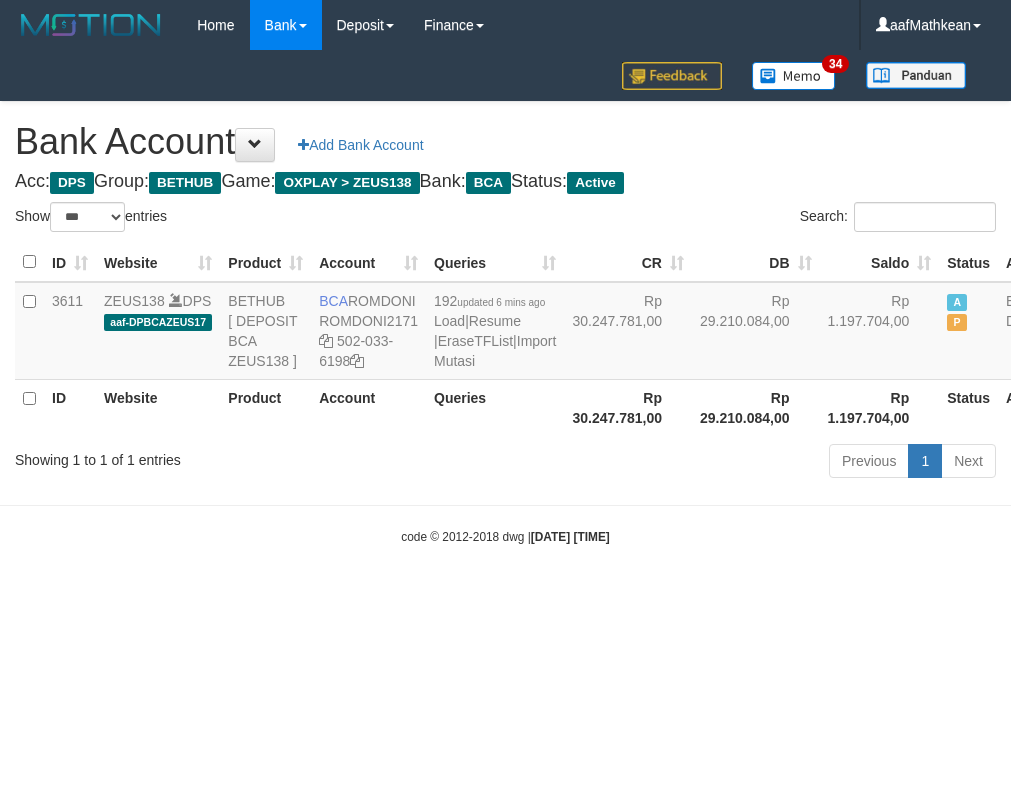select on "***" 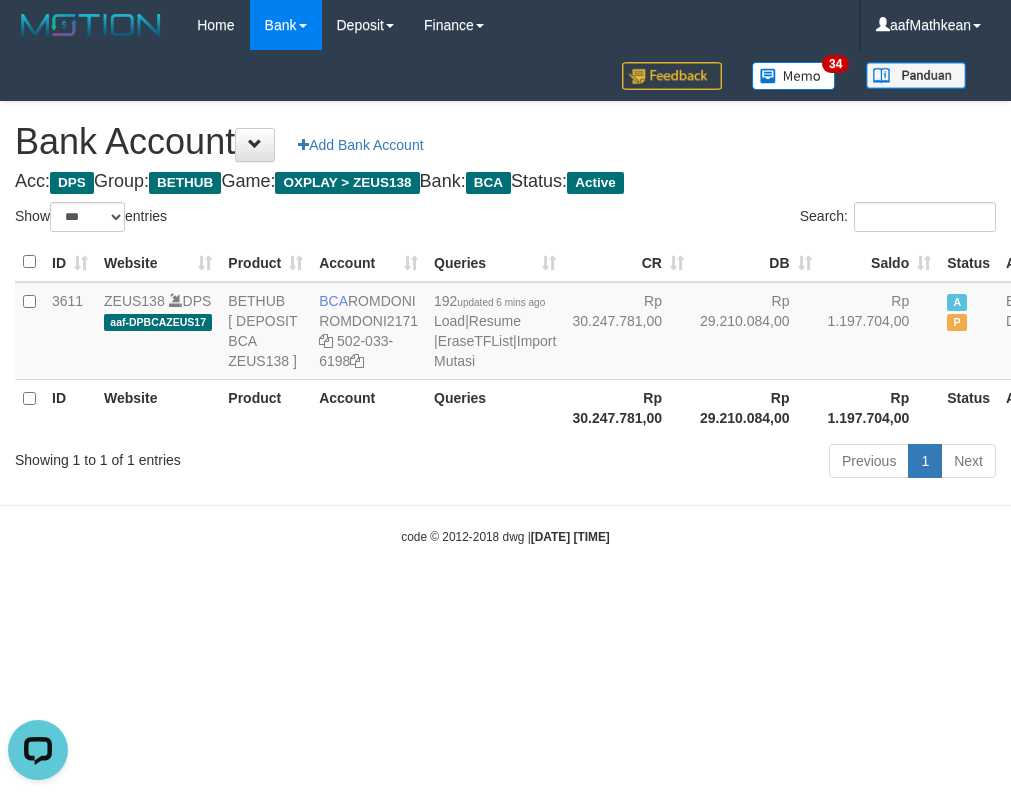 scroll, scrollTop: 0, scrollLeft: 0, axis: both 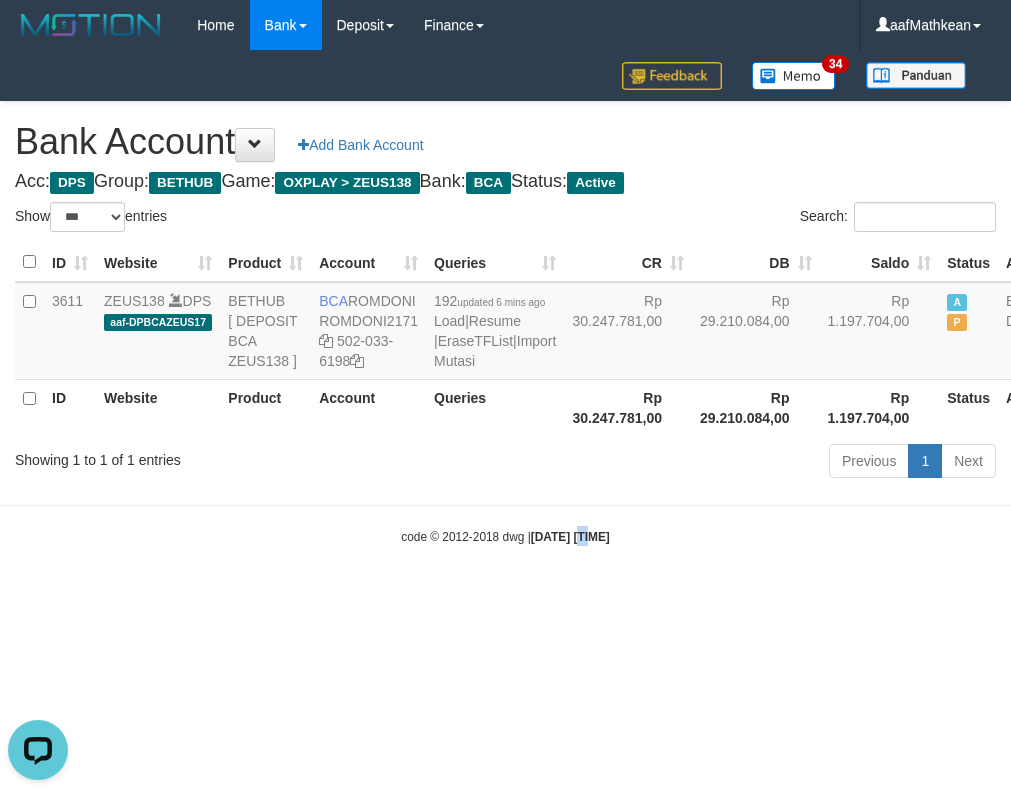 drag, startPoint x: 580, startPoint y: 618, endPoint x: 574, endPoint y: 588, distance: 30.594116 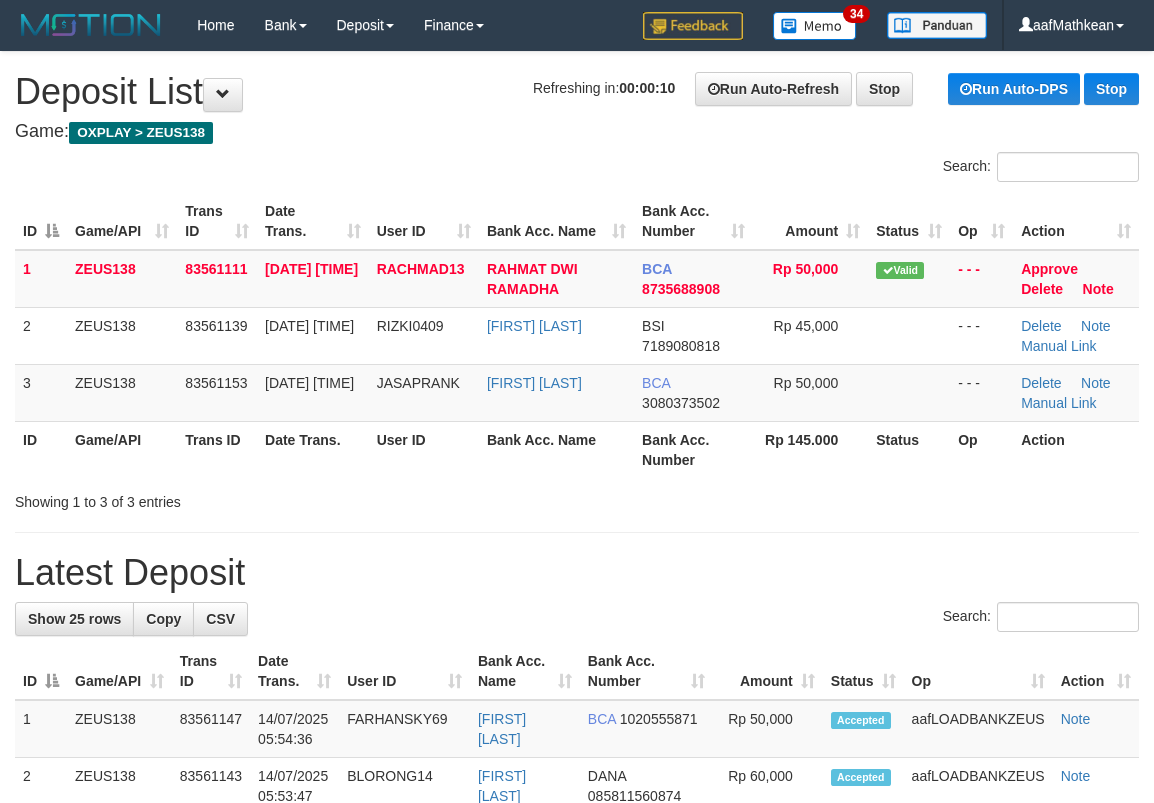 scroll, scrollTop: 0, scrollLeft: 0, axis: both 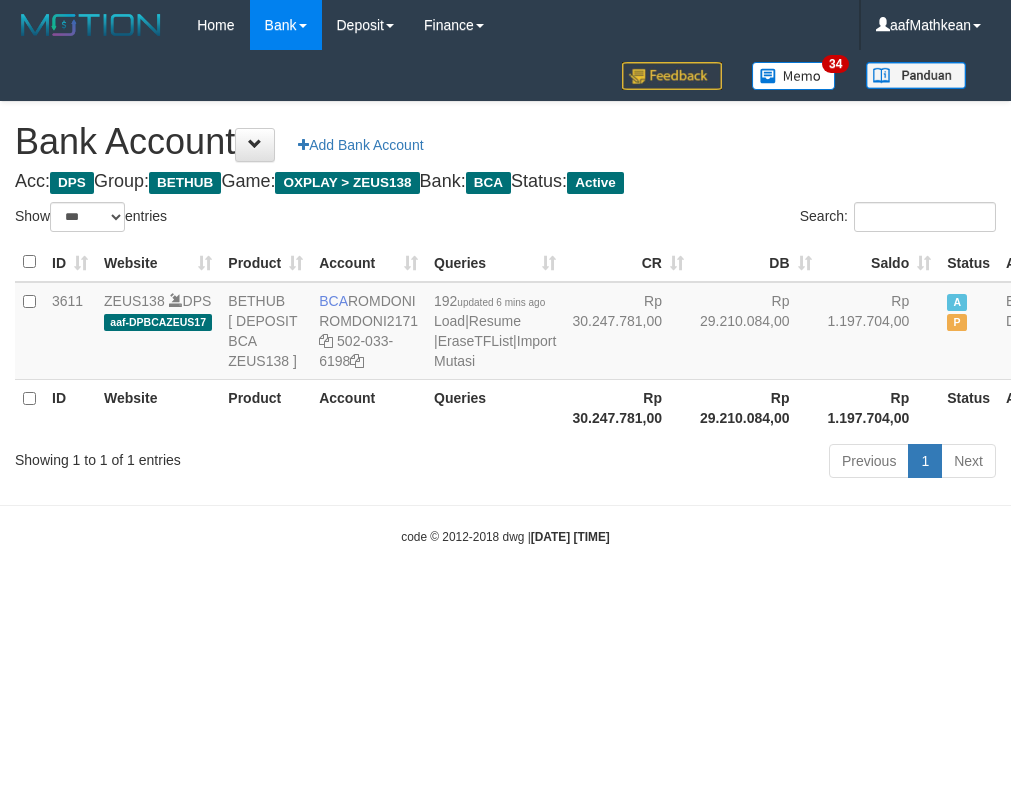 select on "***" 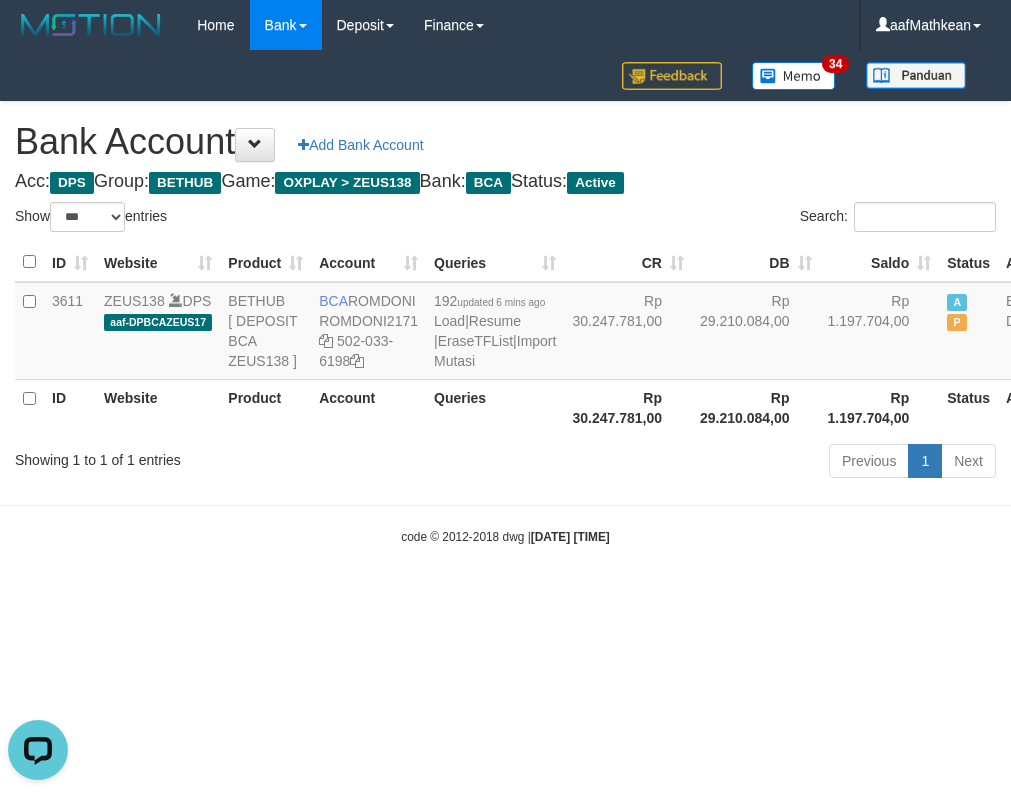 scroll, scrollTop: 0, scrollLeft: 0, axis: both 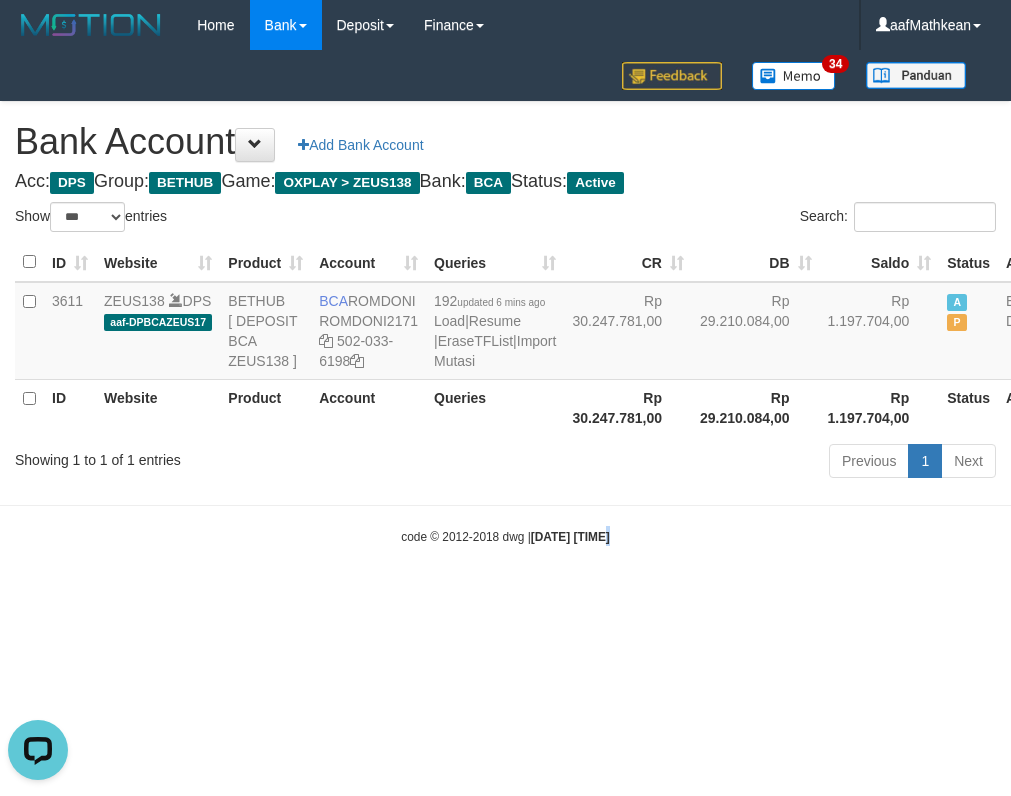 click on "Toggle navigation
Home
Bank
Account List
Load
By Website
Group
[OXPLAY]													ZEUS138
By Load Group (DPS)" at bounding box center [505, 298] 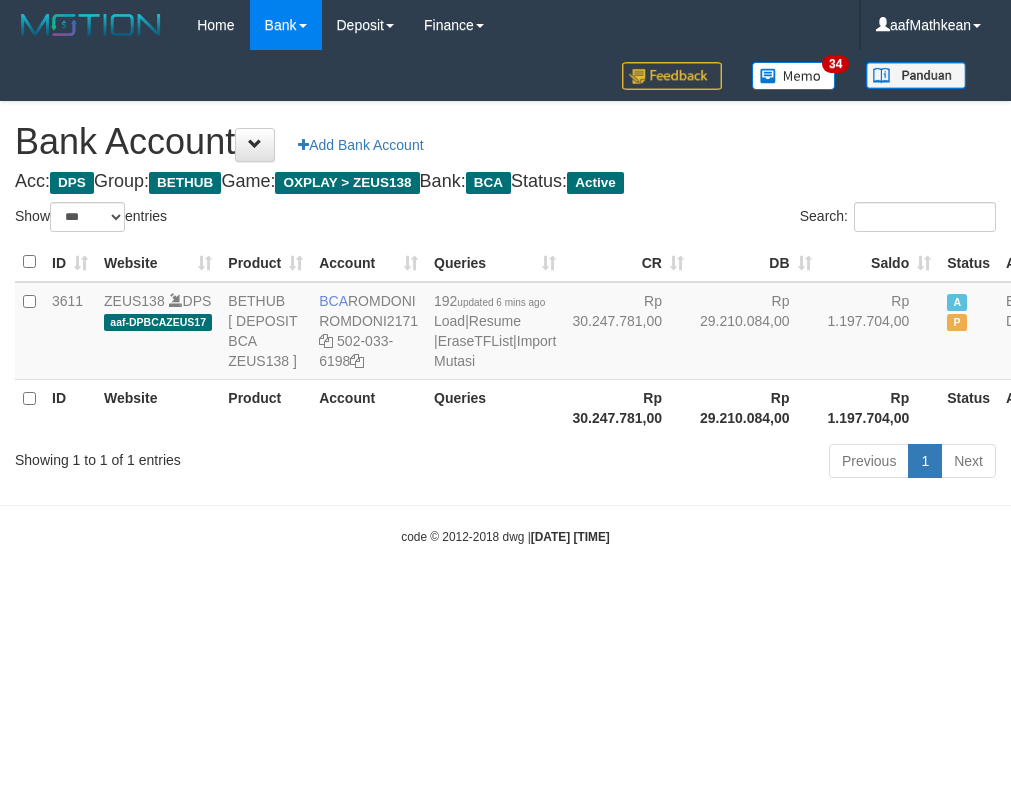 select on "***" 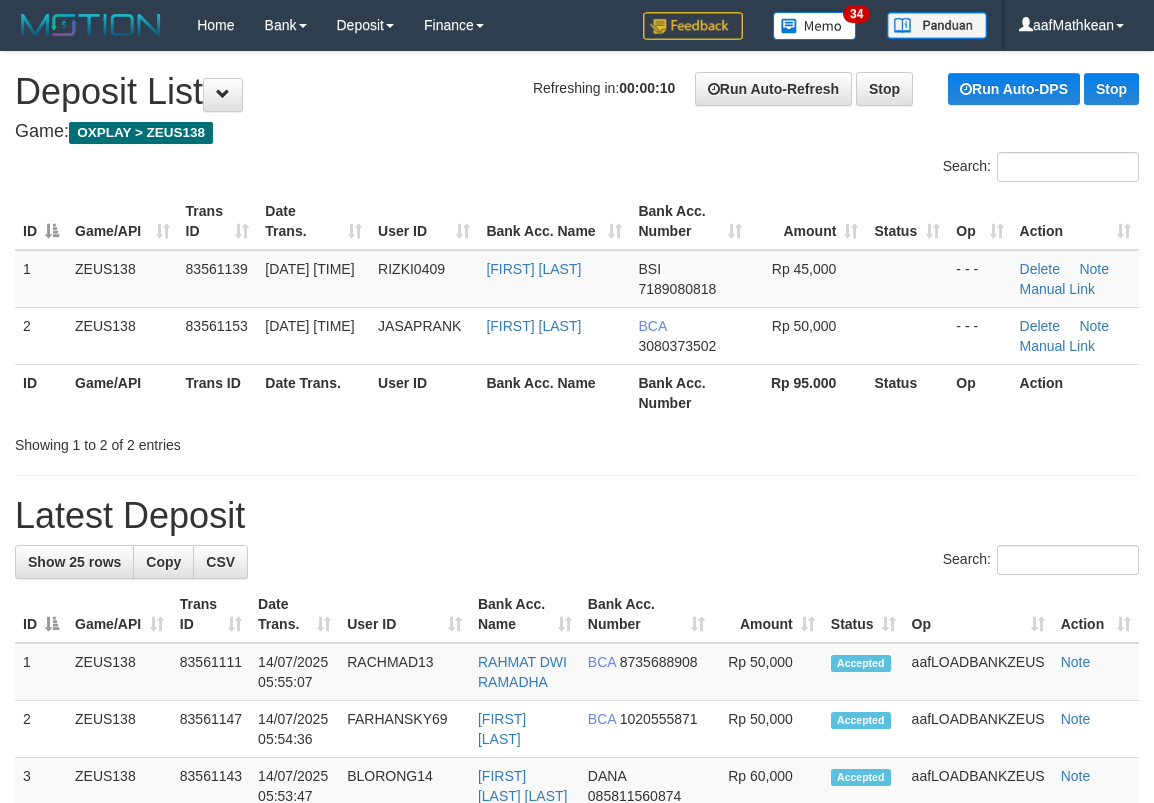 scroll, scrollTop: 0, scrollLeft: 0, axis: both 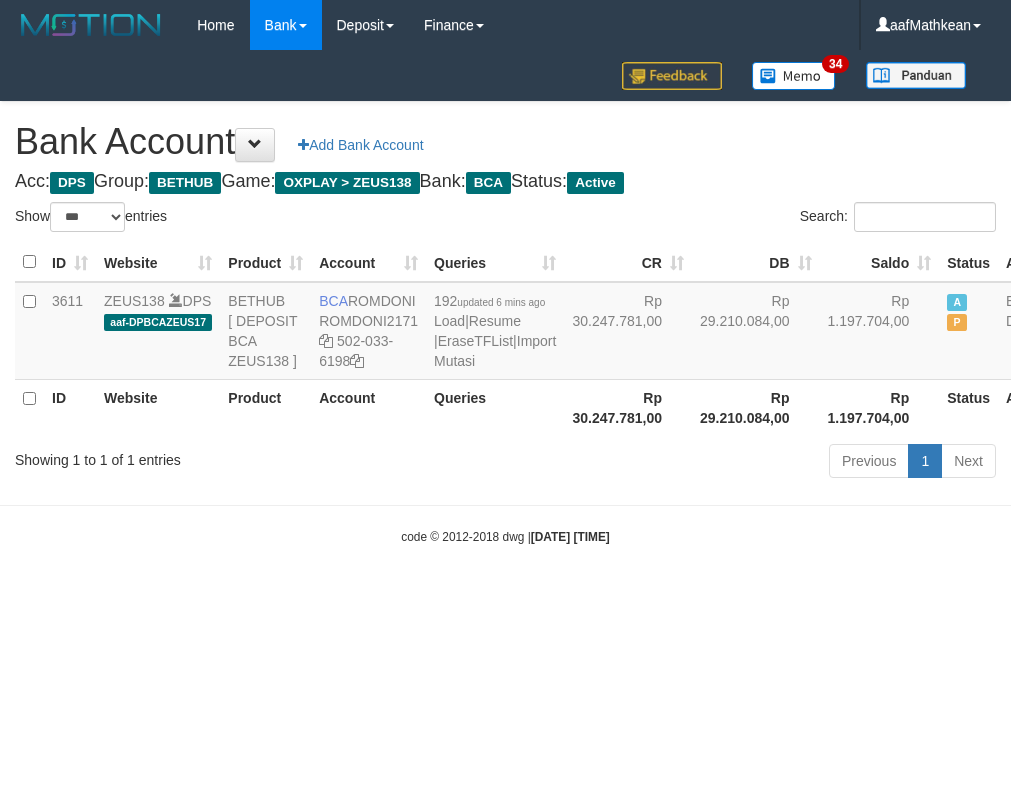 select on "***" 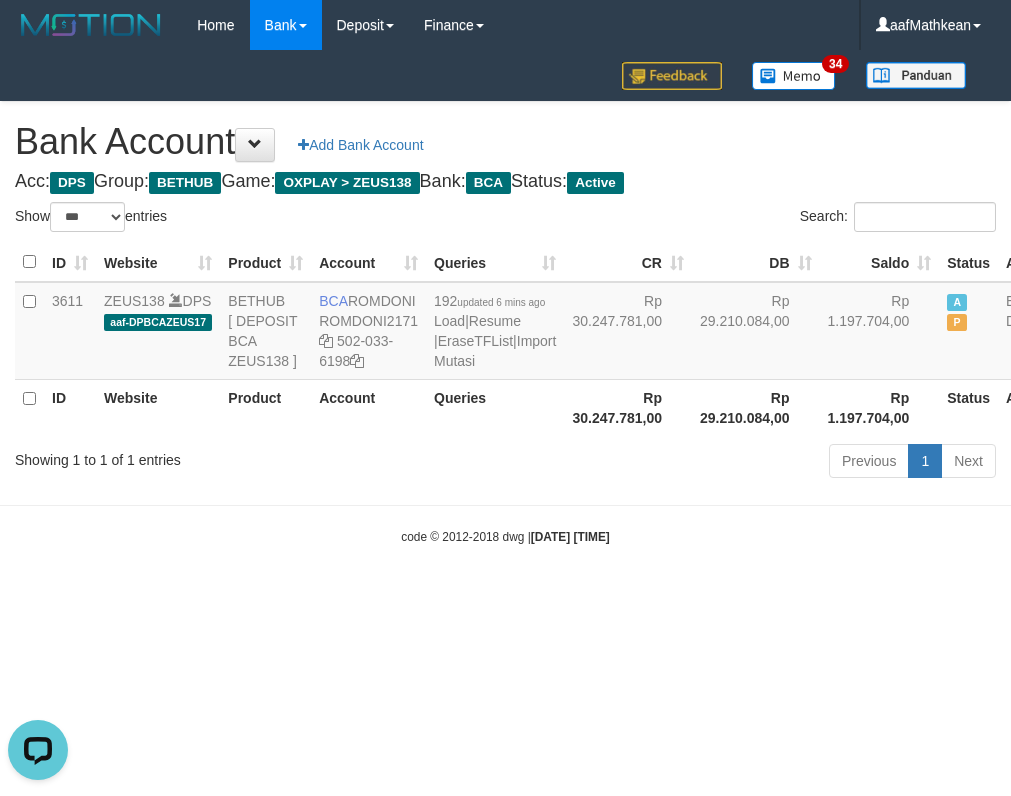 scroll, scrollTop: 0, scrollLeft: 0, axis: both 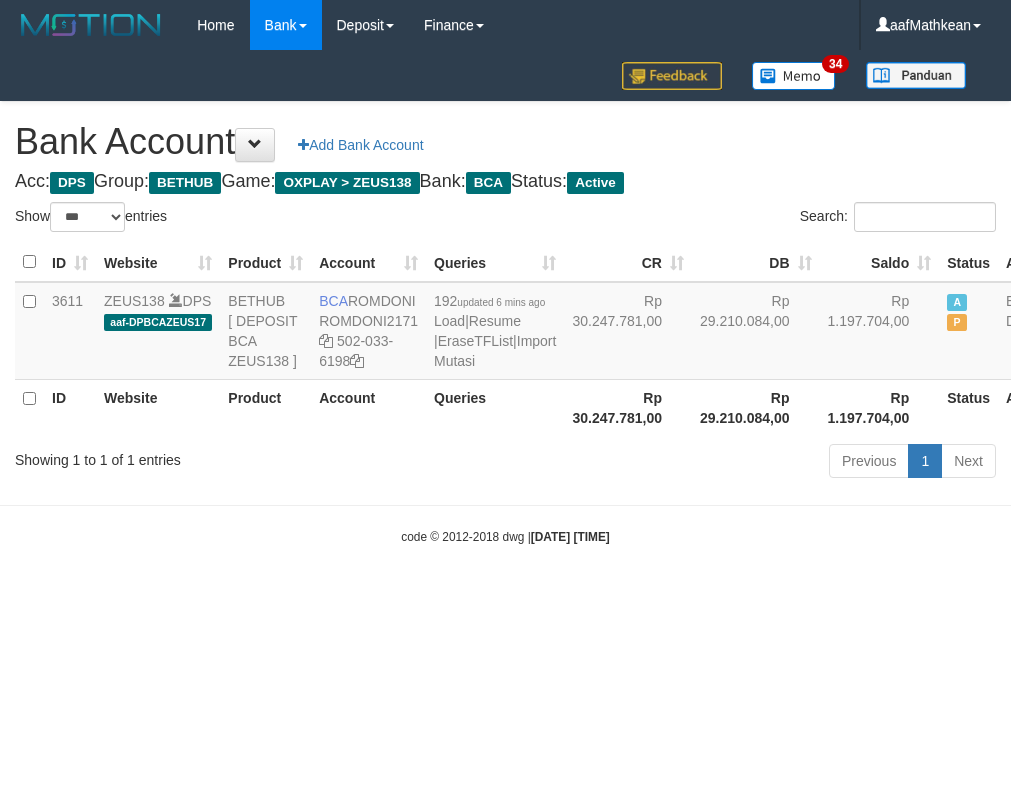 select on "***" 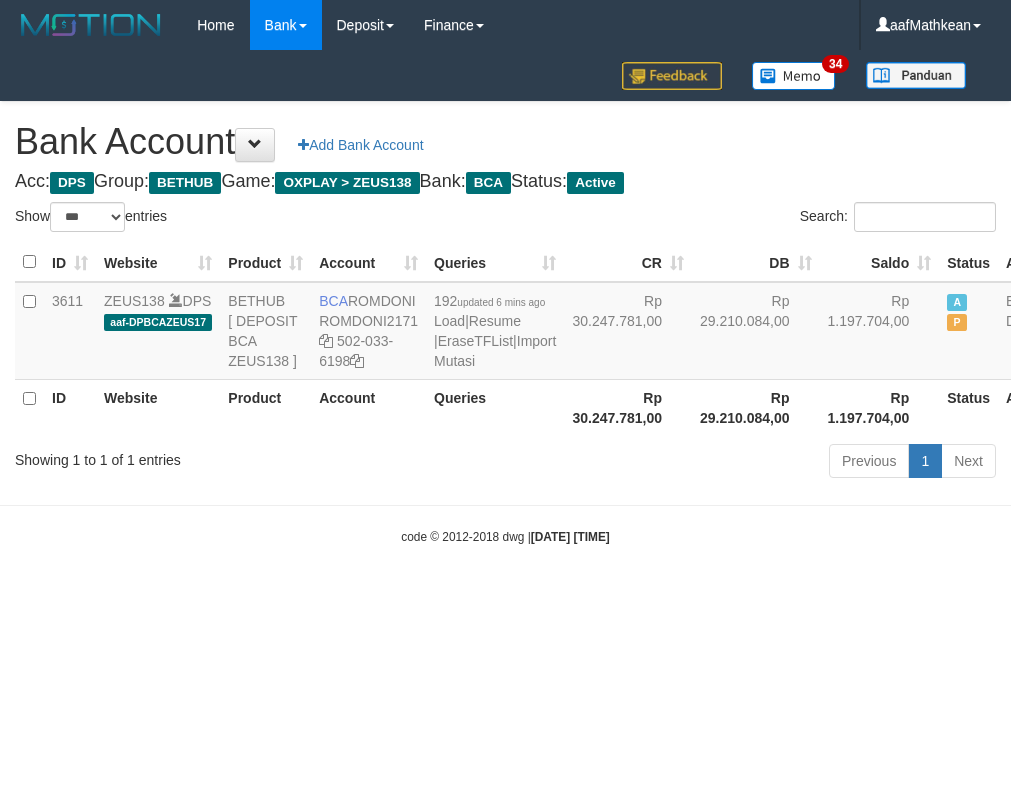 scroll, scrollTop: 0, scrollLeft: 0, axis: both 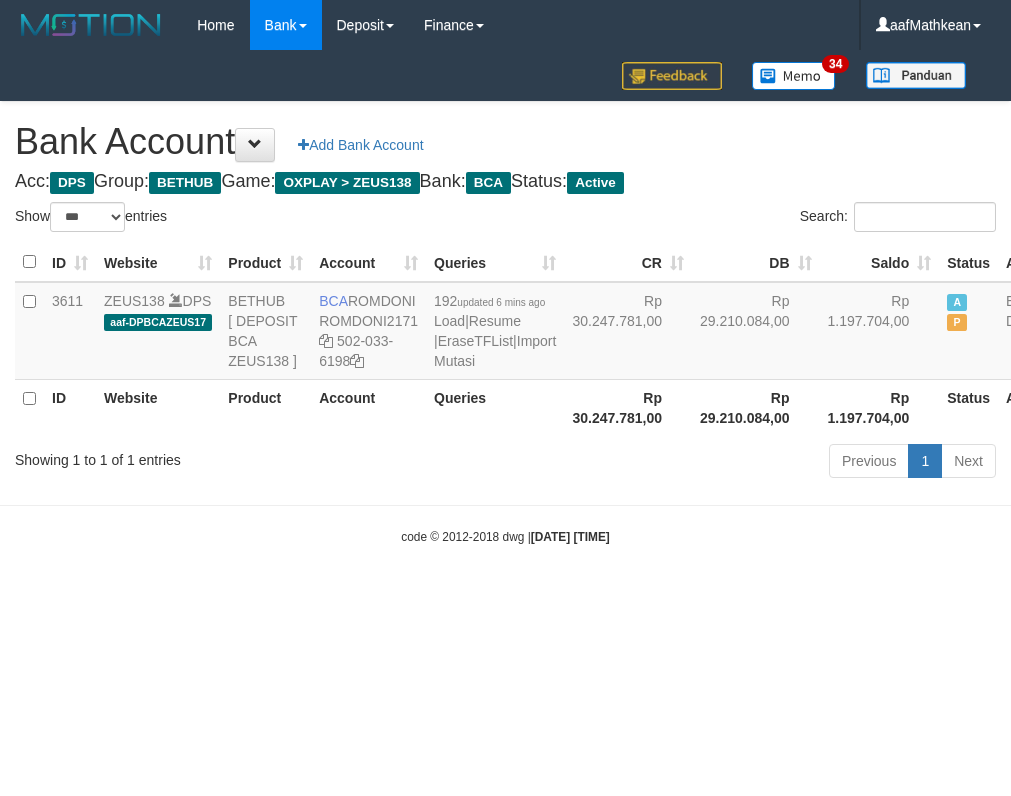 select on "***" 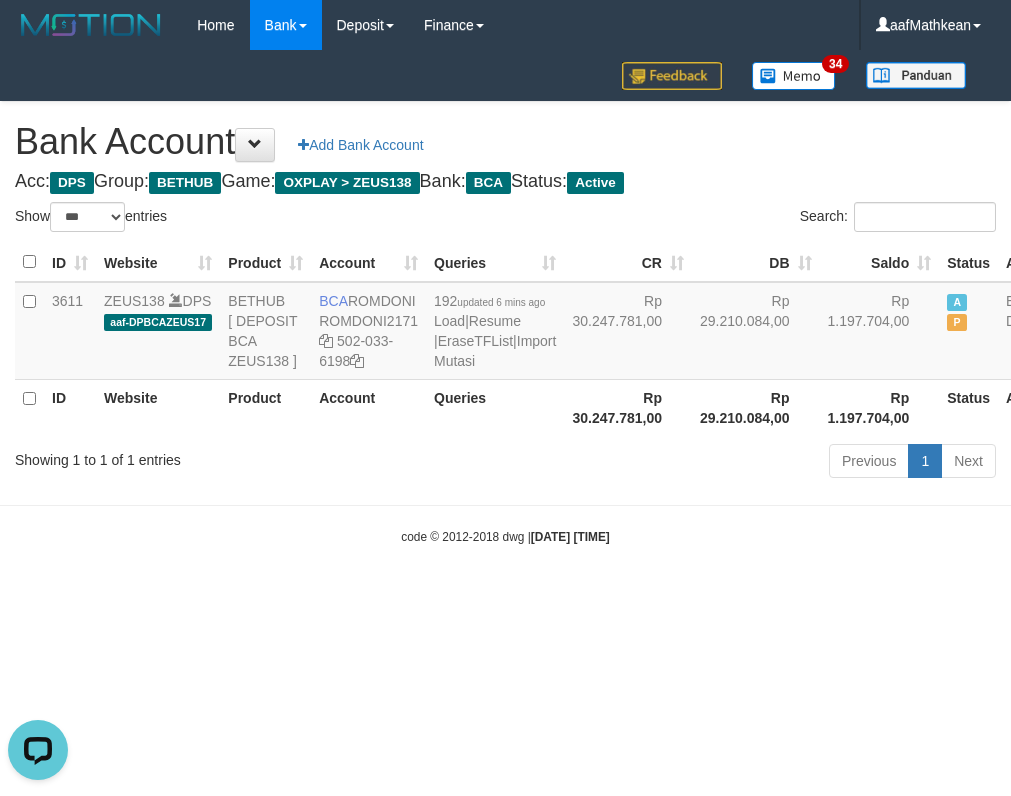scroll, scrollTop: 0, scrollLeft: 0, axis: both 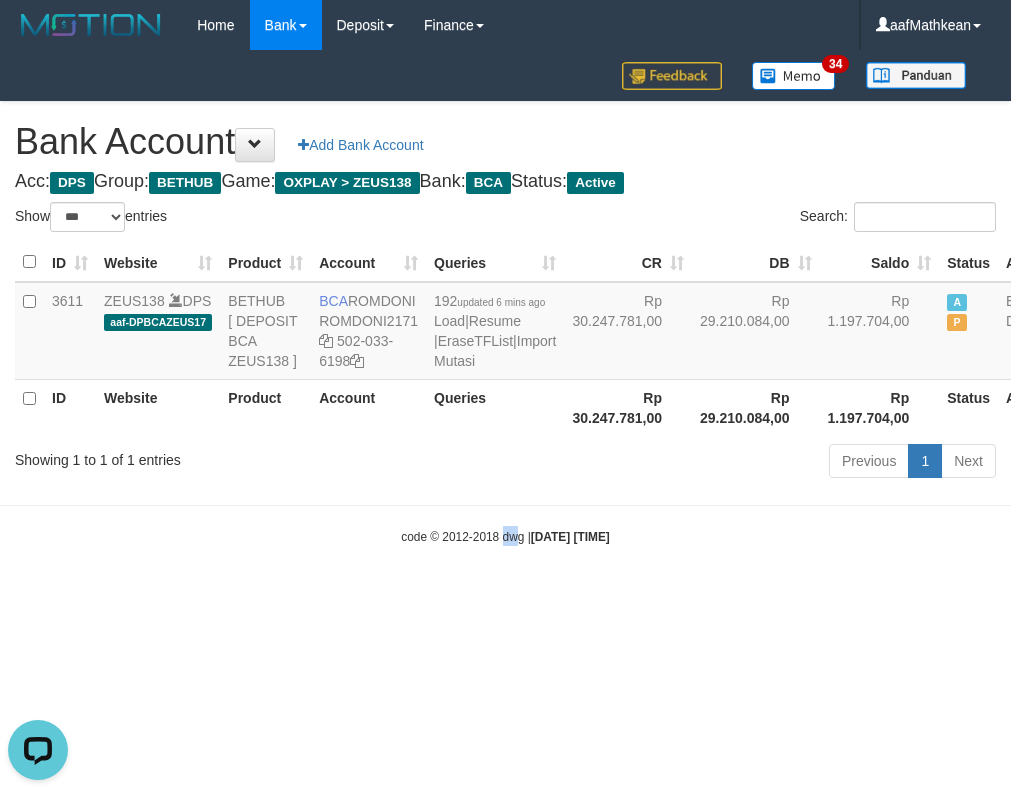 drag, startPoint x: 526, startPoint y: 488, endPoint x: 725, endPoint y: 451, distance: 202.41048 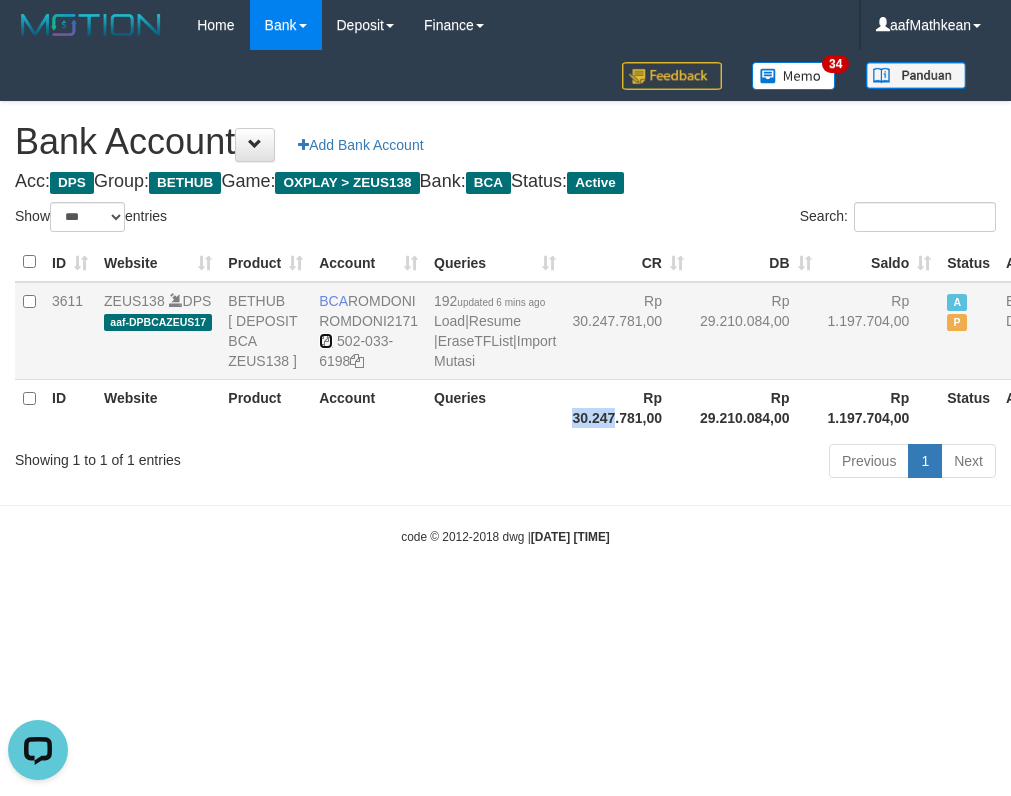 drag, startPoint x: 323, startPoint y: 360, endPoint x: 458, endPoint y: 351, distance: 135.29967 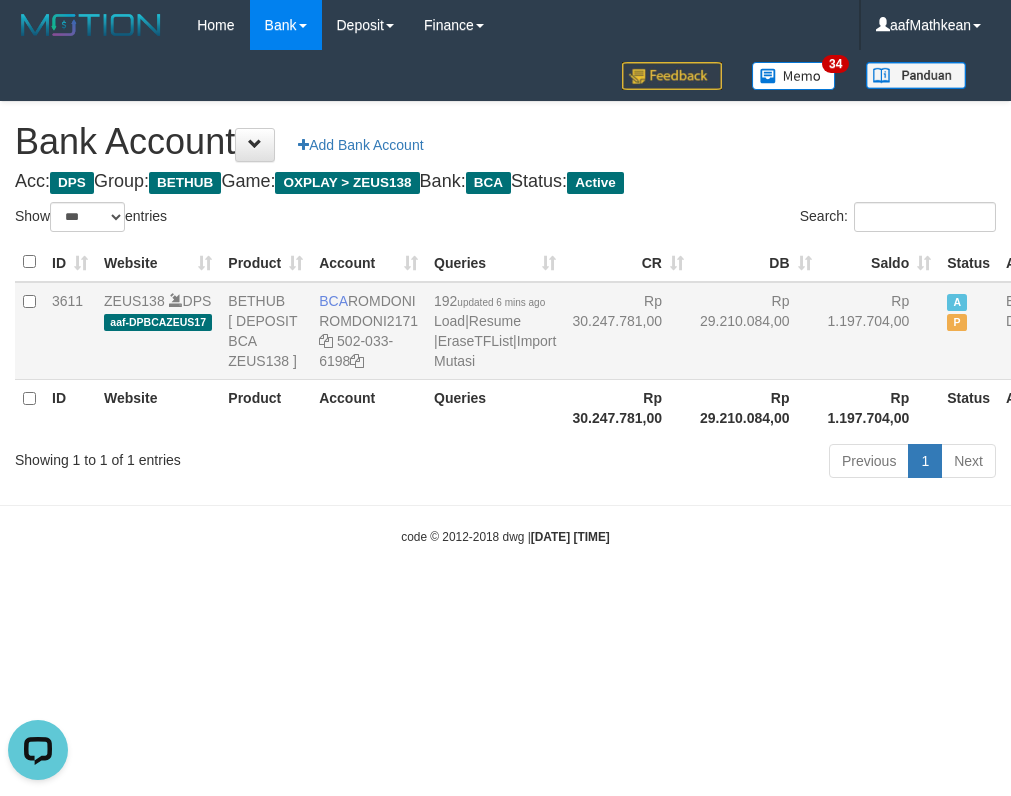 drag, startPoint x: 578, startPoint y: 353, endPoint x: 534, endPoint y: 333, distance: 48.332184 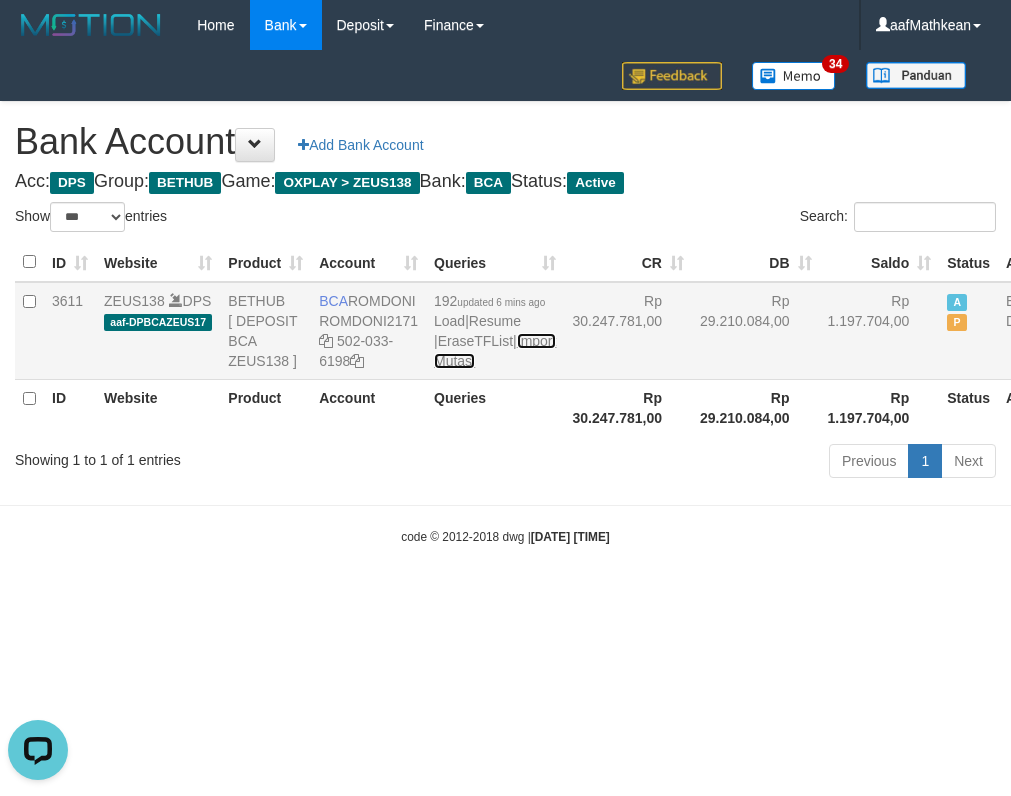 click on "Import Mutasi" at bounding box center (495, 351) 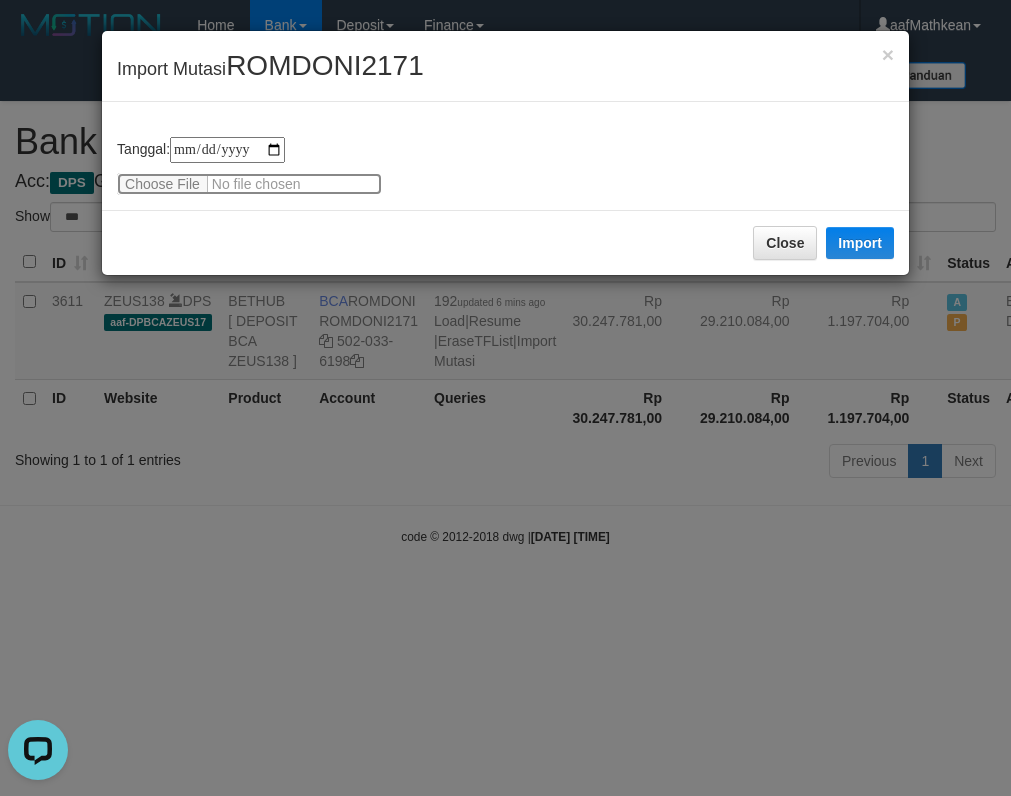 click at bounding box center (249, 184) 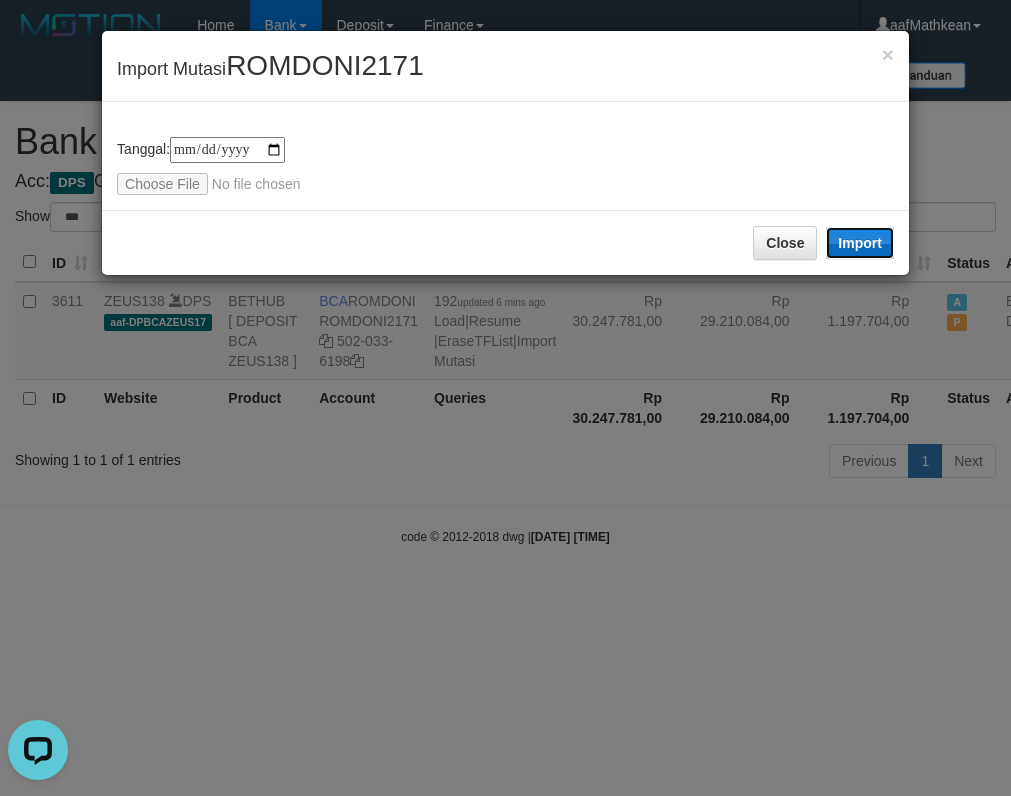 click on "Import" at bounding box center [860, 243] 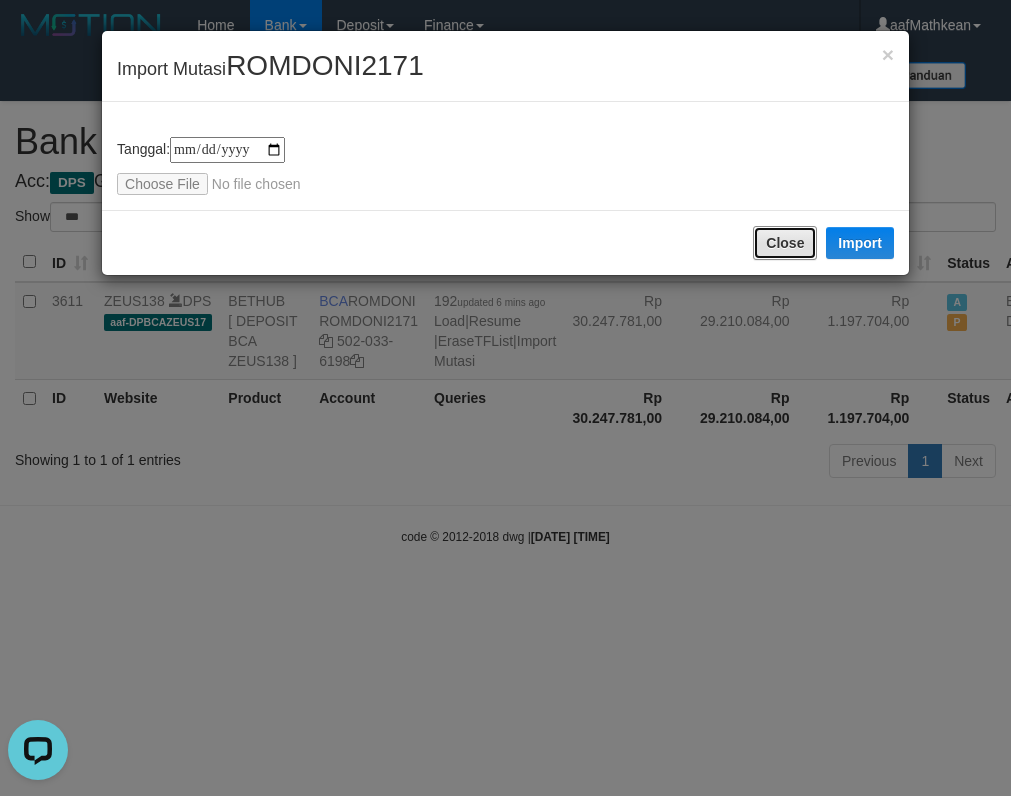 click on "Close" at bounding box center (785, 243) 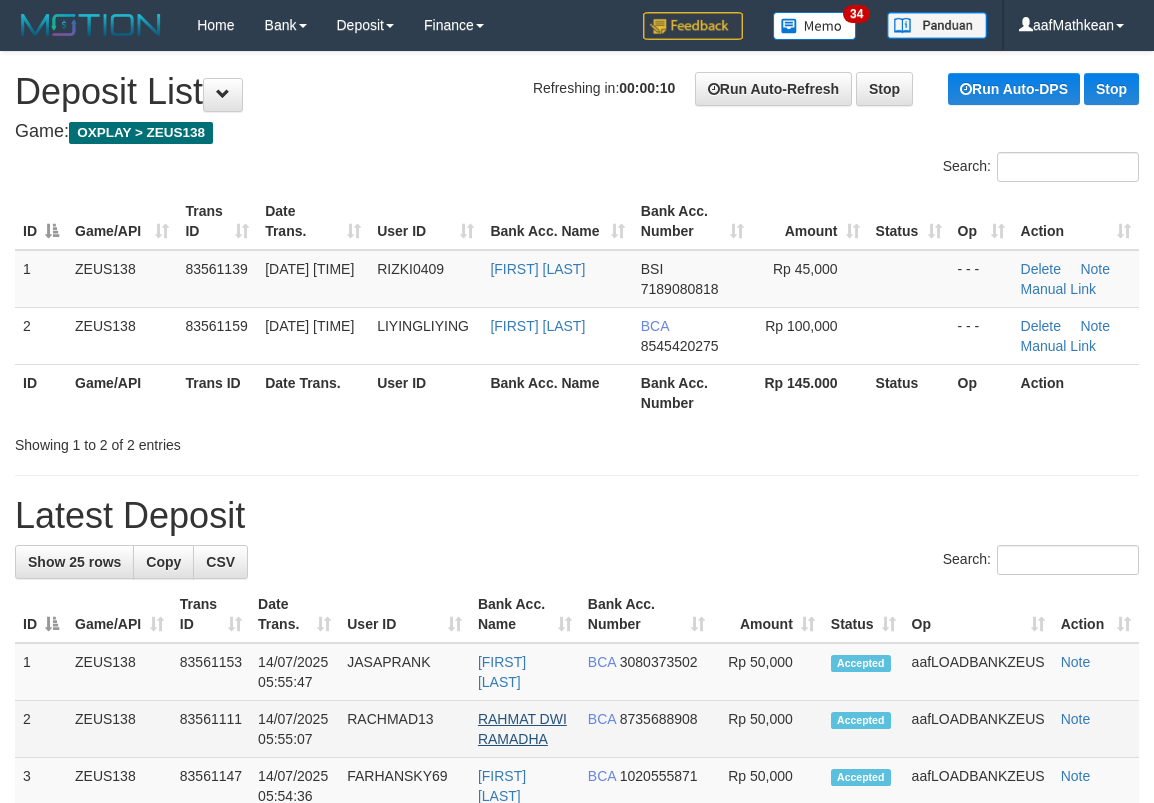 scroll, scrollTop: 0, scrollLeft: 0, axis: both 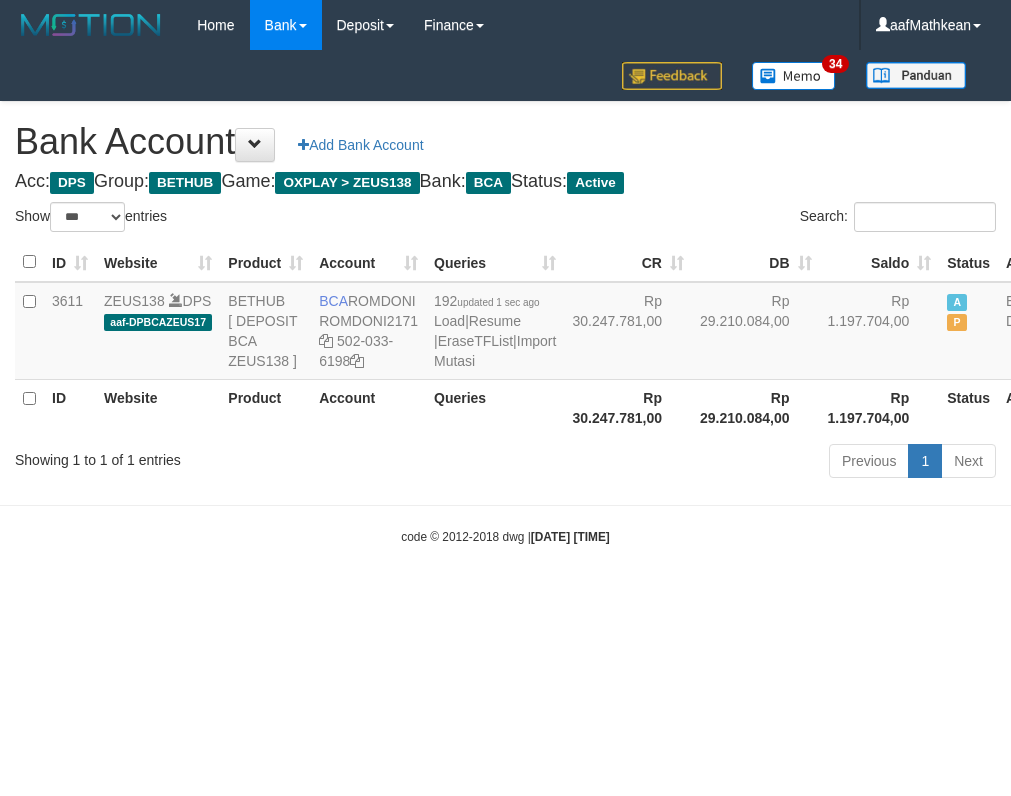 select on "***" 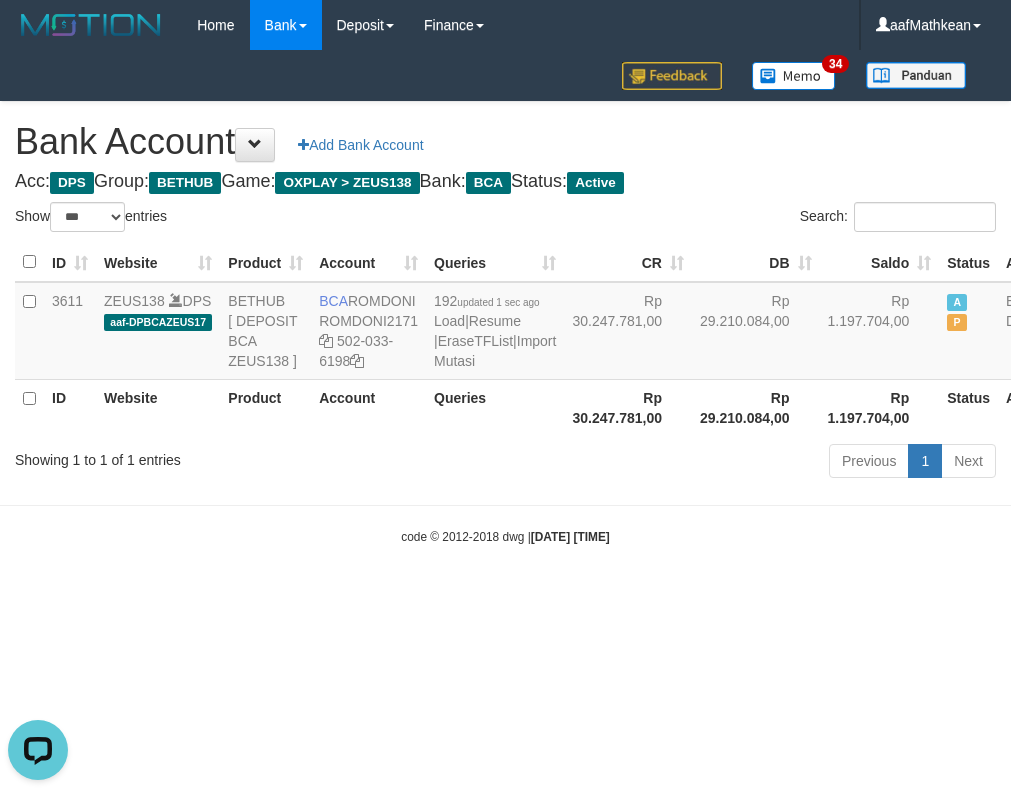 scroll, scrollTop: 0, scrollLeft: 0, axis: both 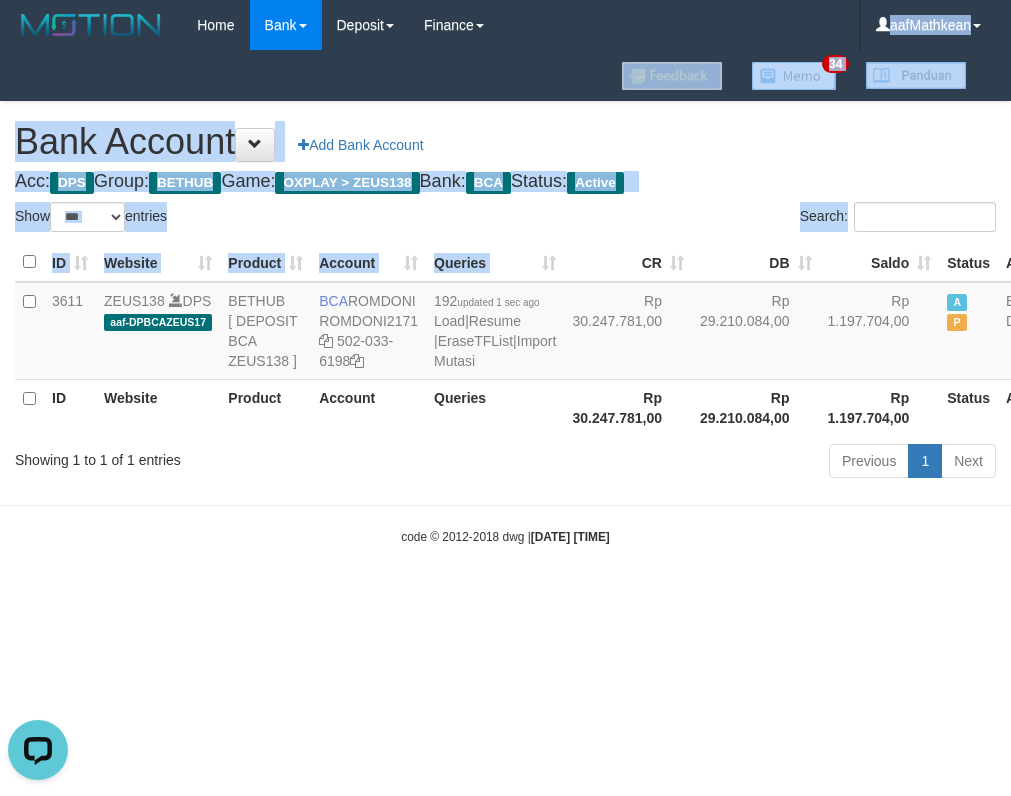 drag, startPoint x: 575, startPoint y: 121, endPoint x: 620, endPoint y: 445, distance: 327.11008 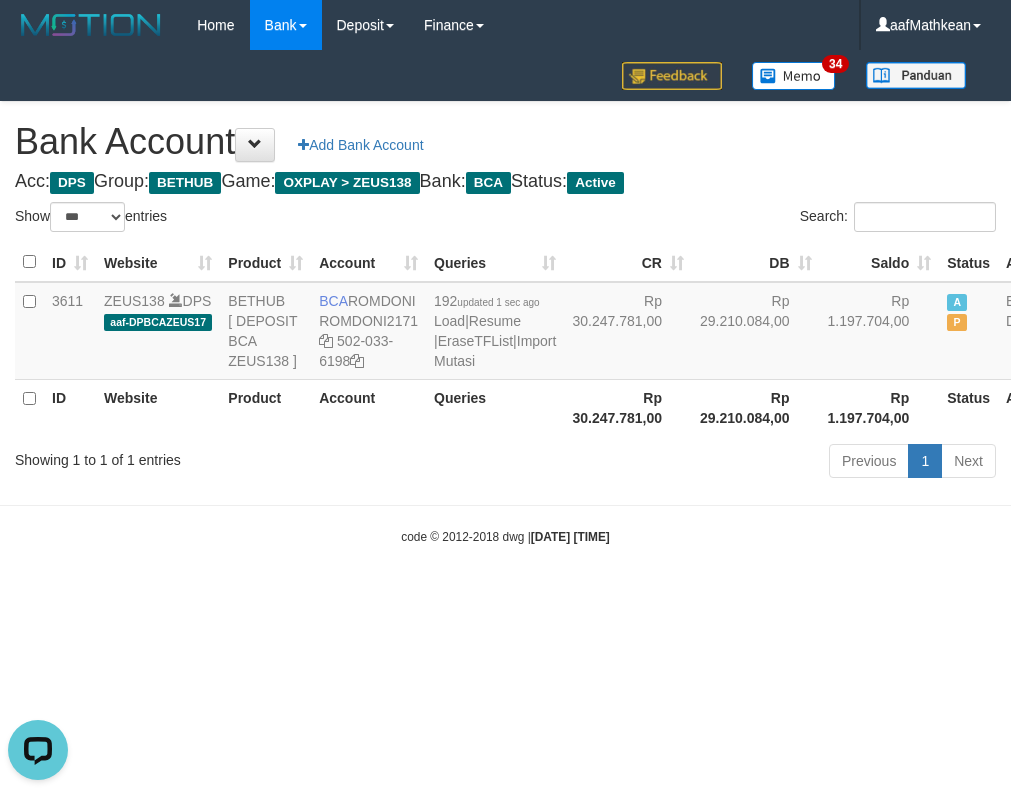 click on "Rp 29.210.084,00" at bounding box center [756, 407] 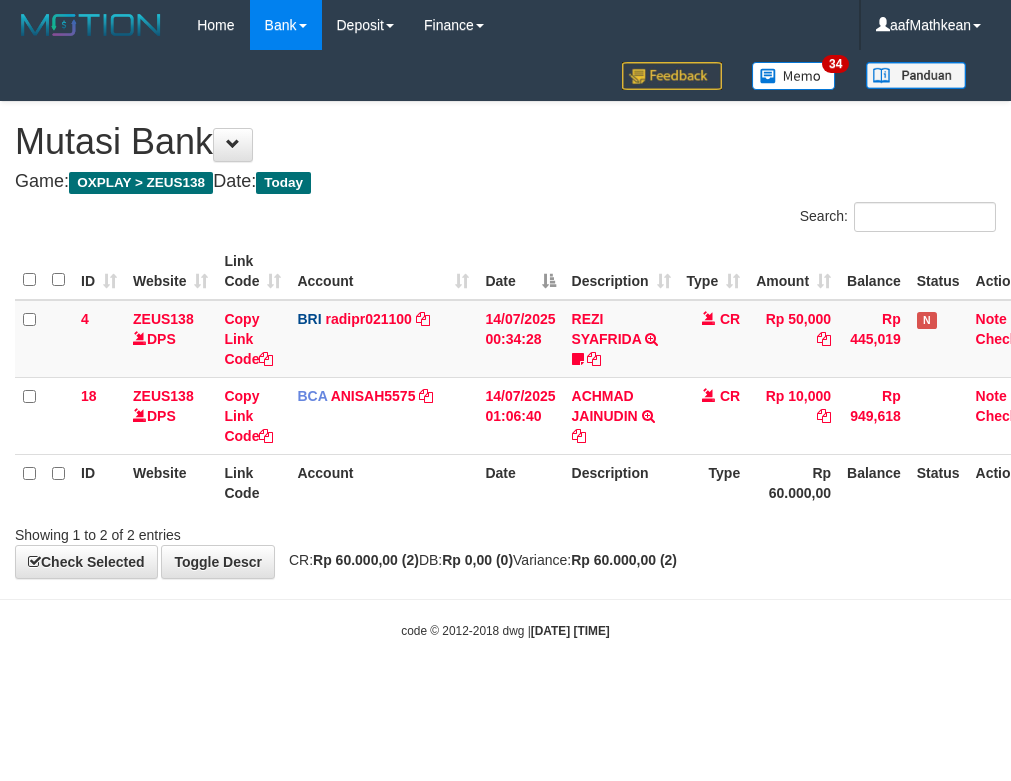 scroll, scrollTop: 0, scrollLeft: 0, axis: both 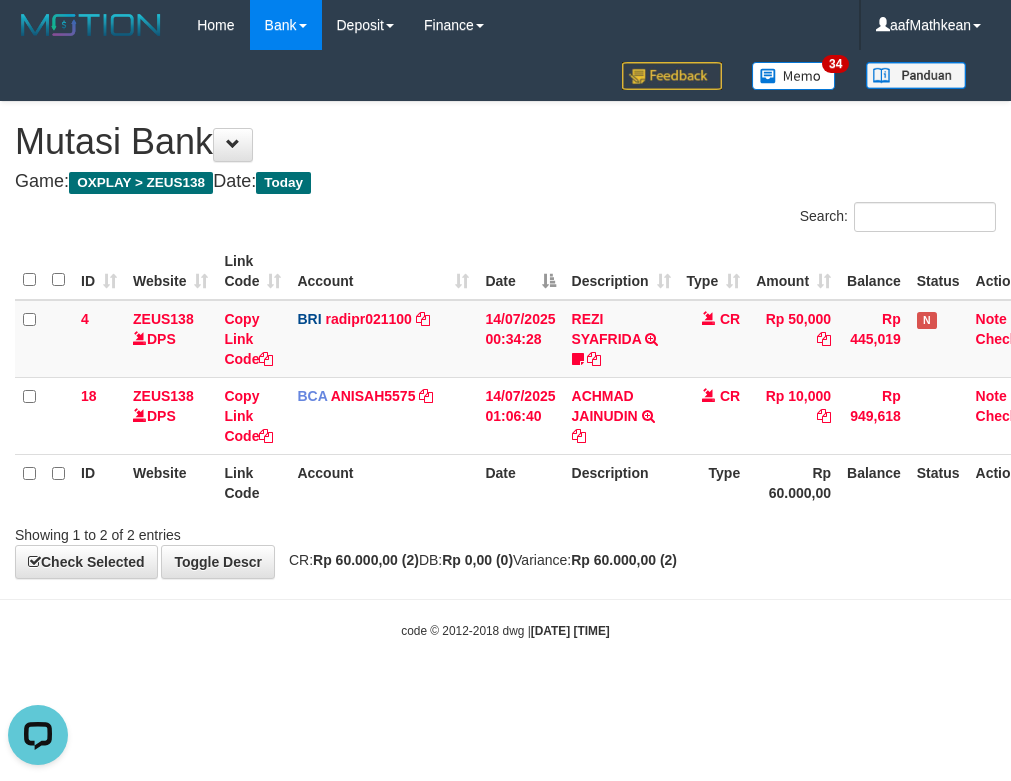 drag, startPoint x: 565, startPoint y: 589, endPoint x: 542, endPoint y: 585, distance: 23.345236 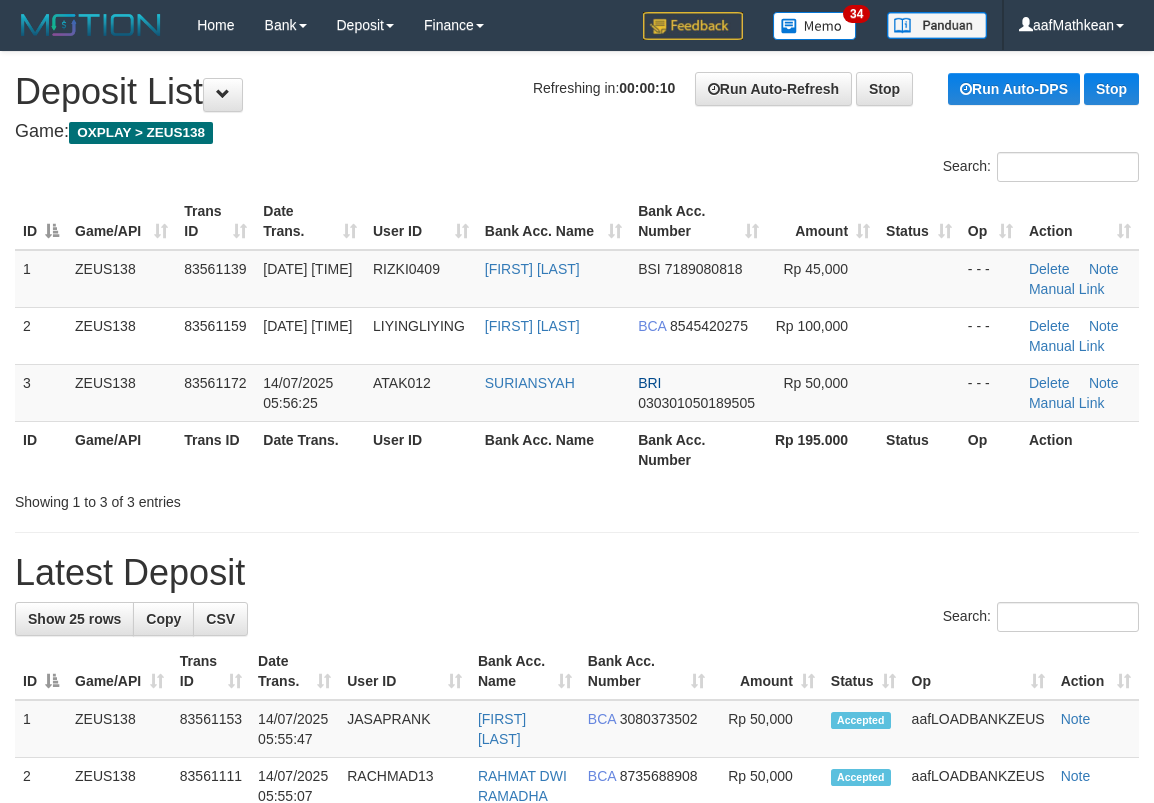 scroll, scrollTop: 0, scrollLeft: 0, axis: both 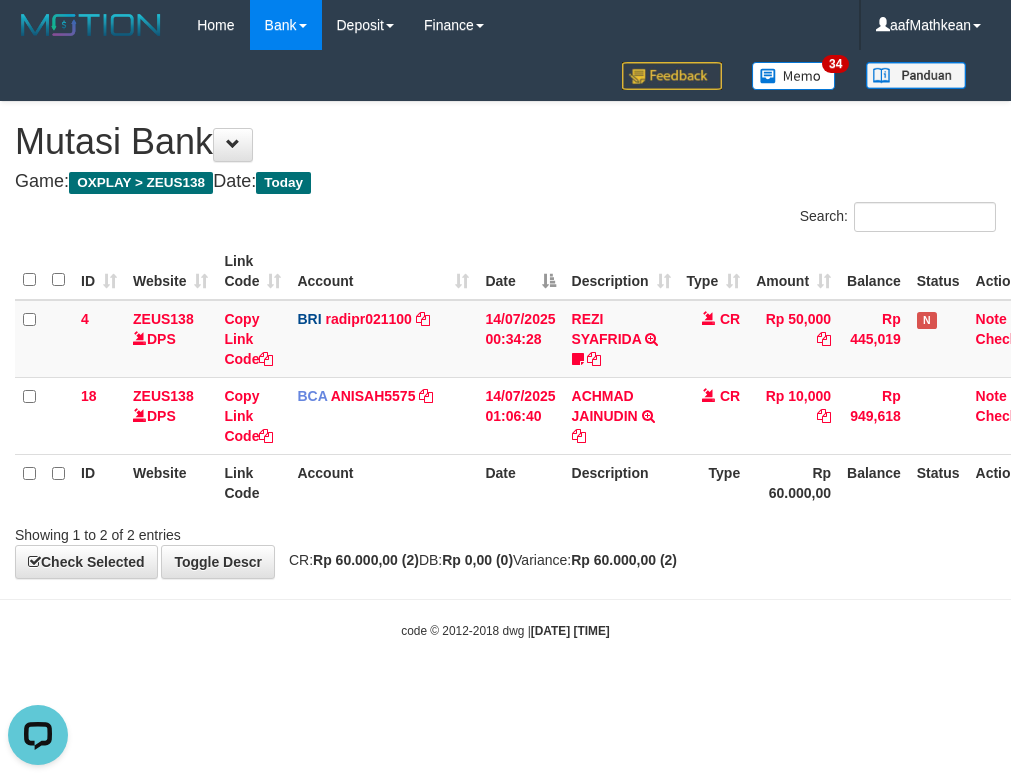 click on "**********" at bounding box center [505, 340] 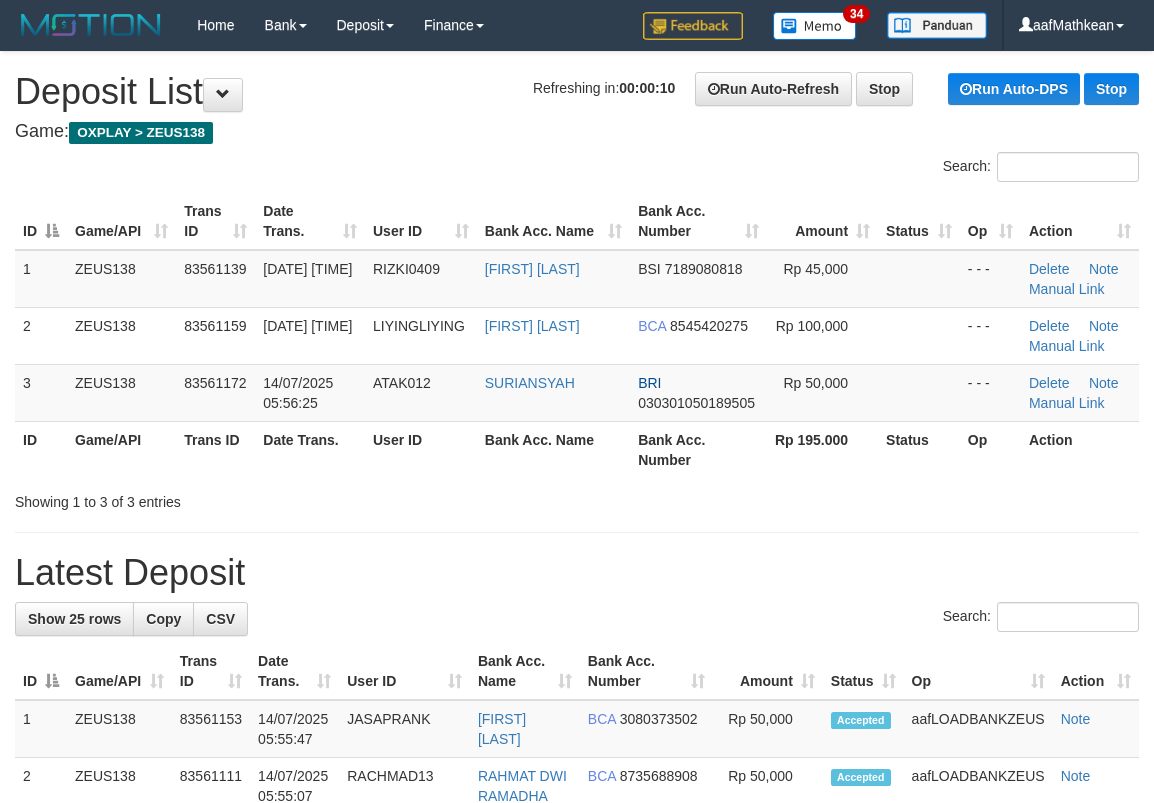 scroll, scrollTop: 0, scrollLeft: 0, axis: both 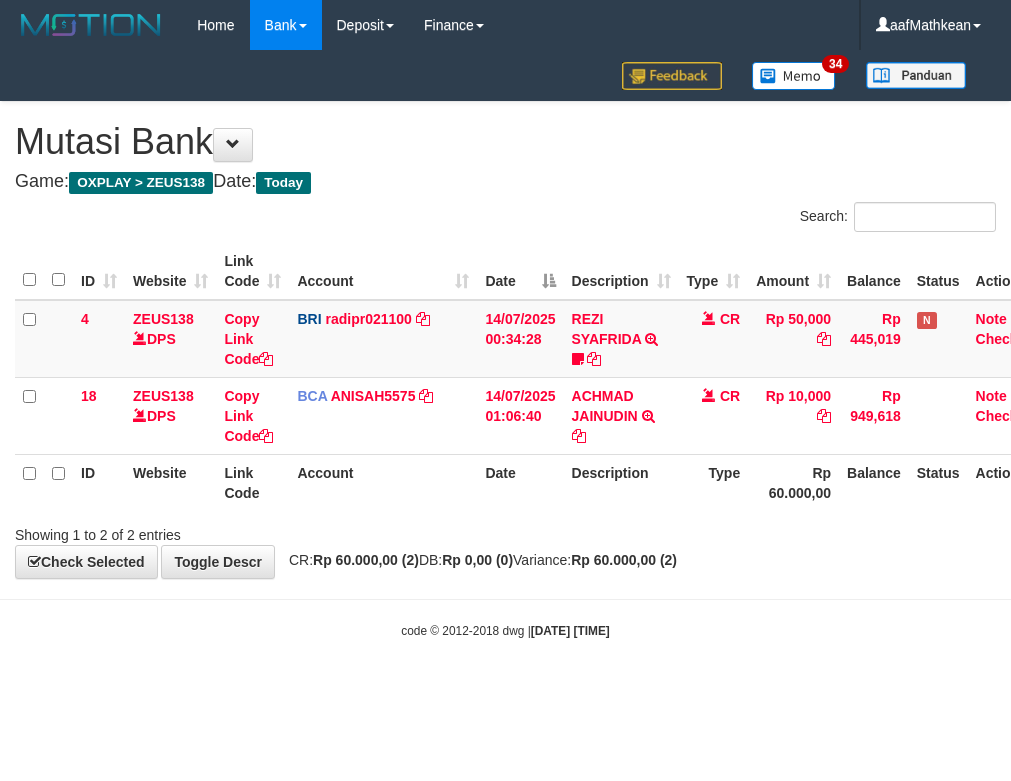 click on "**********" at bounding box center [505, 340] 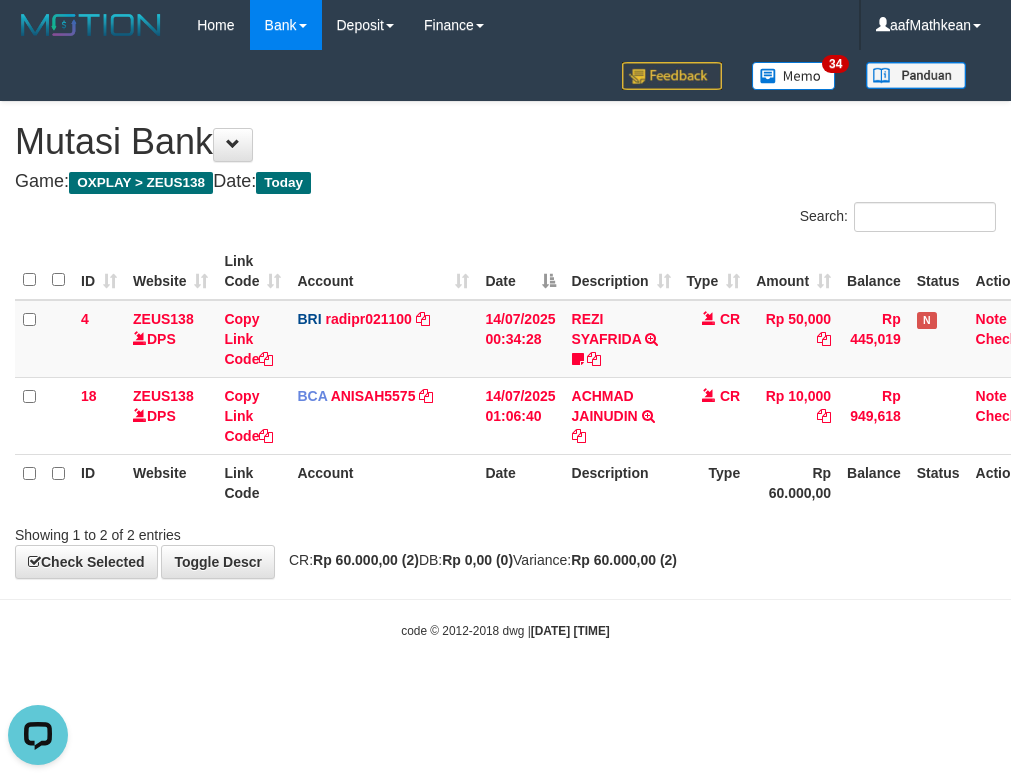 scroll, scrollTop: 0, scrollLeft: 0, axis: both 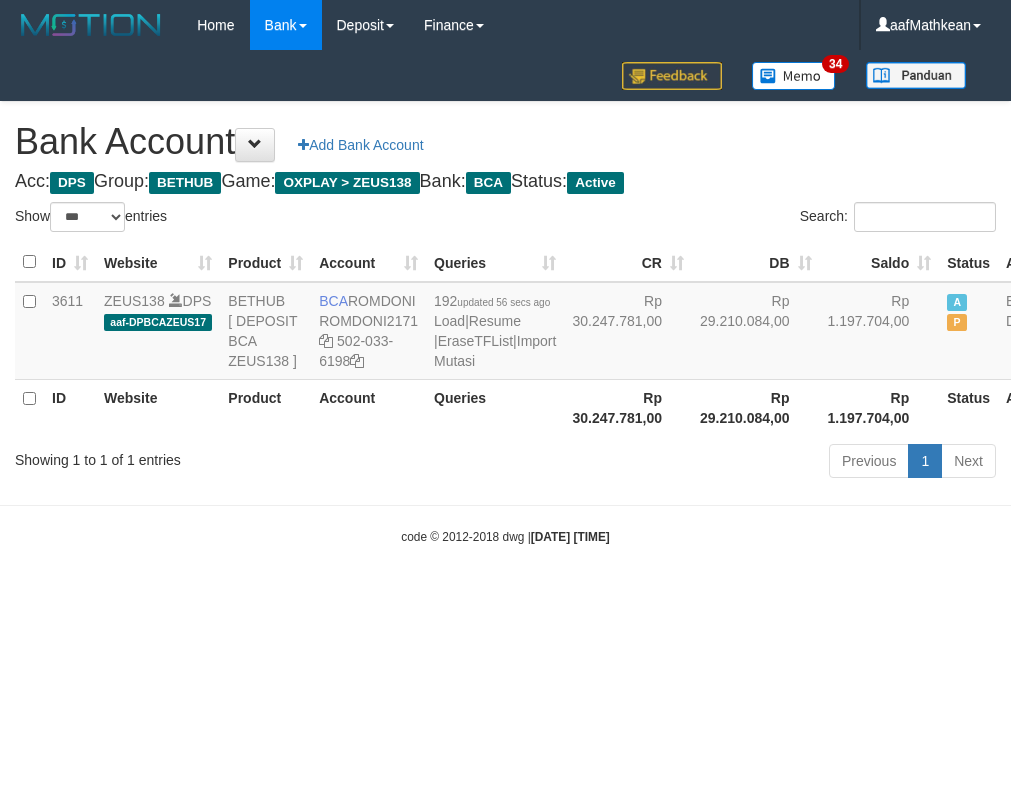 select on "***" 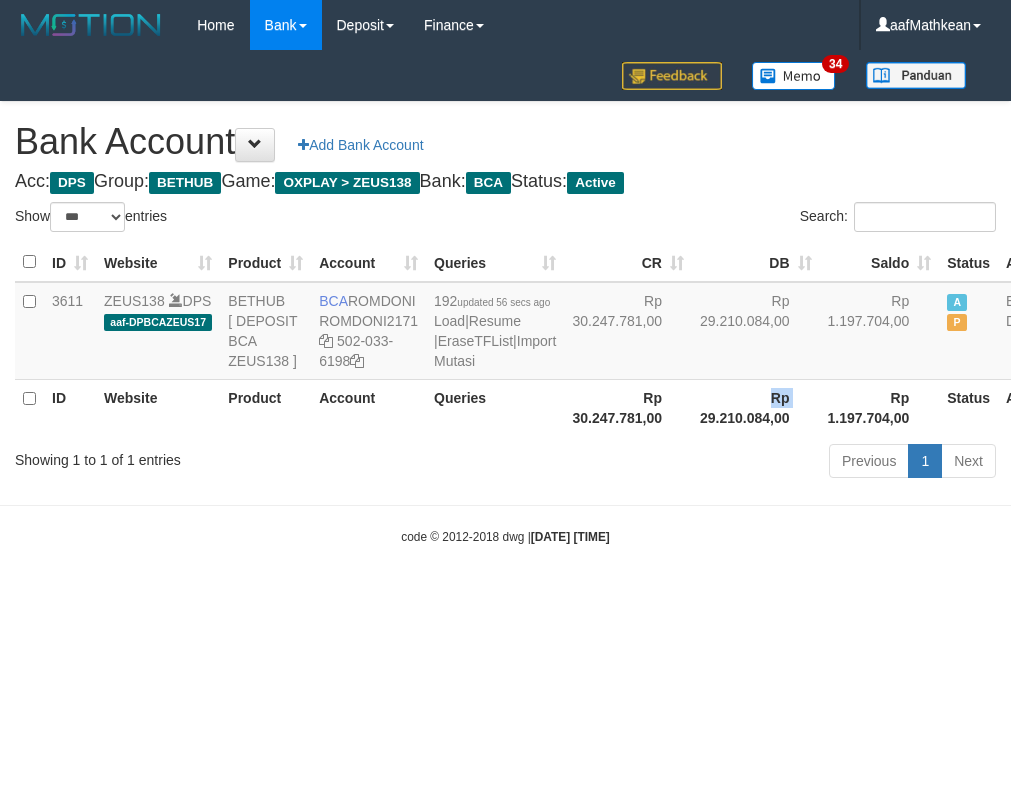 click on "Rp 29.210.084,00" at bounding box center (756, 407) 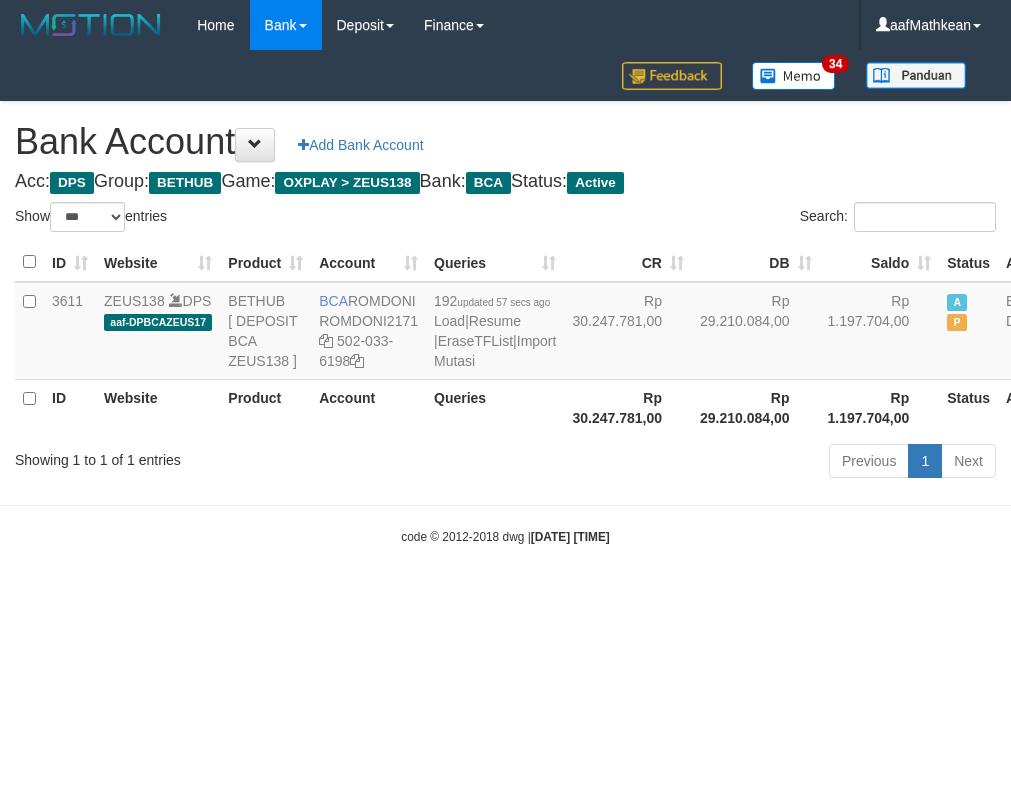 select on "***" 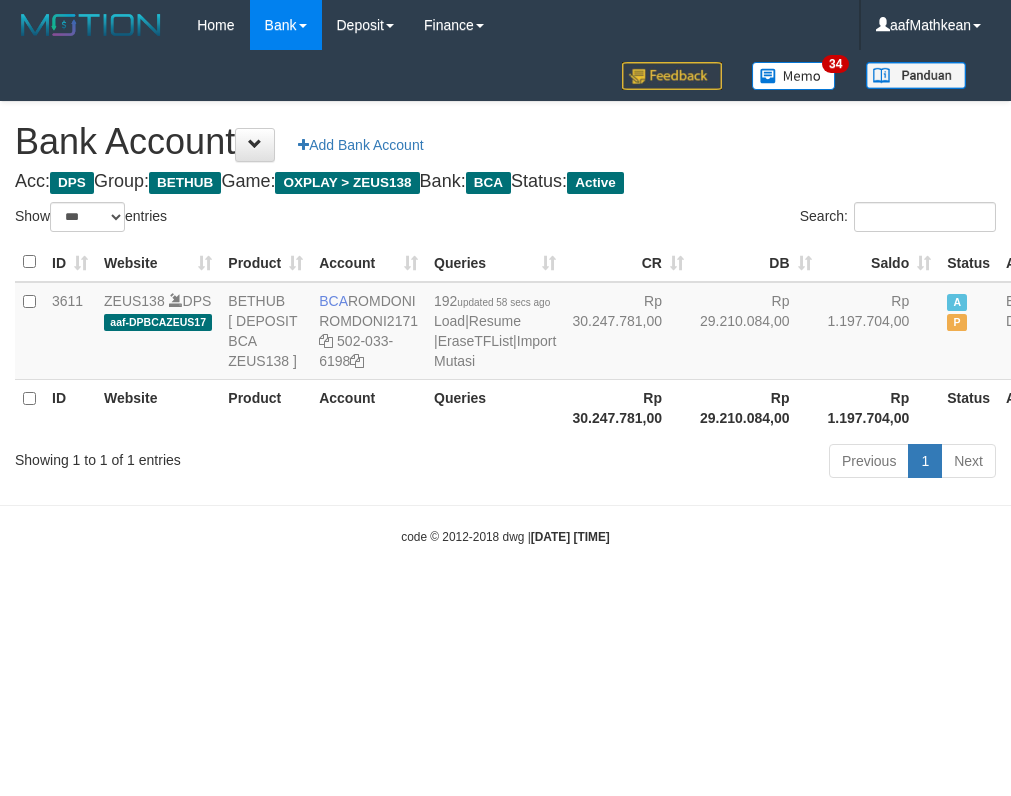 select on "***" 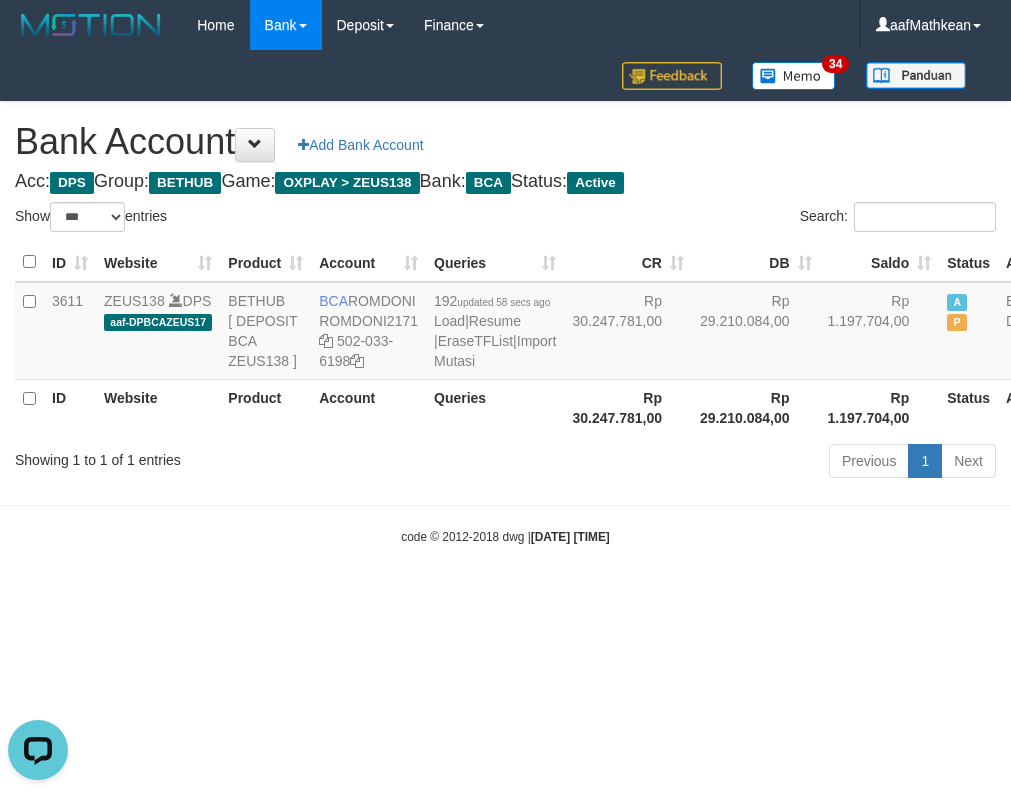 scroll, scrollTop: 0, scrollLeft: 0, axis: both 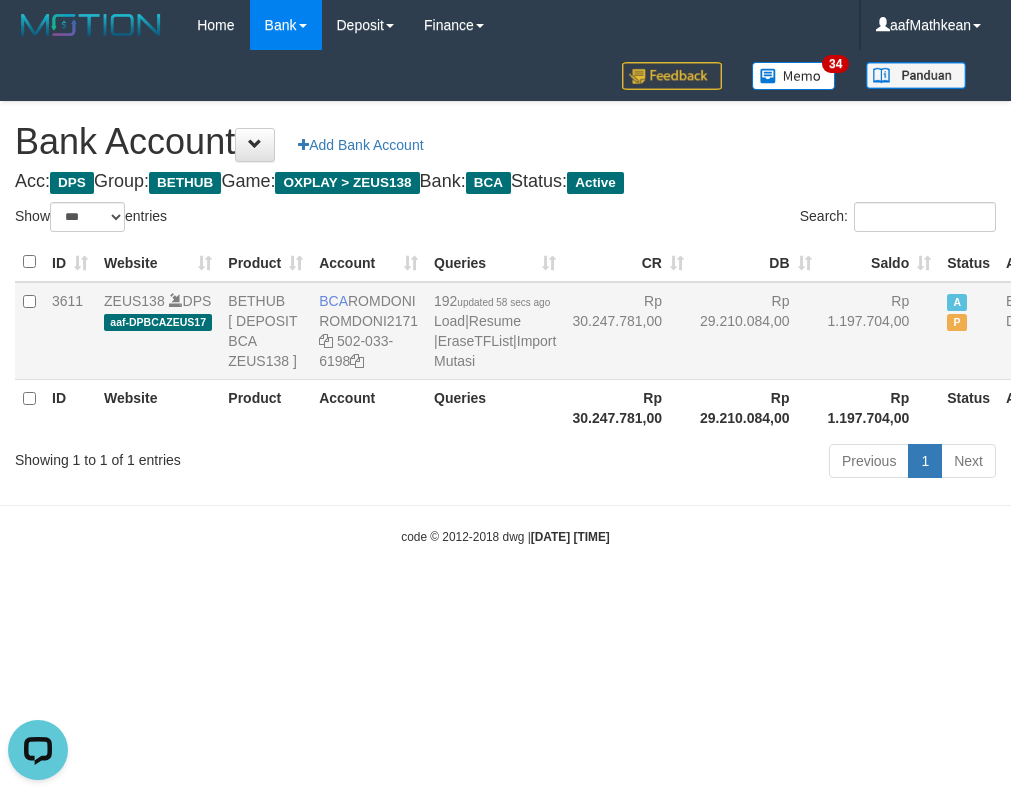 drag, startPoint x: 779, startPoint y: 319, endPoint x: 843, endPoint y: 320, distance: 64.00781 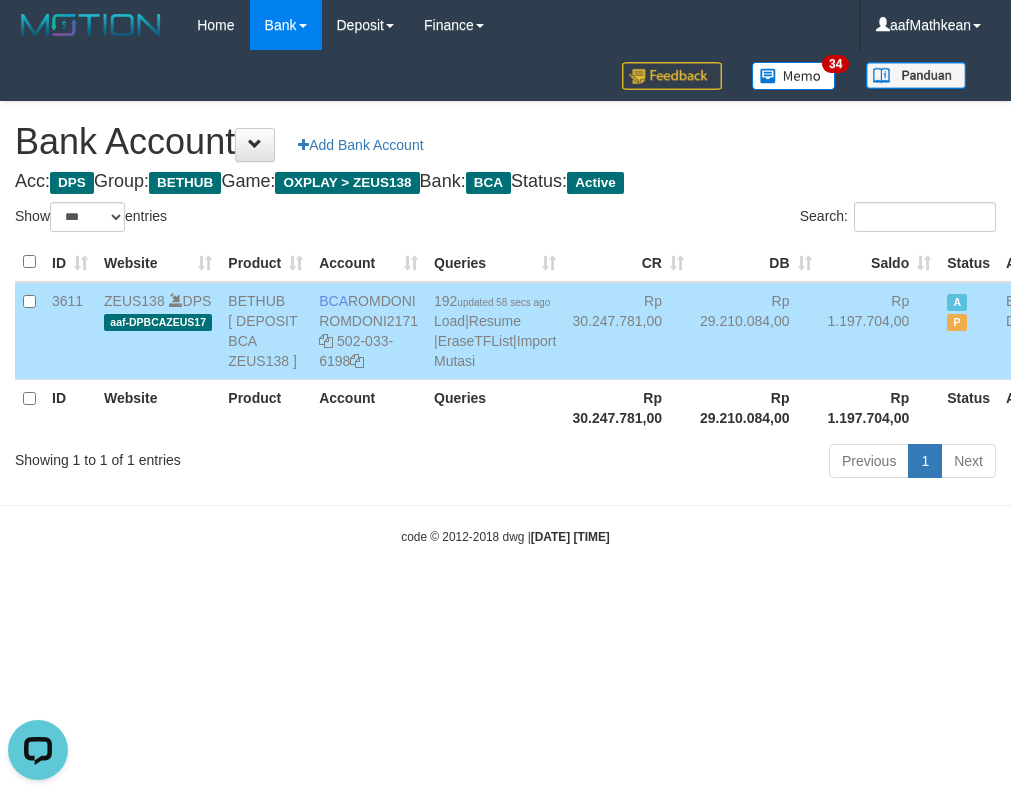 copy on "1.197.704" 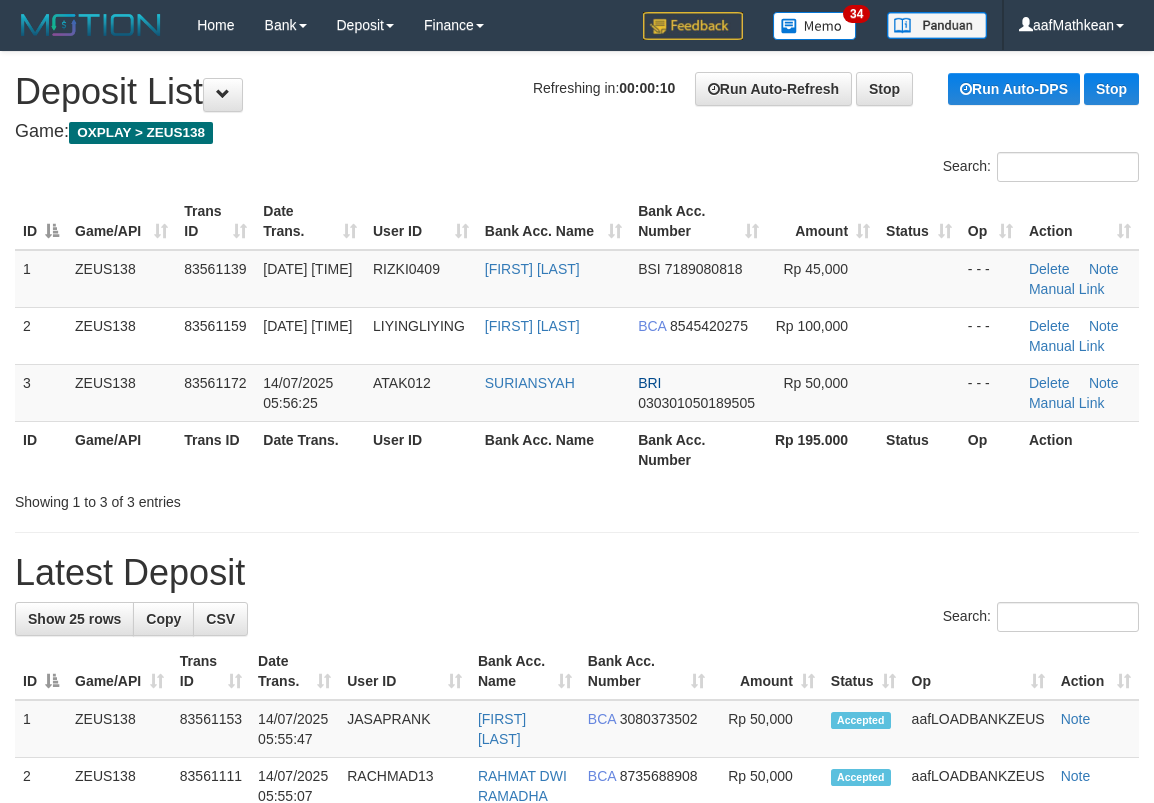 scroll, scrollTop: 0, scrollLeft: 0, axis: both 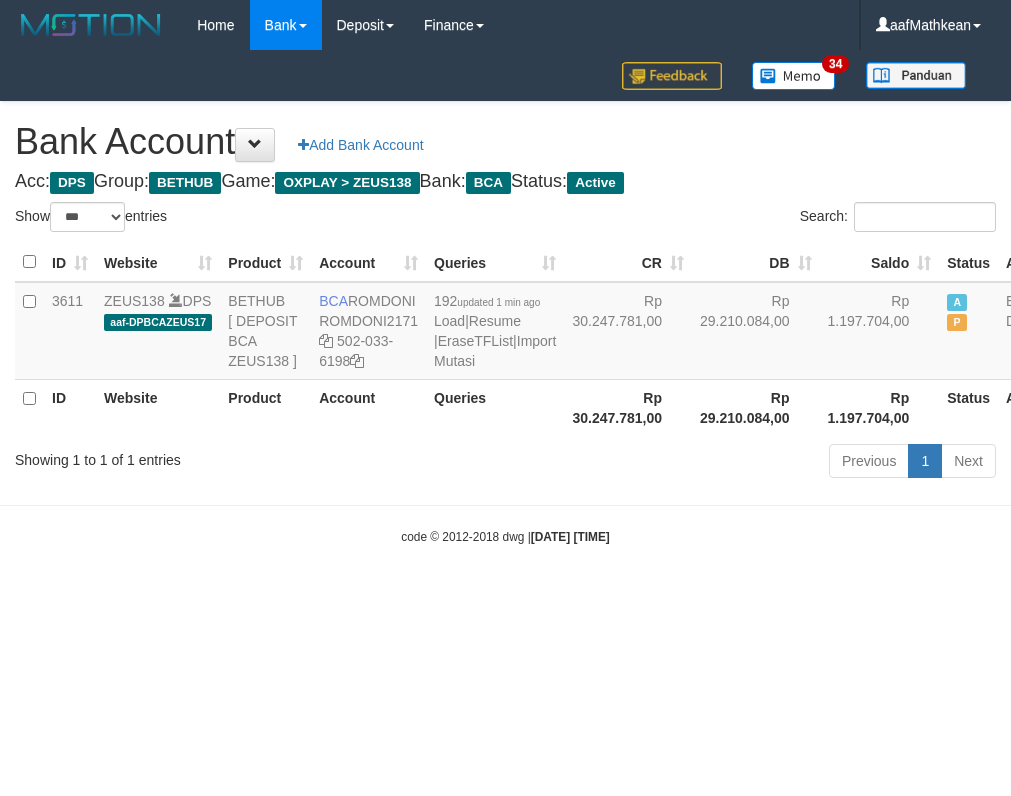 select on "***" 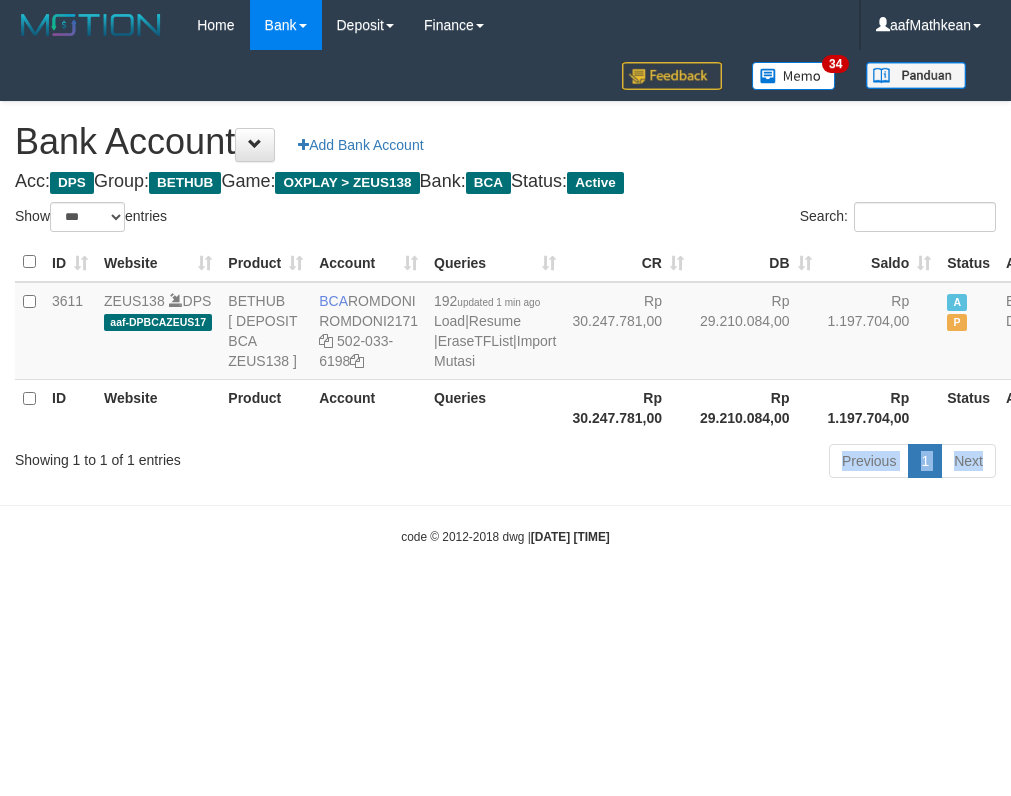 click on "Toggle navigation
Home
Bank
Account List
Load
By Website
Group
[OXPLAY]													ZEUS138
By Load Group (DPS)" at bounding box center (505, 298) 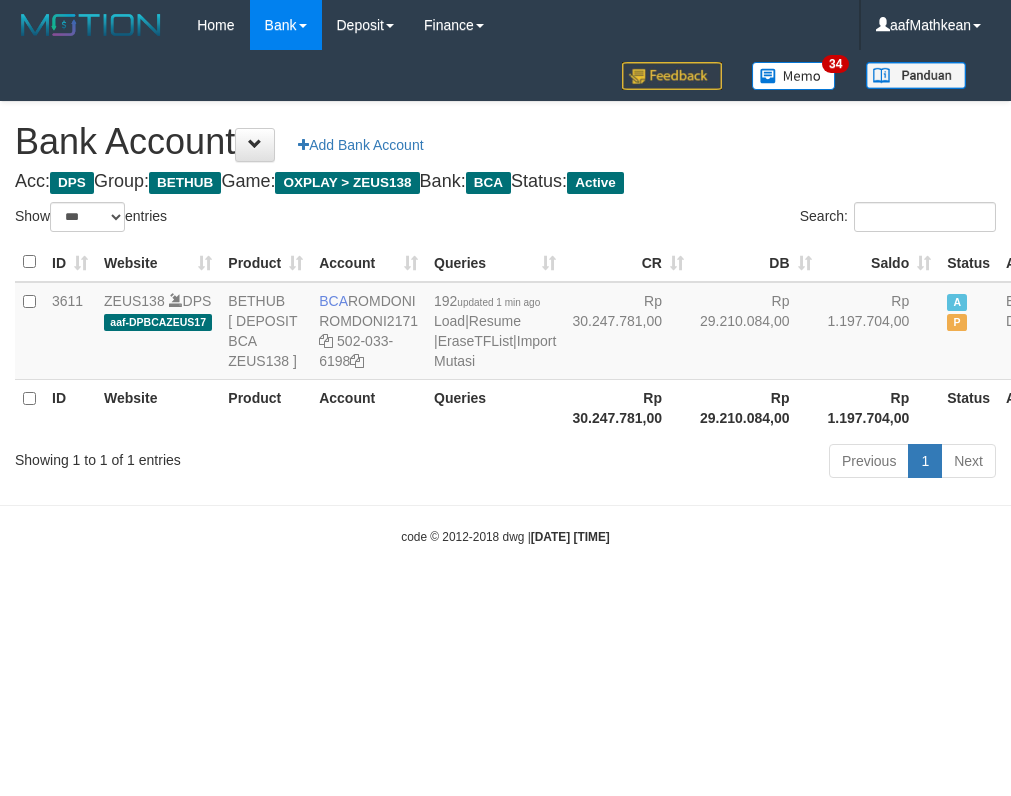 select on "***" 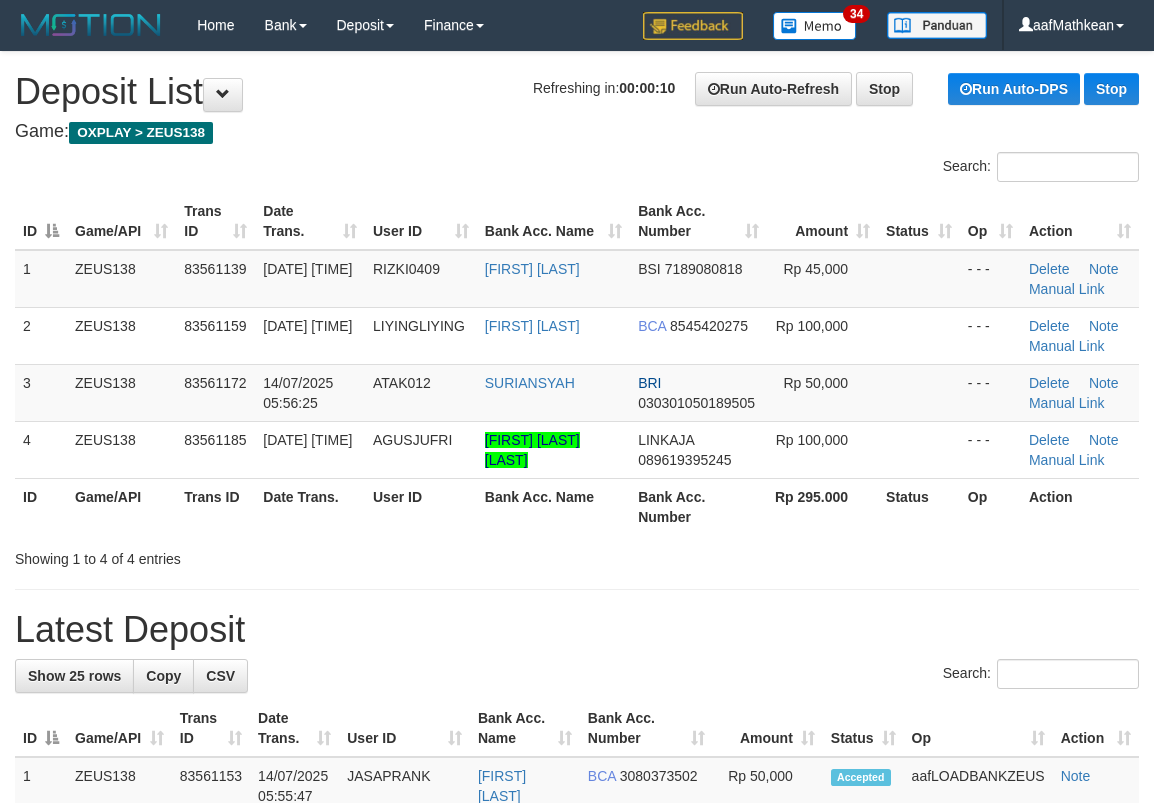 scroll, scrollTop: 0, scrollLeft: 0, axis: both 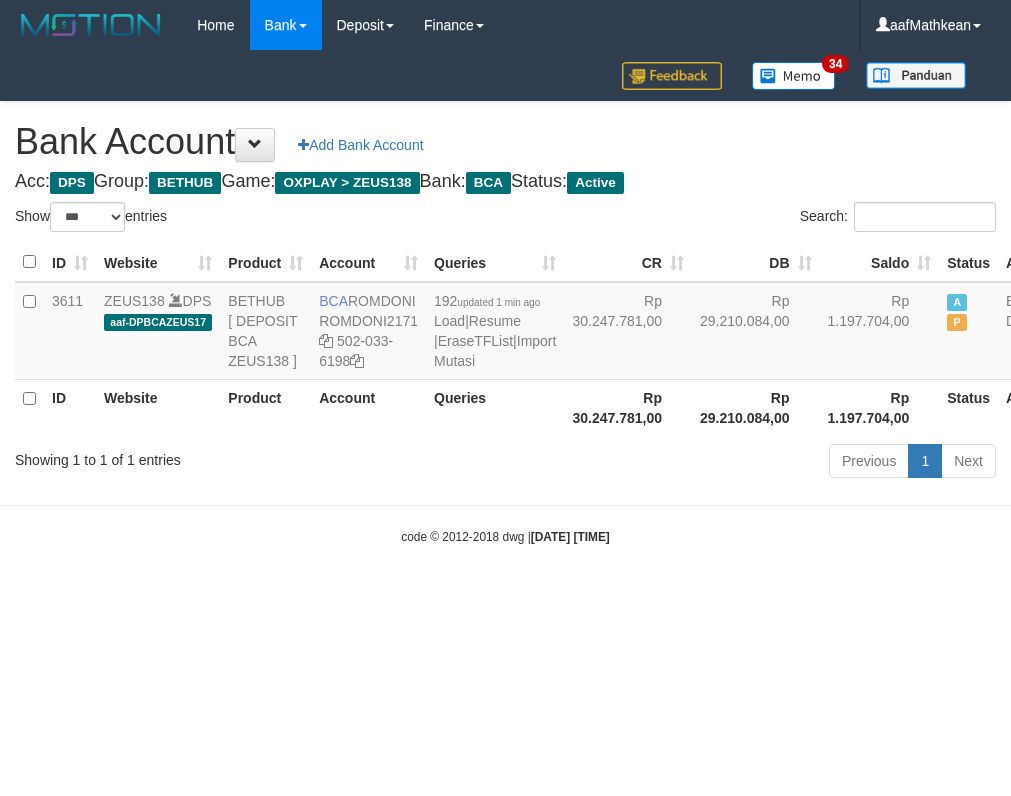 select on "***" 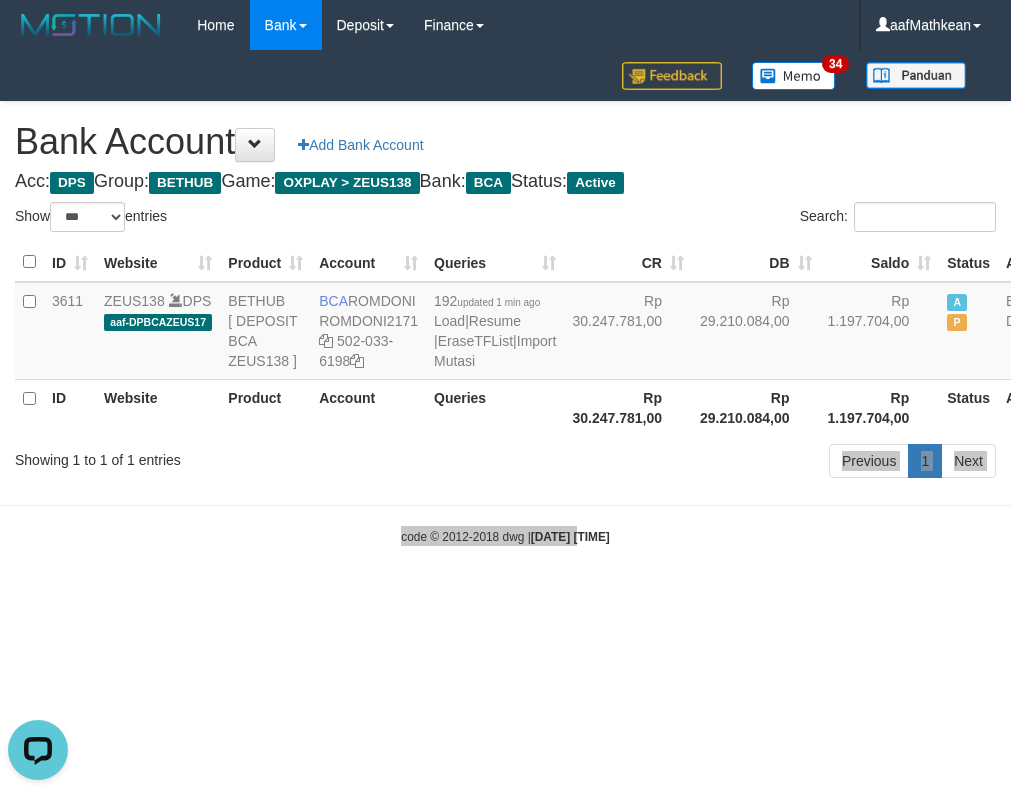 scroll, scrollTop: 0, scrollLeft: 0, axis: both 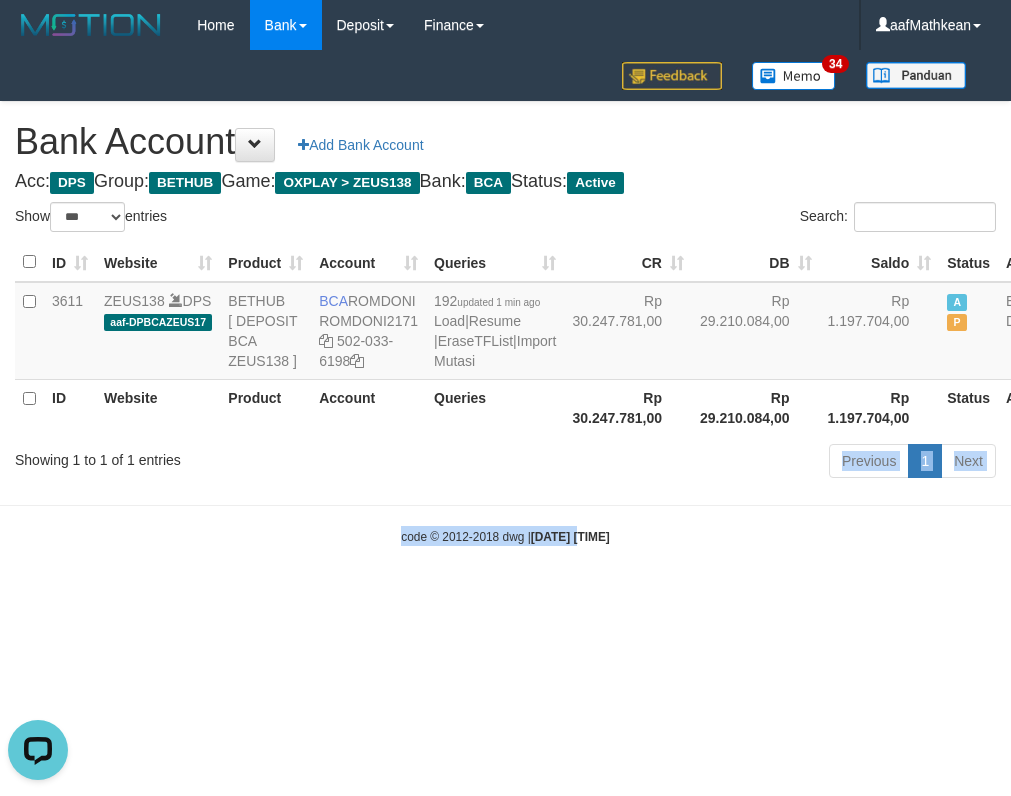 drag, startPoint x: 620, startPoint y: 616, endPoint x: 615, endPoint y: 643, distance: 27.45906 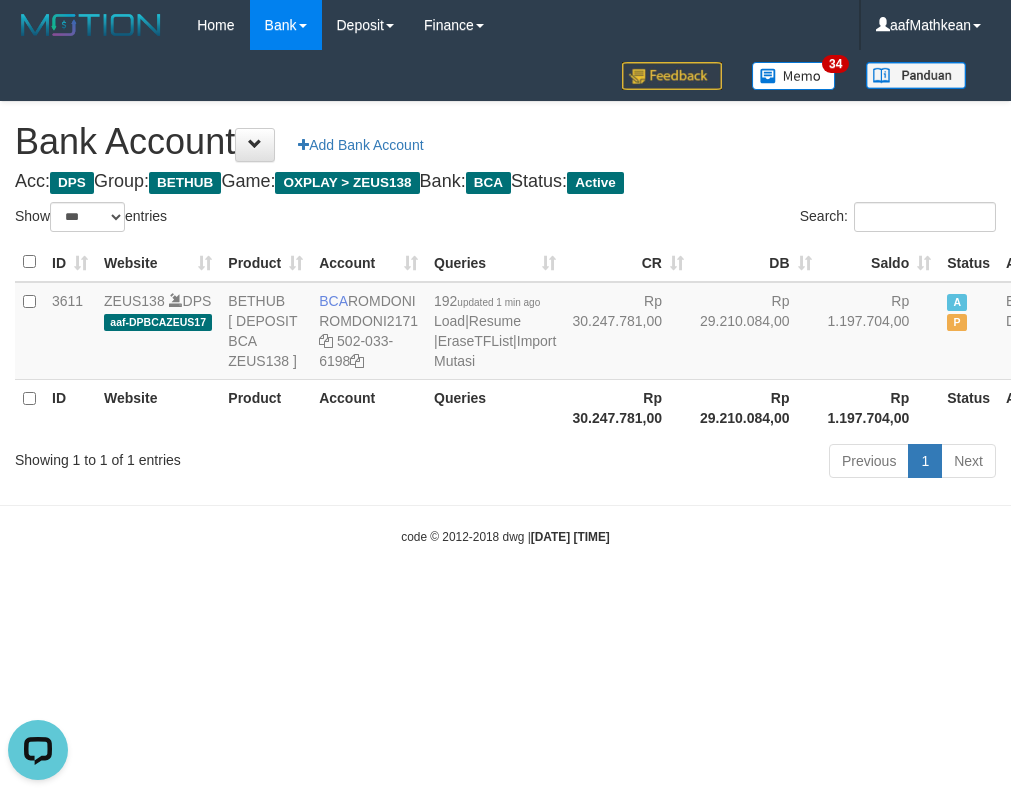 drag, startPoint x: 615, startPoint y: 643, endPoint x: 602, endPoint y: 661, distance: 22.203604 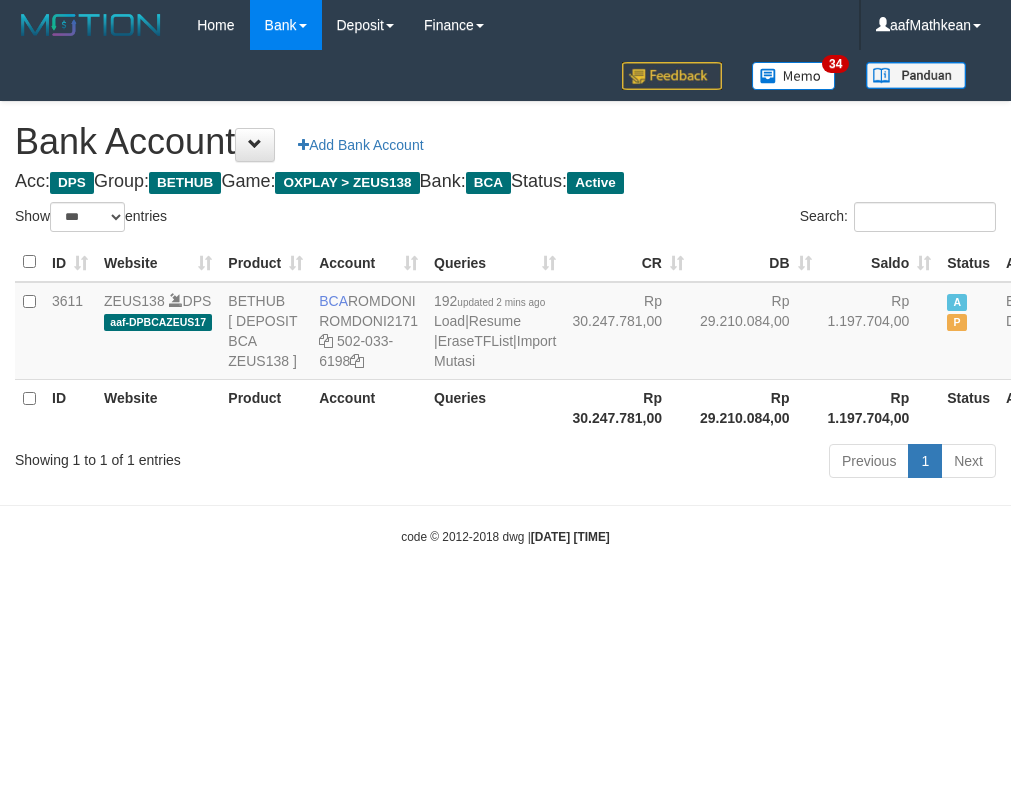 select on "***" 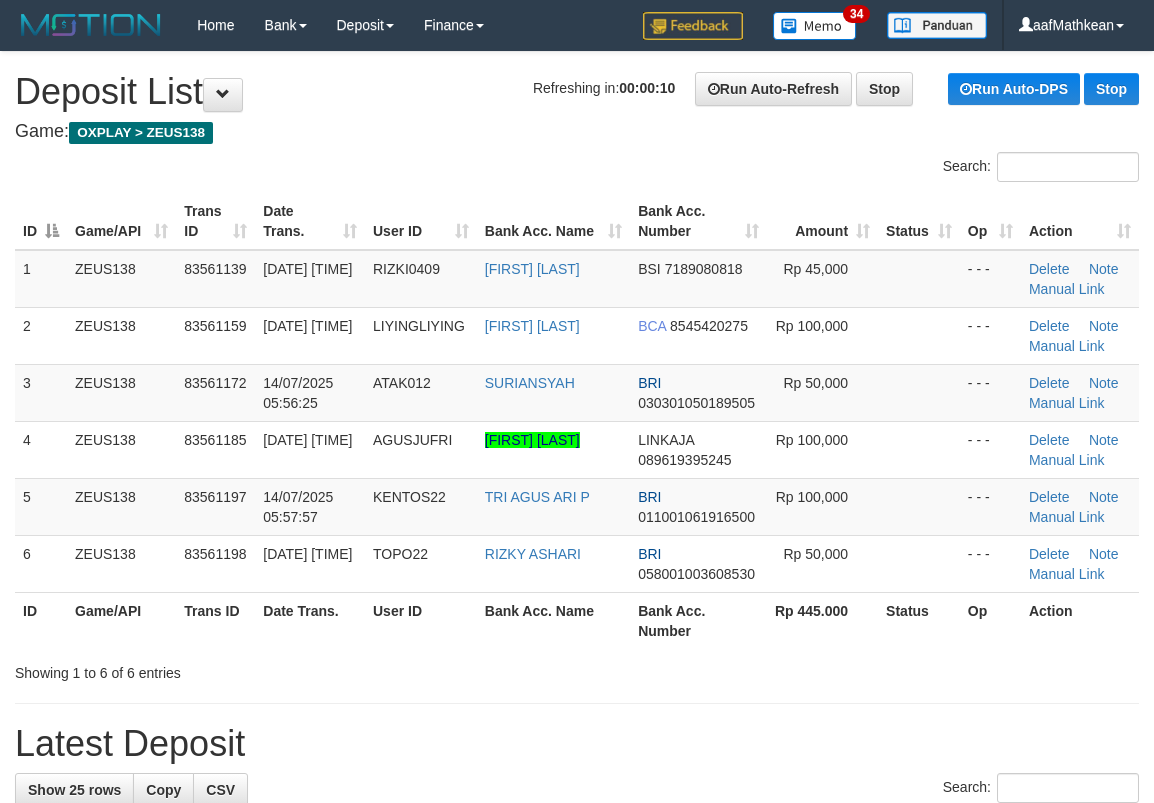 scroll, scrollTop: 0, scrollLeft: 0, axis: both 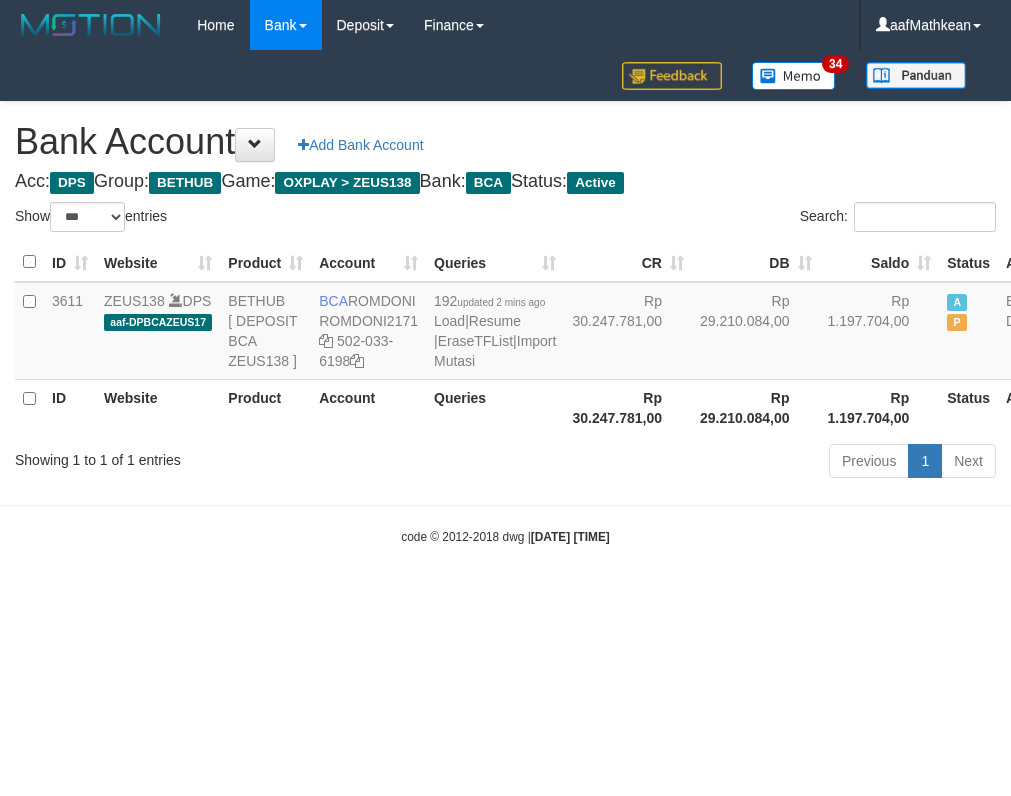 select on "***" 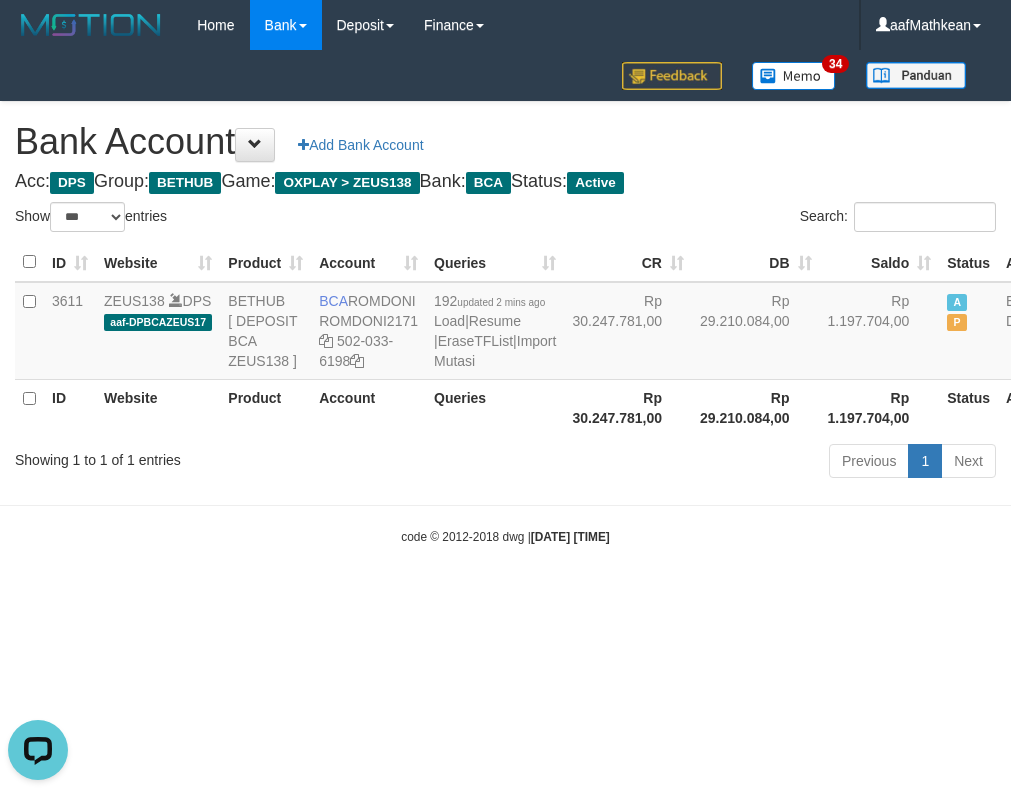 scroll, scrollTop: 0, scrollLeft: 0, axis: both 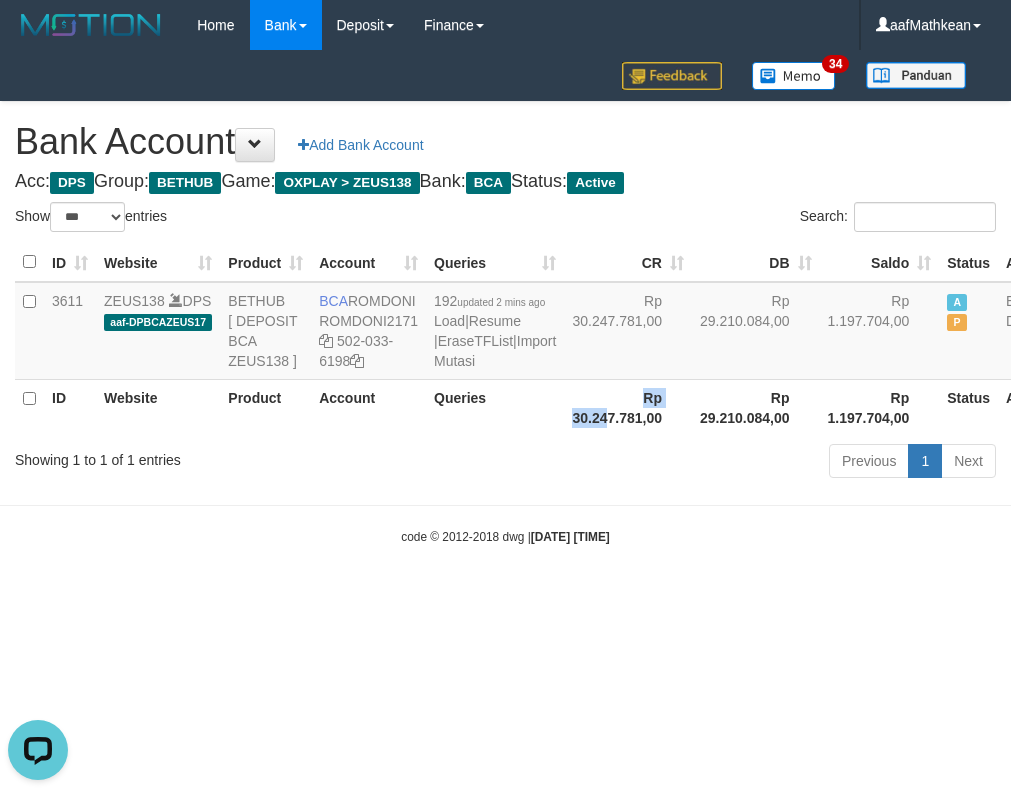 drag, startPoint x: 564, startPoint y: 466, endPoint x: 543, endPoint y: 481, distance: 25.806976 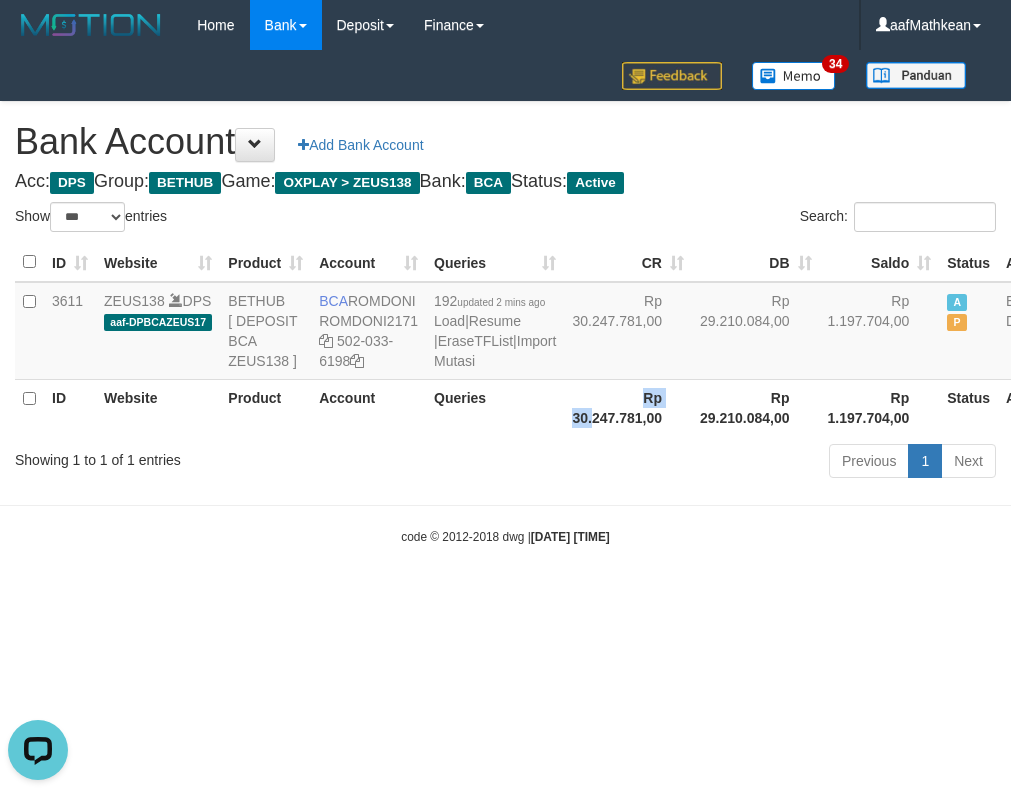 click on "Rp 30.247.781,00" at bounding box center (628, 407) 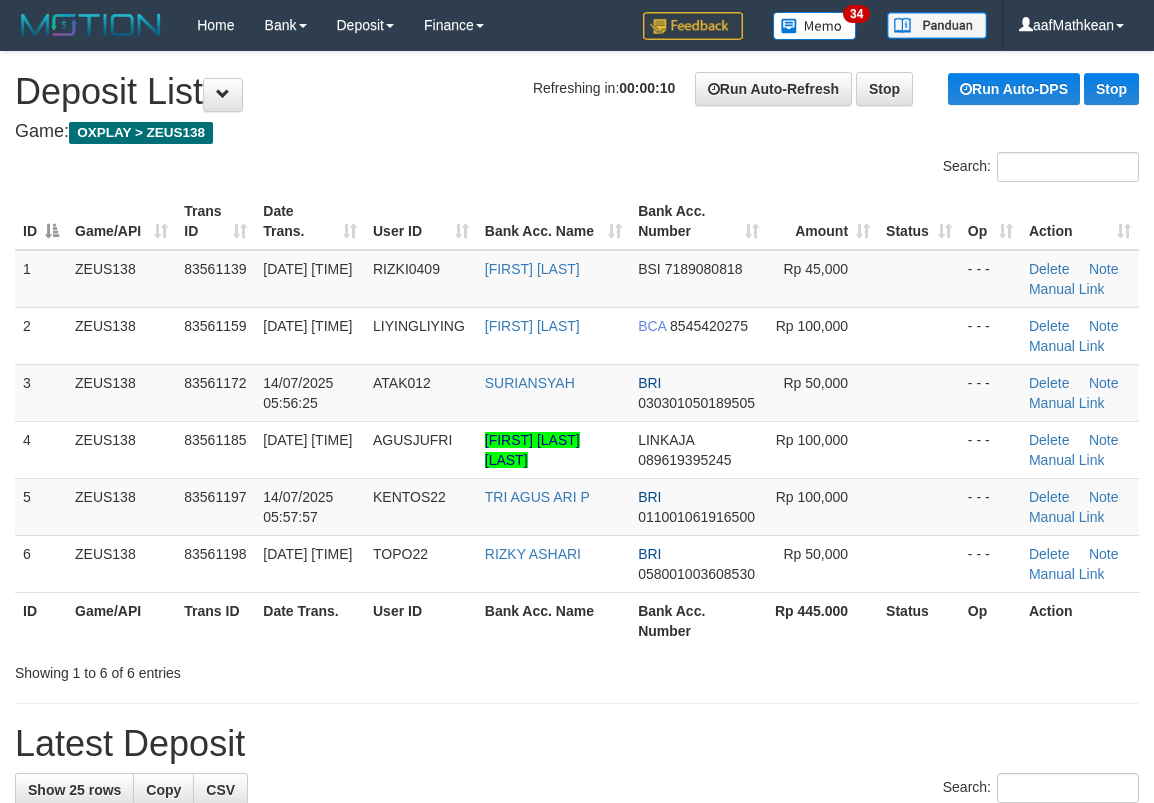 scroll, scrollTop: 0, scrollLeft: 0, axis: both 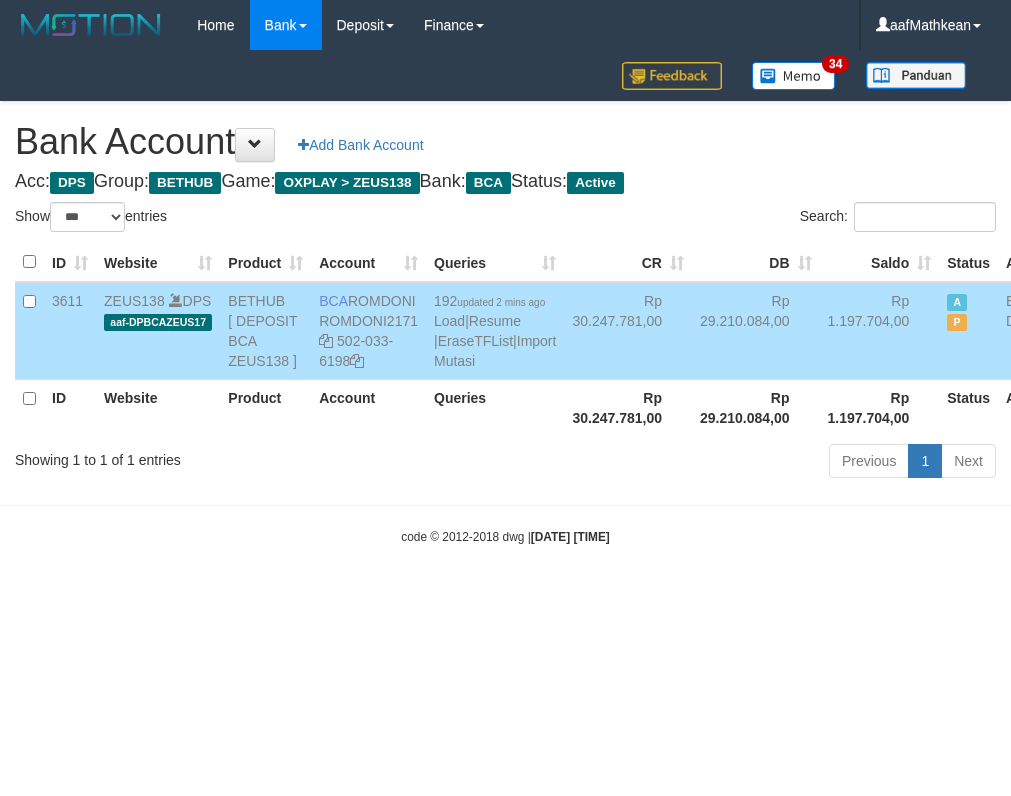 select on "***" 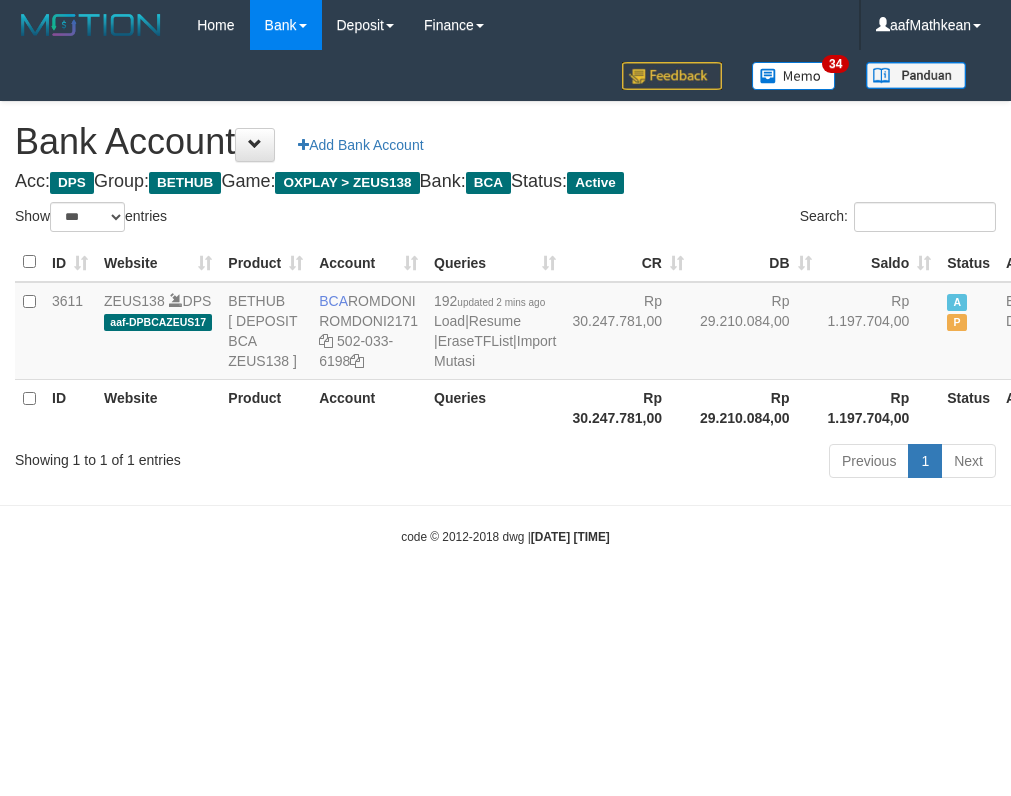select on "***" 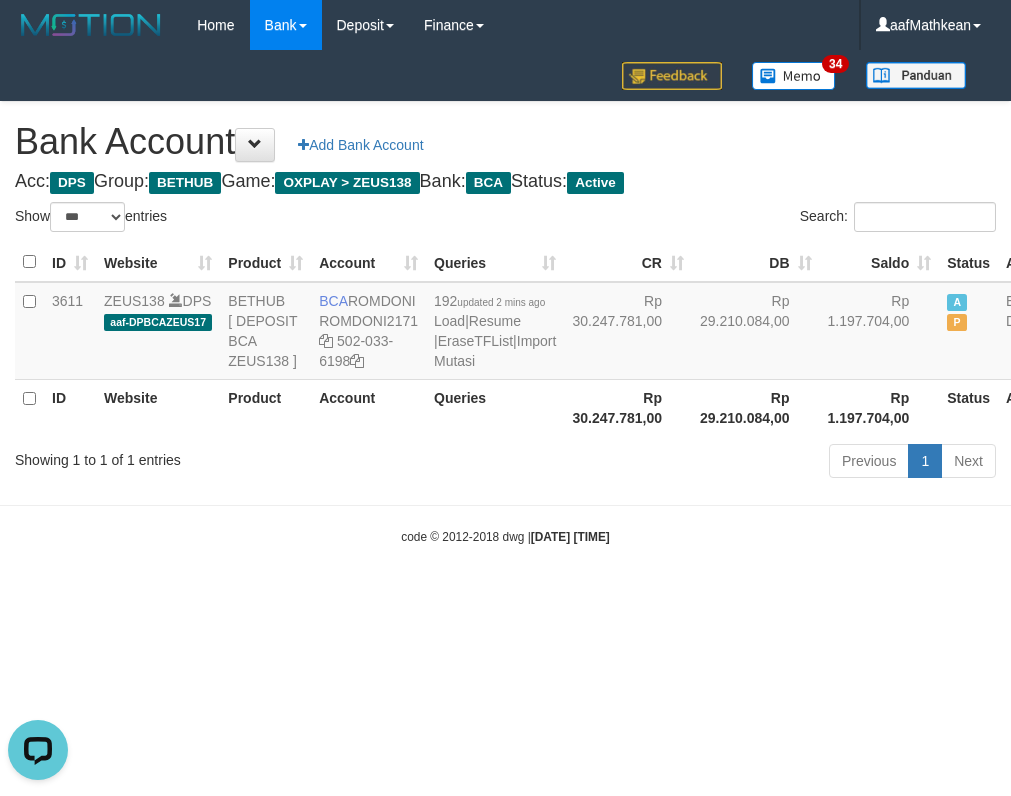 scroll, scrollTop: 0, scrollLeft: 0, axis: both 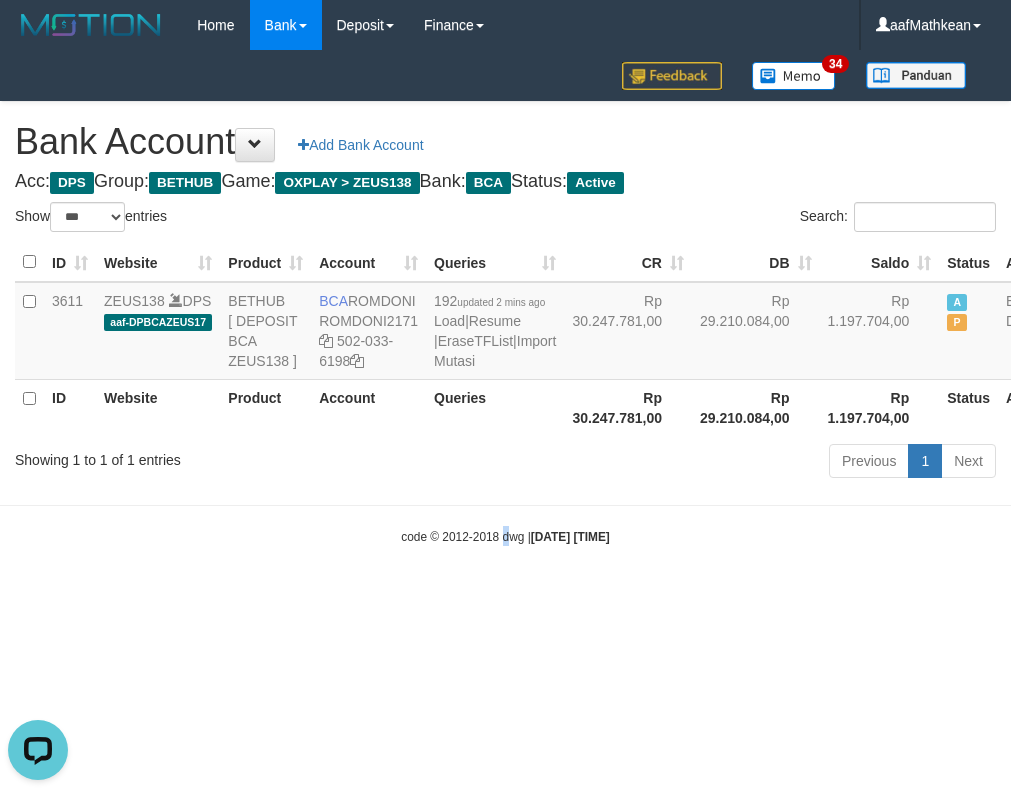 click on "Toggle navigation
Home
Bank
Account List
Load
By Website
Group
[OXPLAY]													ZEUS138
By Load Group (DPS)" at bounding box center (505, 298) 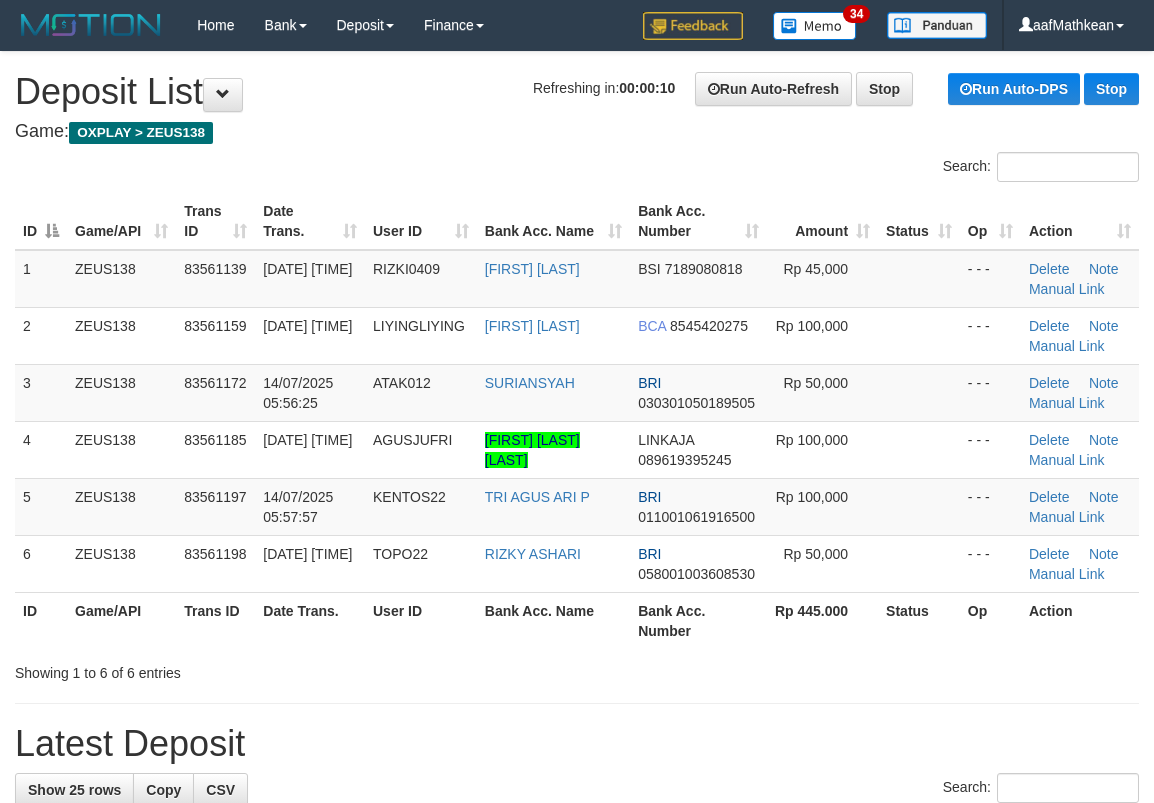 scroll, scrollTop: 0, scrollLeft: 0, axis: both 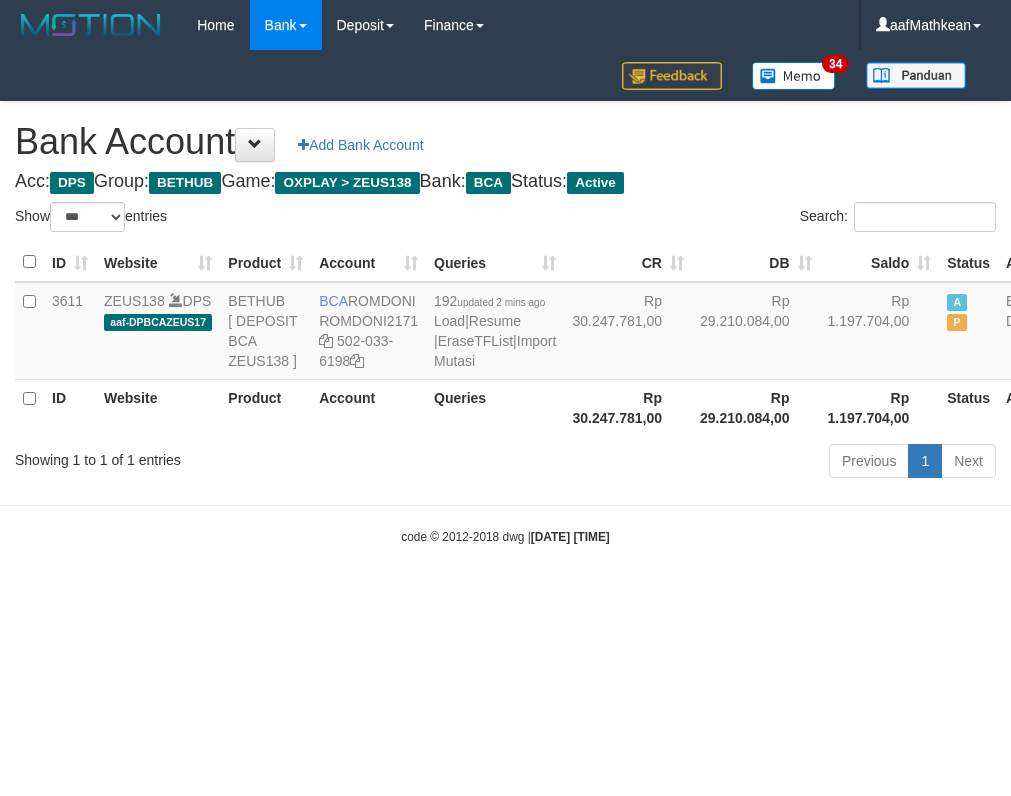 select on "***" 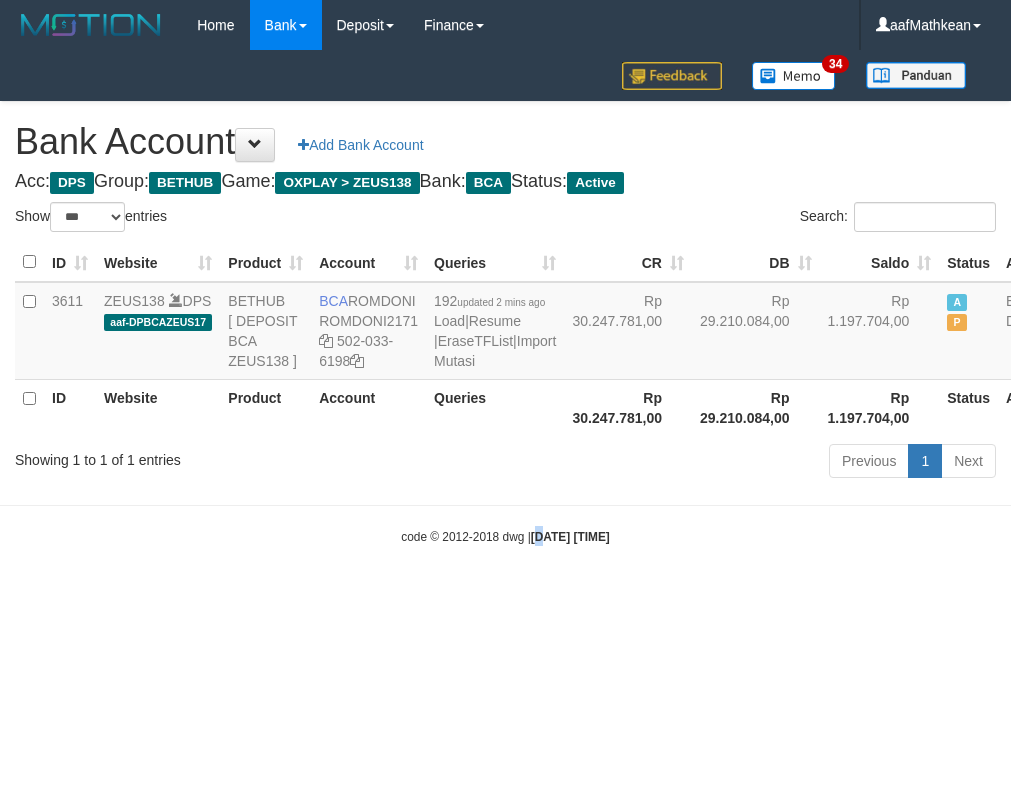 click on "Toggle navigation
Home
Bank
Account List
Load
By Website
Group
[OXPLAY]													ZEUS138
By Load Group (DPS)" at bounding box center [505, 298] 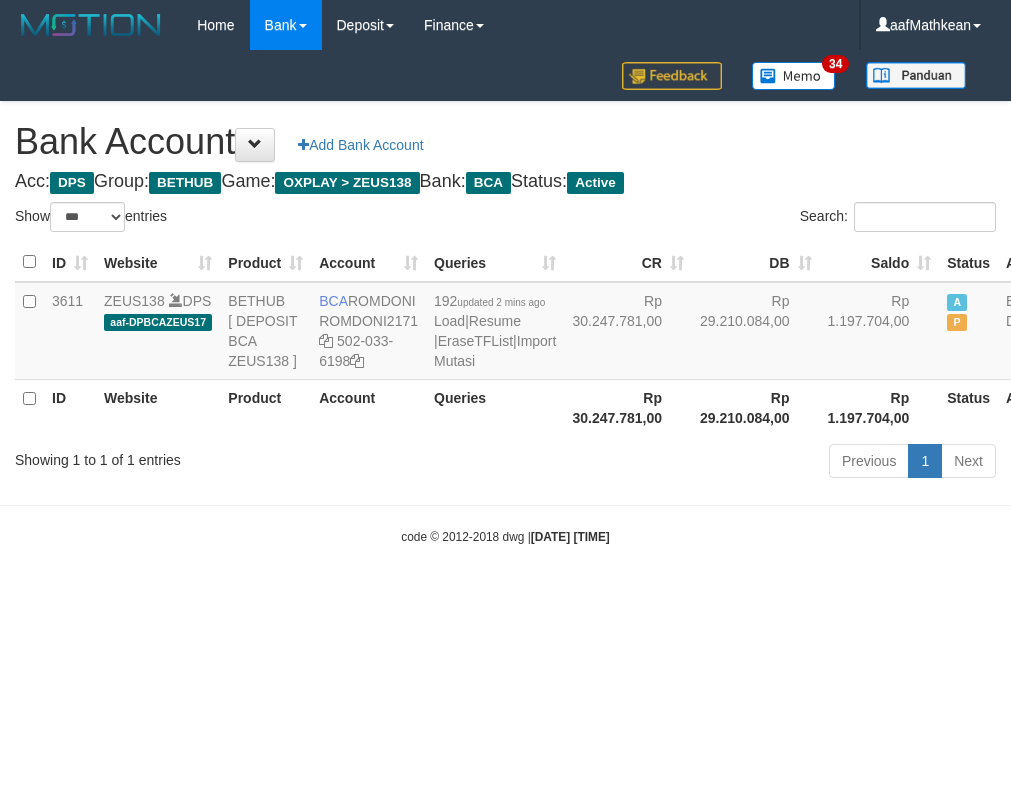 select on "***" 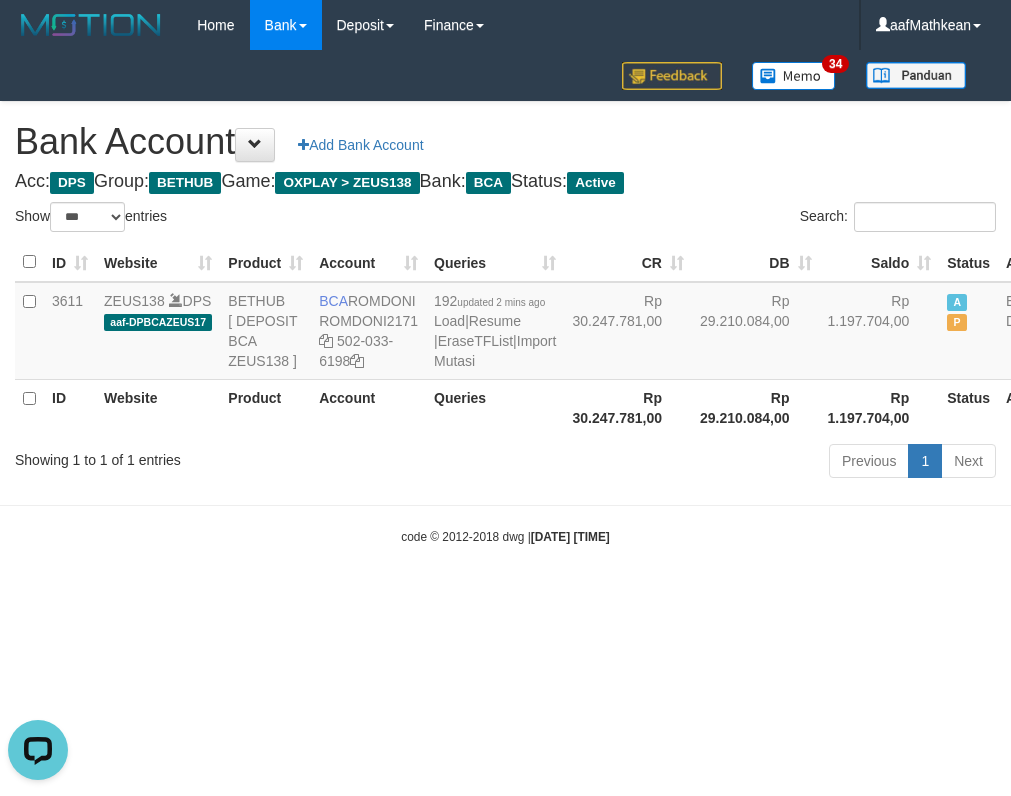 scroll, scrollTop: 0, scrollLeft: 0, axis: both 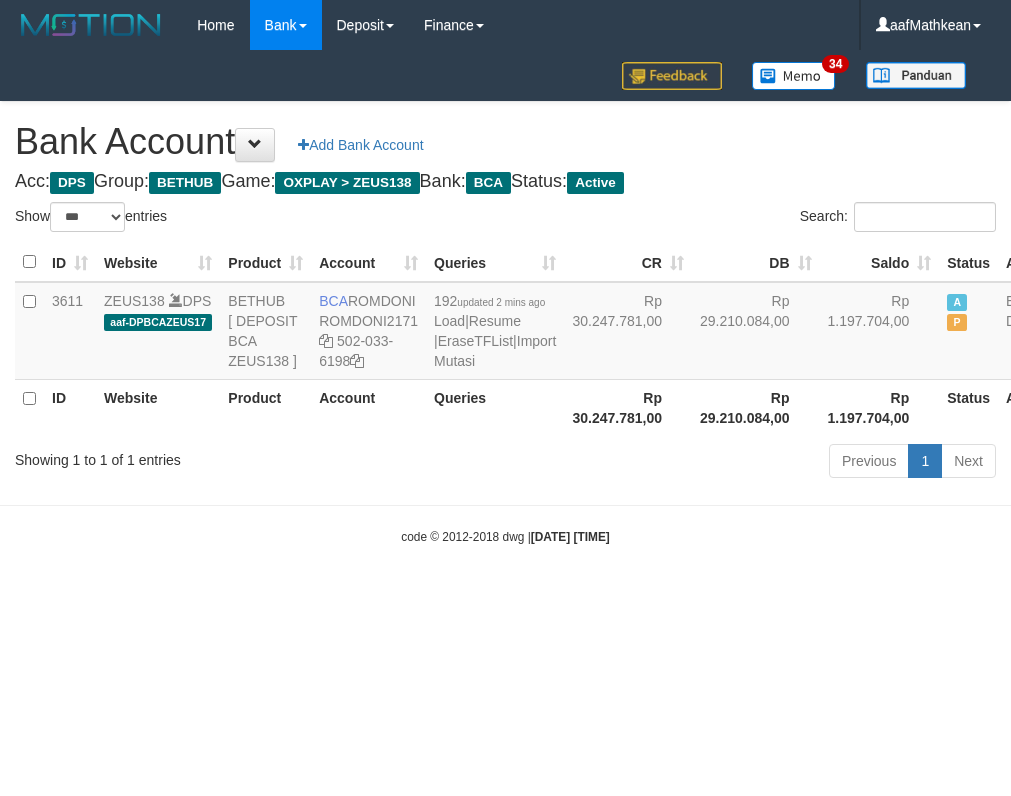 select on "***" 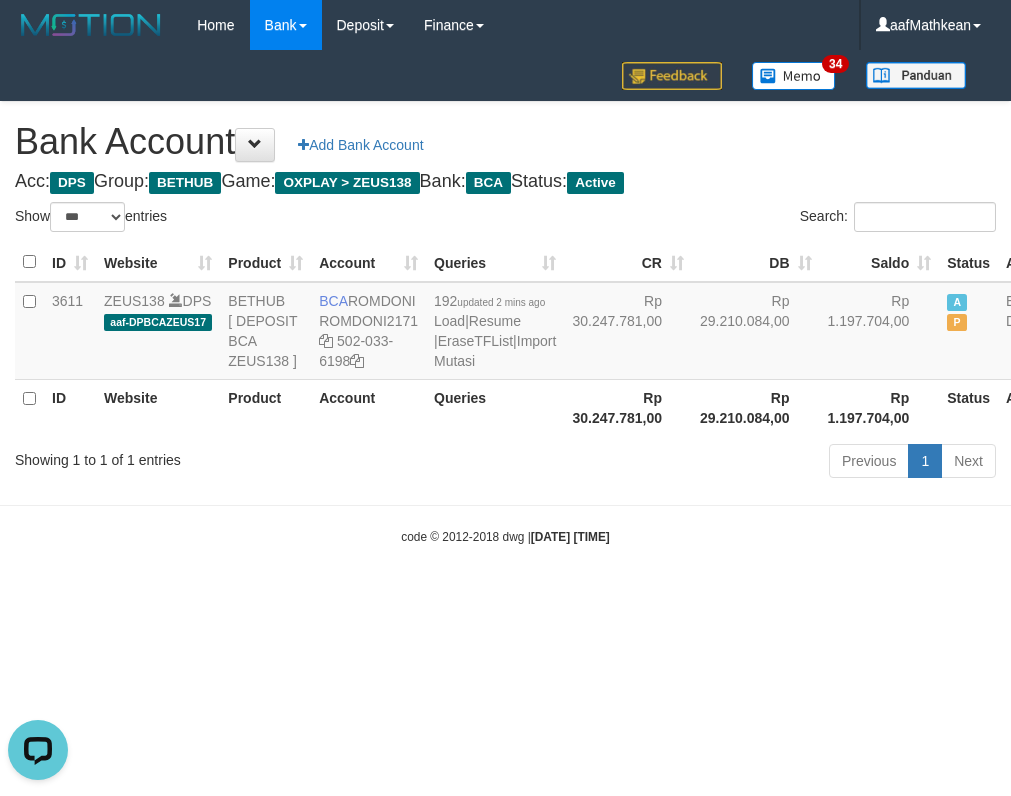 scroll, scrollTop: 0, scrollLeft: 0, axis: both 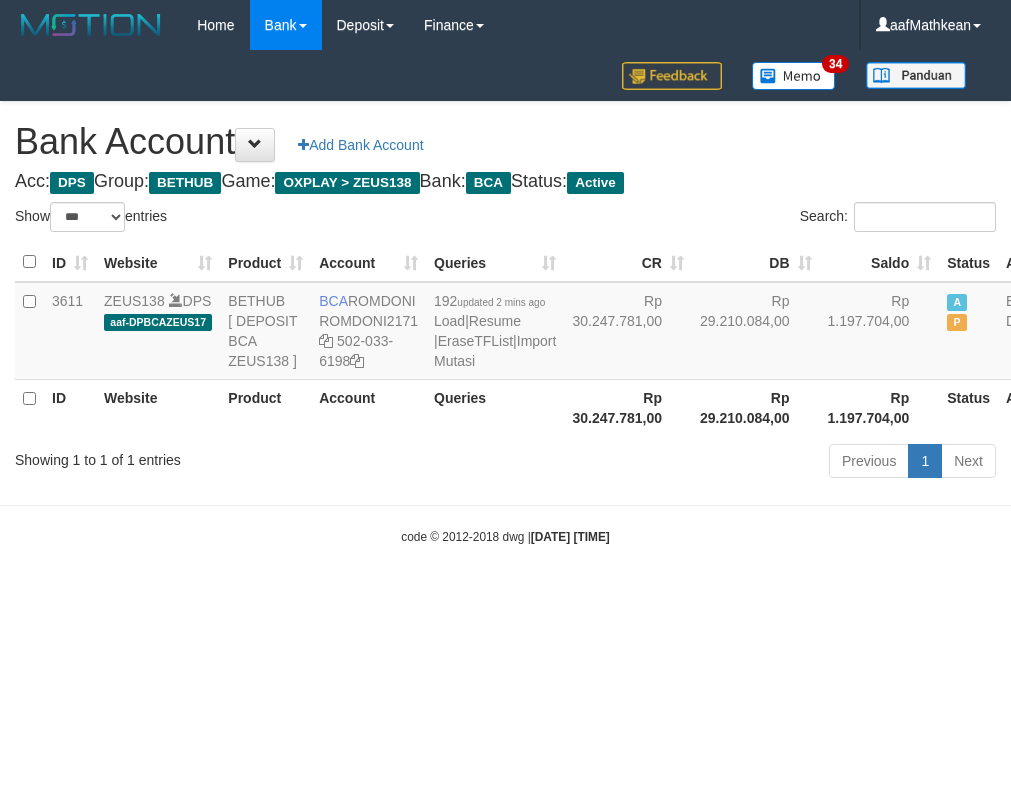 select on "***" 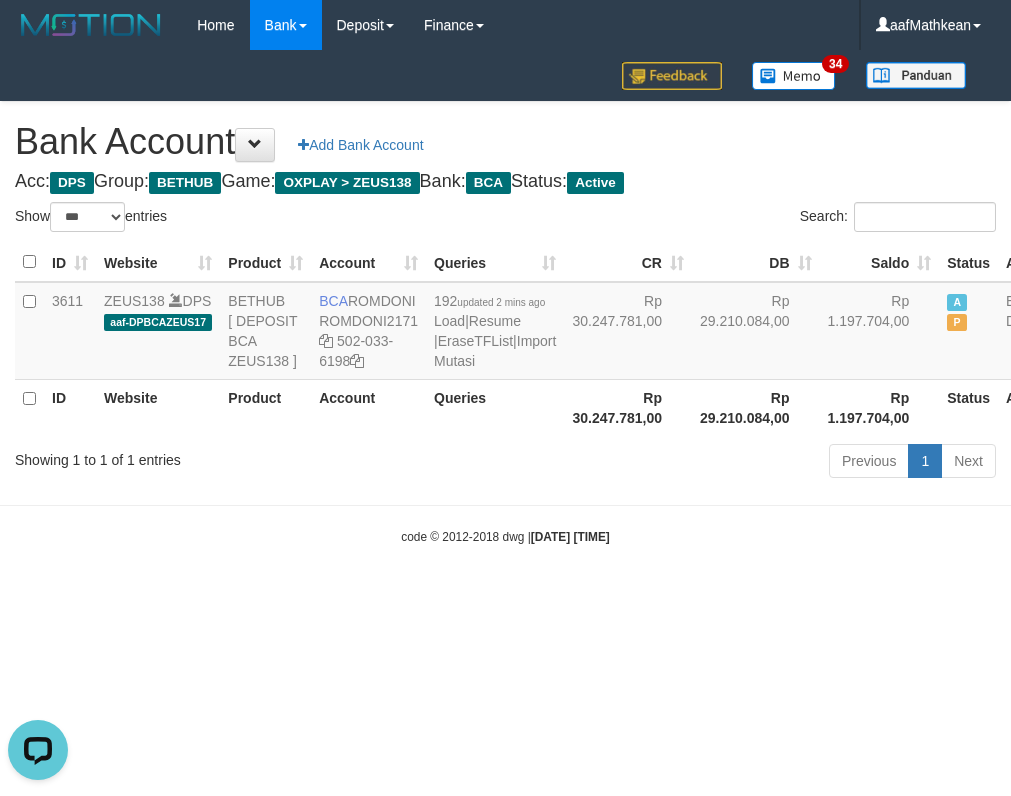 scroll, scrollTop: 0, scrollLeft: 0, axis: both 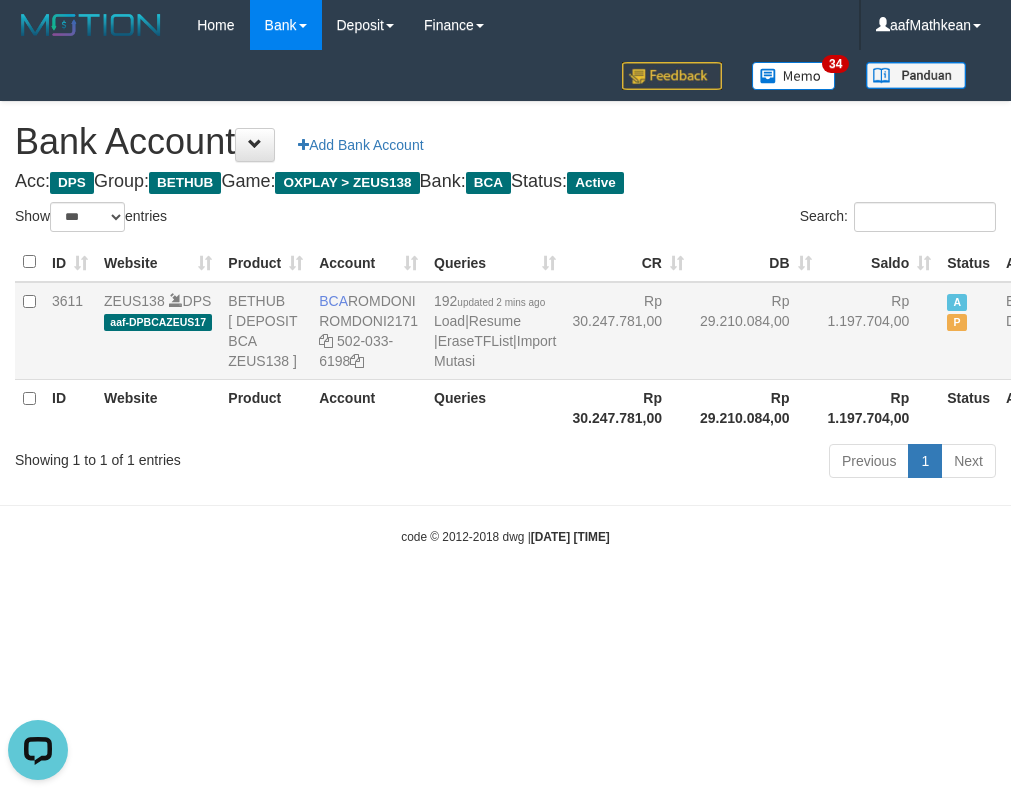 drag, startPoint x: 327, startPoint y: 307, endPoint x: 392, endPoint y: 321, distance: 66.4906 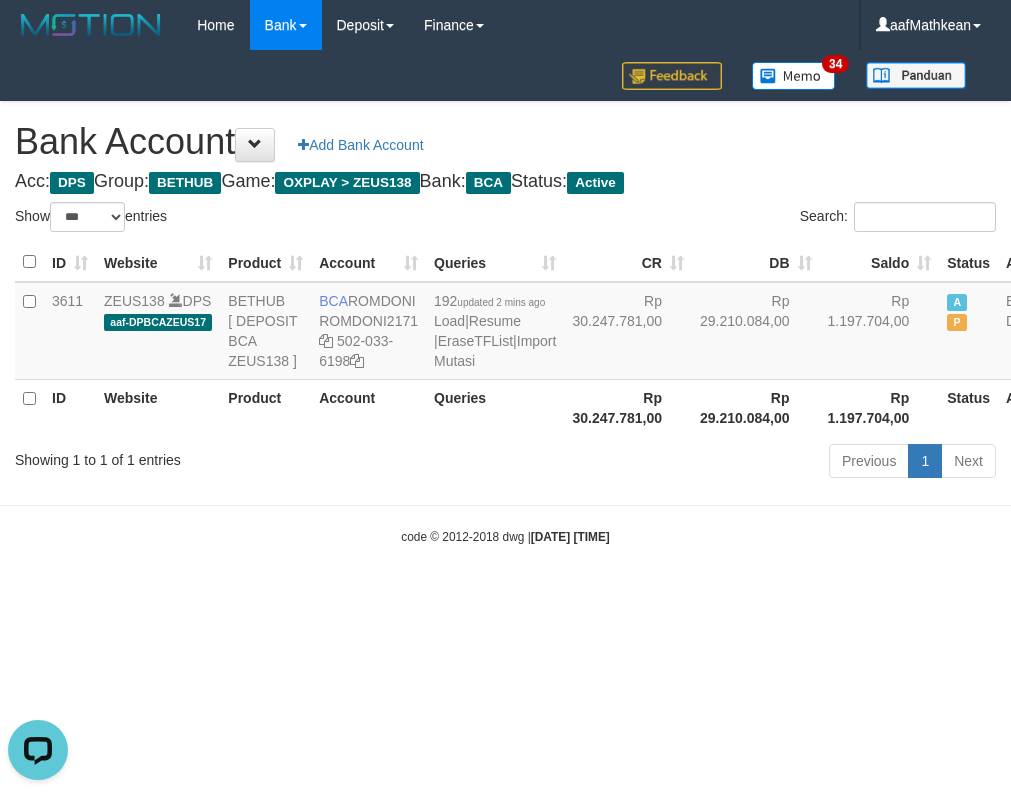 click on "Rp 30.247.781,00" at bounding box center (628, 407) 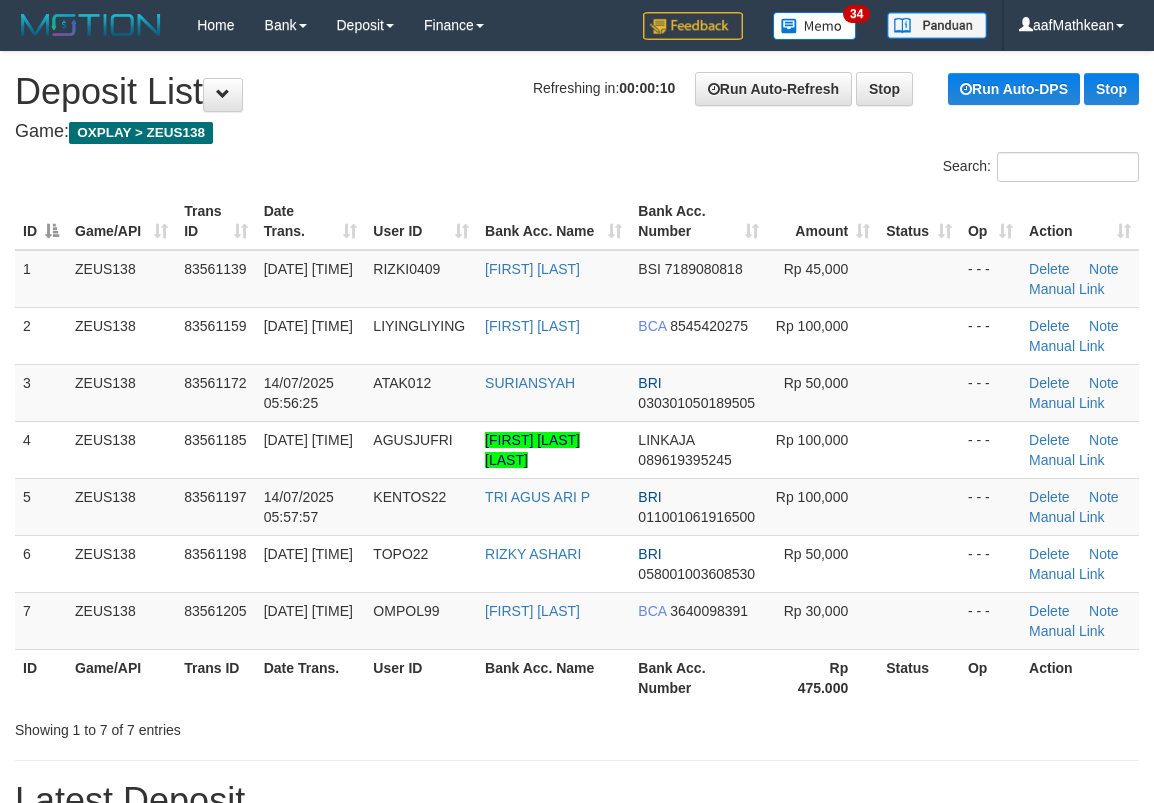 scroll, scrollTop: 0, scrollLeft: 0, axis: both 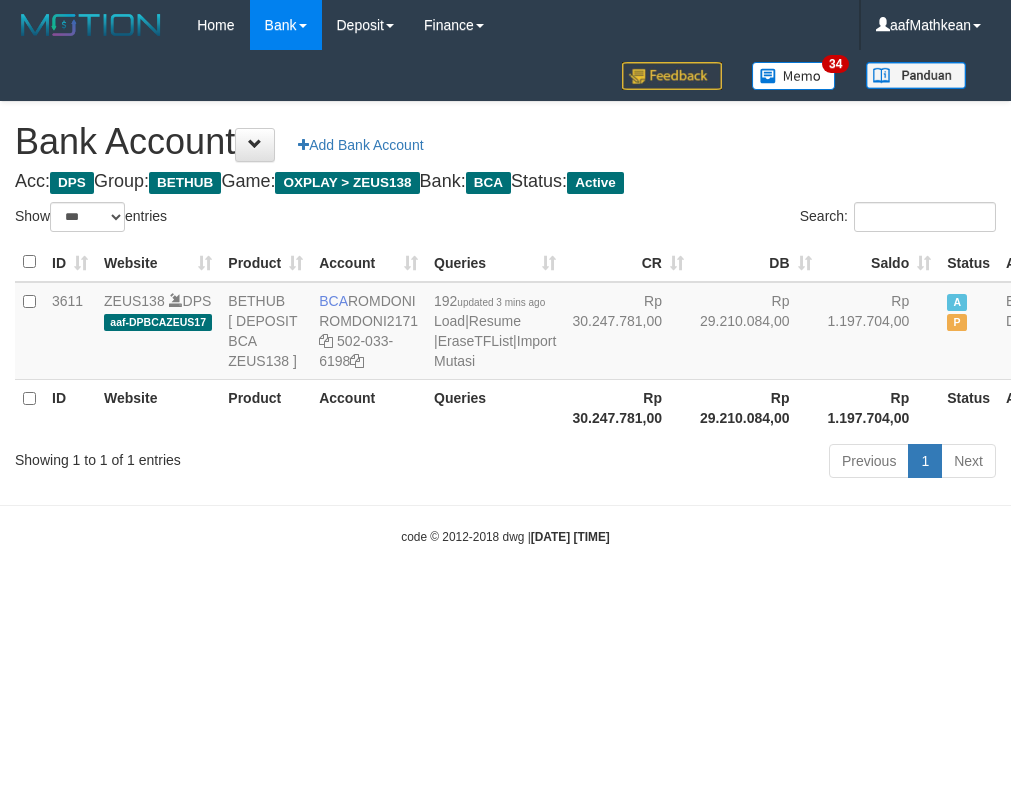 select on "***" 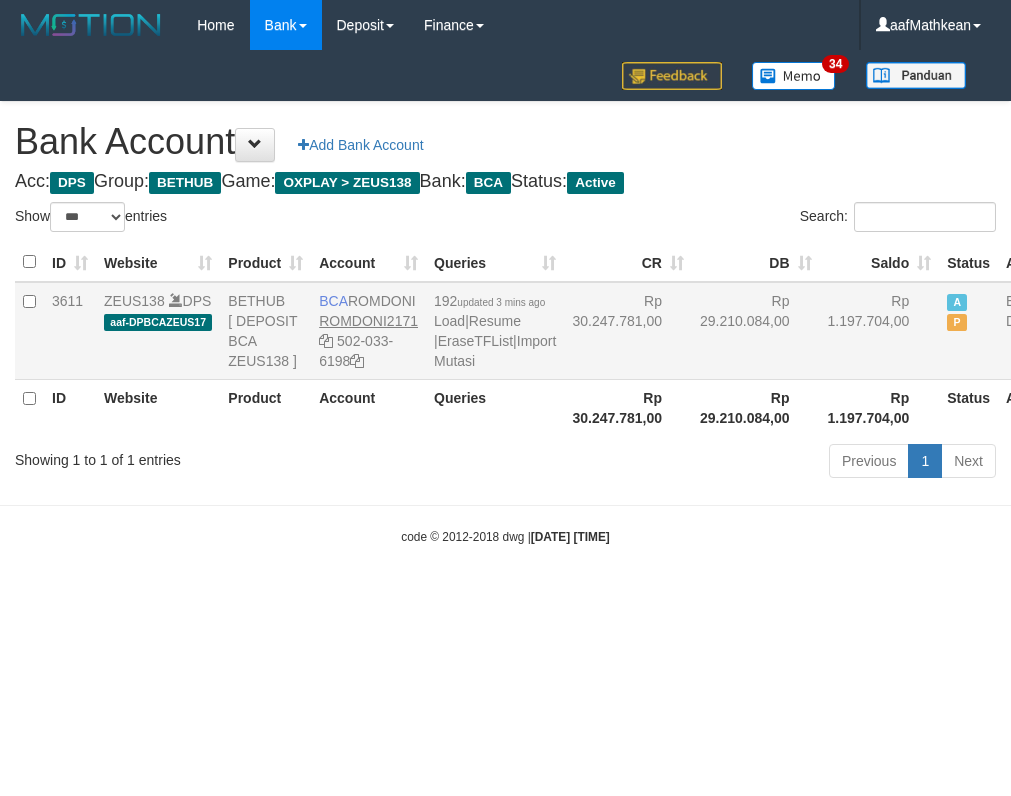 click on "Rp 30.247.781,00" at bounding box center (628, 407) 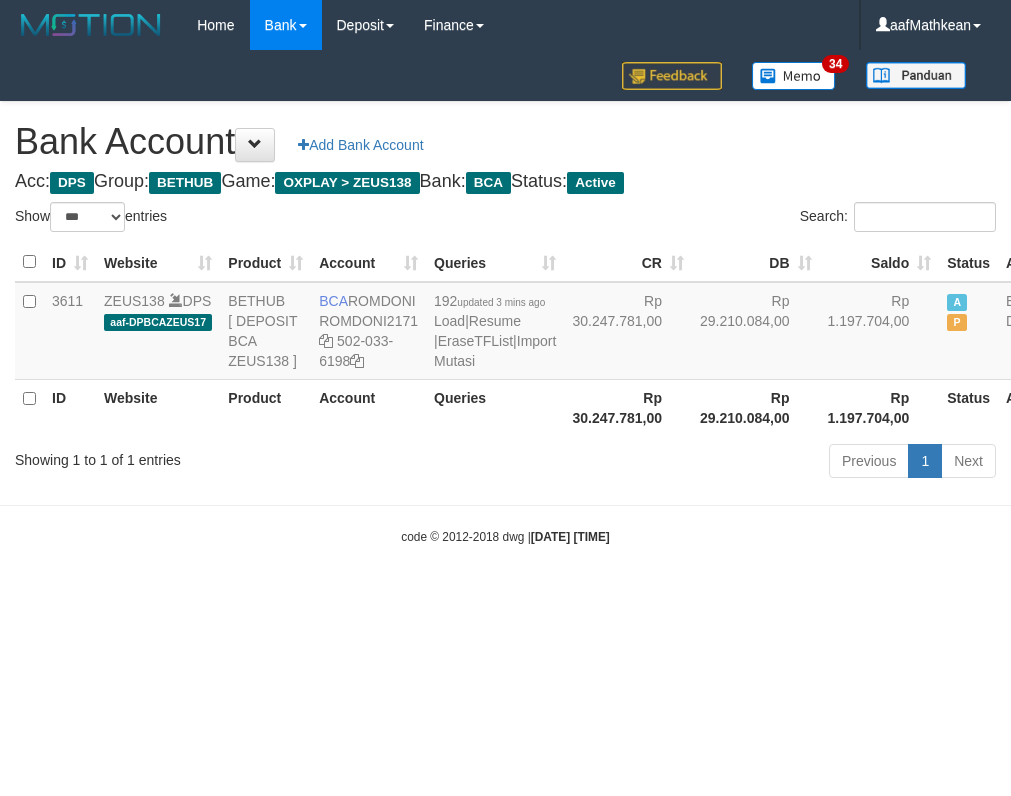 select on "***" 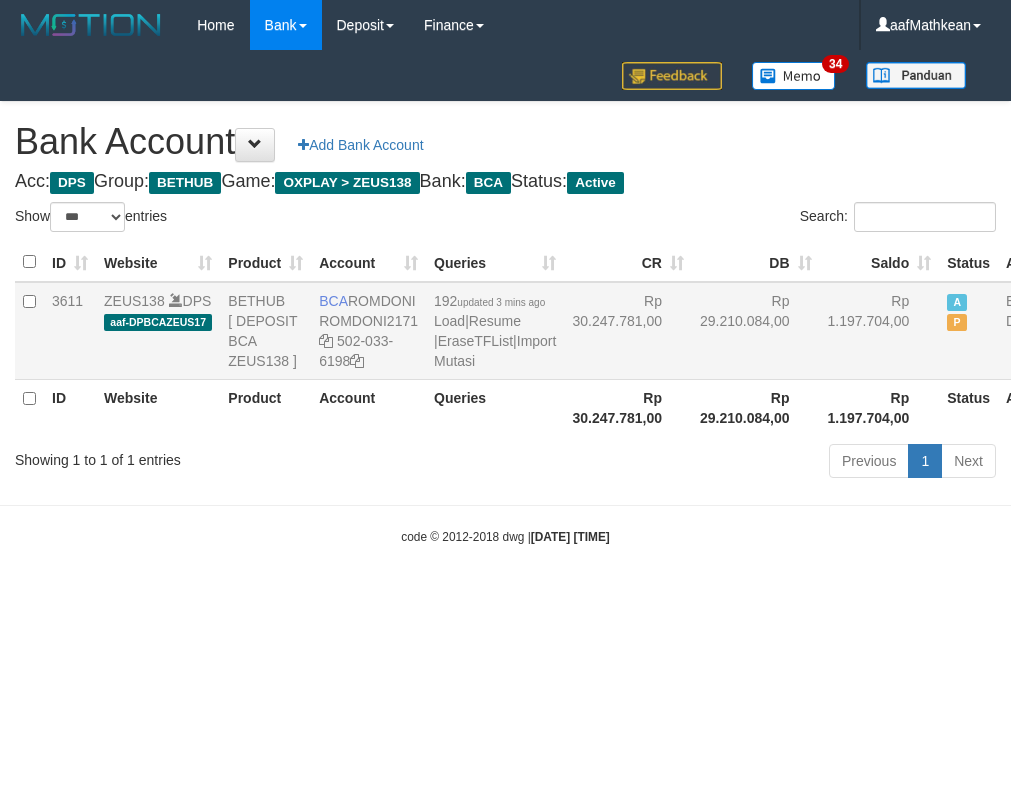scroll, scrollTop: 0, scrollLeft: 0, axis: both 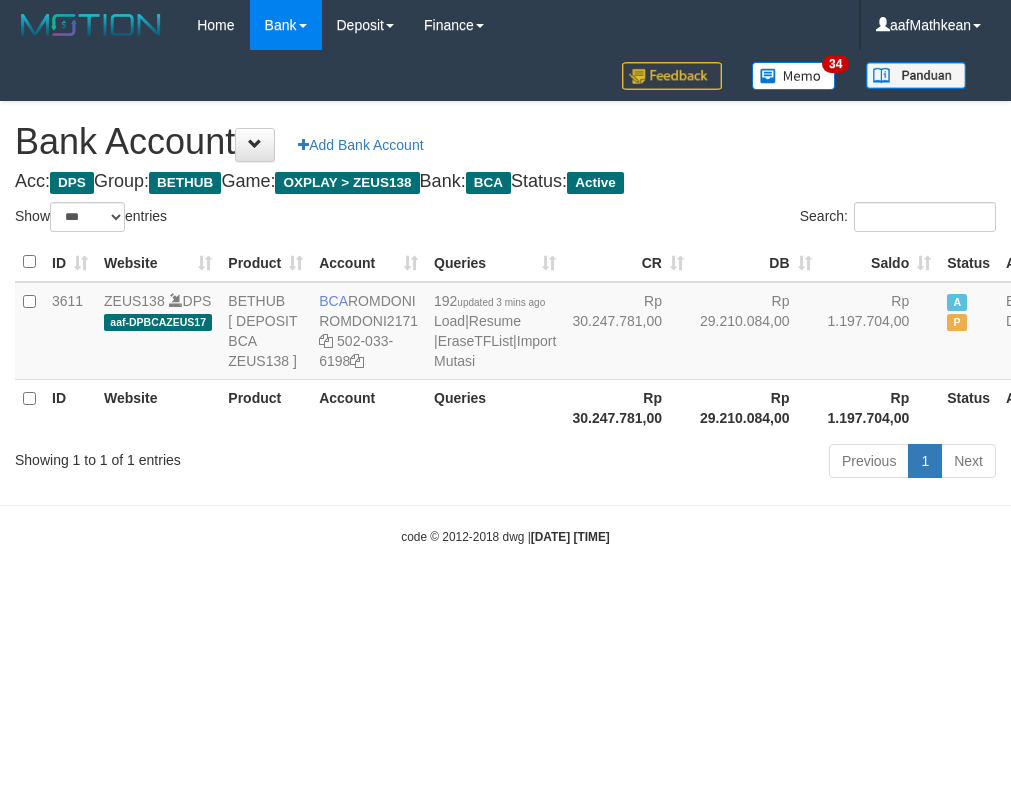 click on "Showing 1 to 1 of 1 entries" at bounding box center [210, 456] 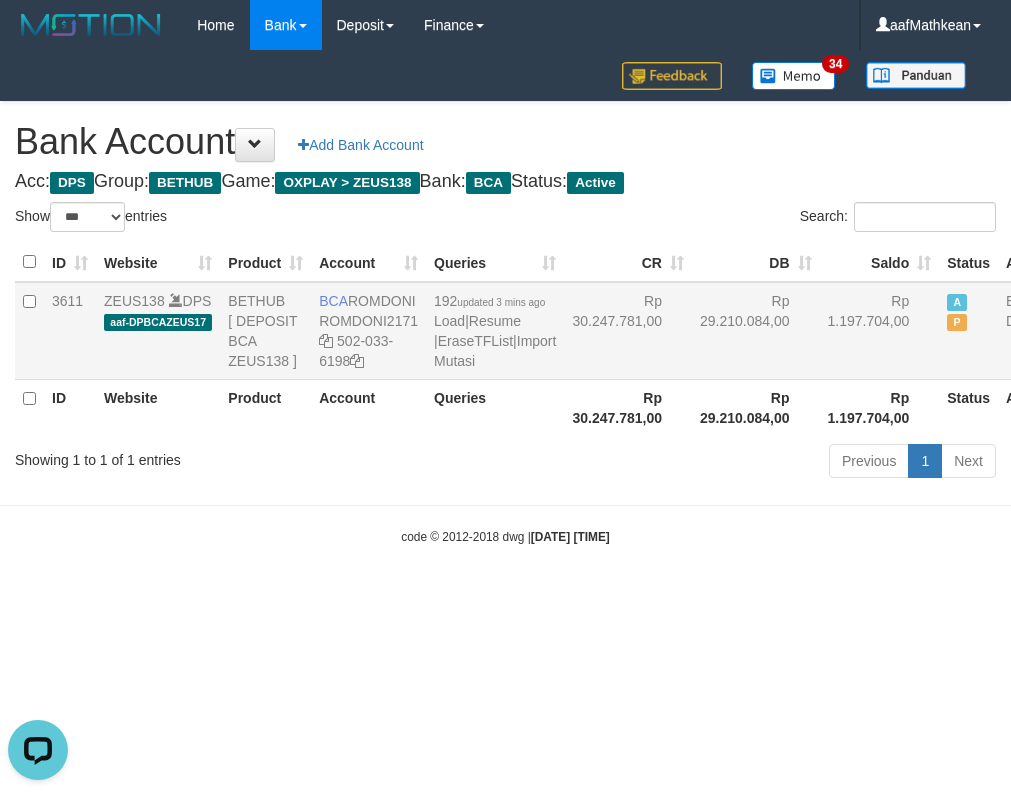 scroll, scrollTop: 0, scrollLeft: 0, axis: both 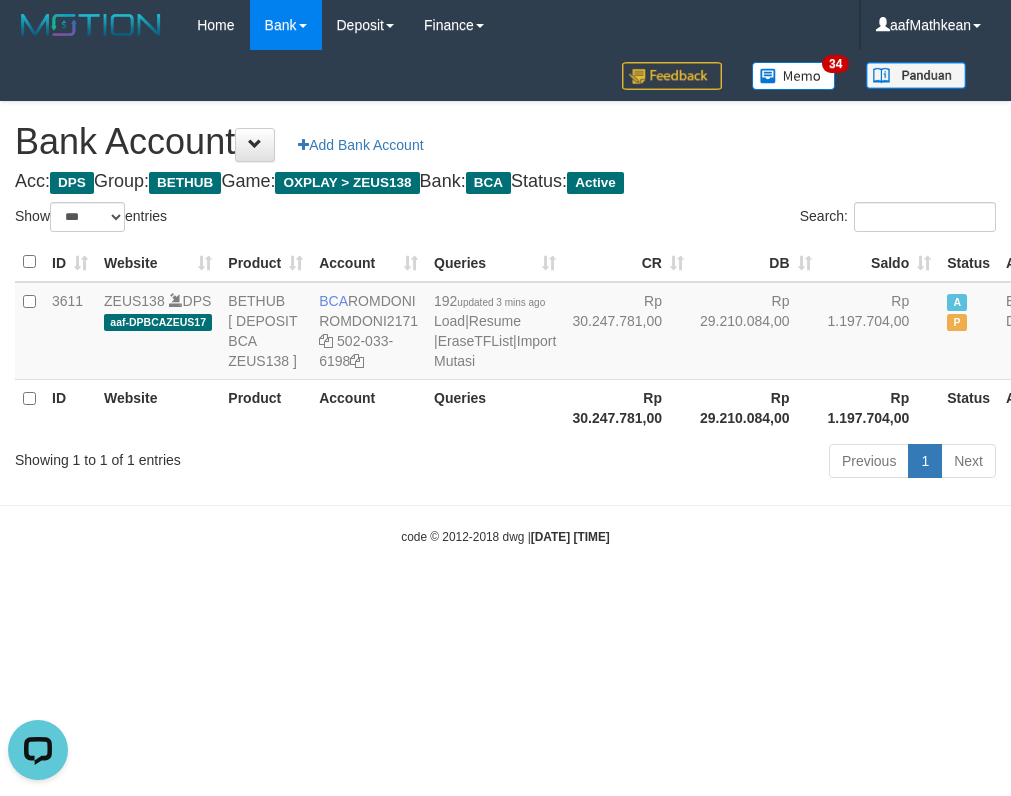 click on "ID Website Product Account Queries CR DB Saldo Status Action
3611
ZEUS138
DPS
aaf-DPBCAZEUS17
BETHUB
[ DEPOSIT BCA ZEUS138 ]
BCA
ROMDONI
ROMDONI2171
502-033-6198
192  updated 3 mins ago
Load
|
Resume
|
EraseTFList
|
Import Mutasi
Rp 30.247.781,00
Rp 29.210.084,00
Rp 1.197.704,00
A
P
Edit
Delete
ID Website Product Account Queries Rp 30.247.781,00 Rp 29.210.084,00 Rp 1.197.704,00" at bounding box center (536, 339) 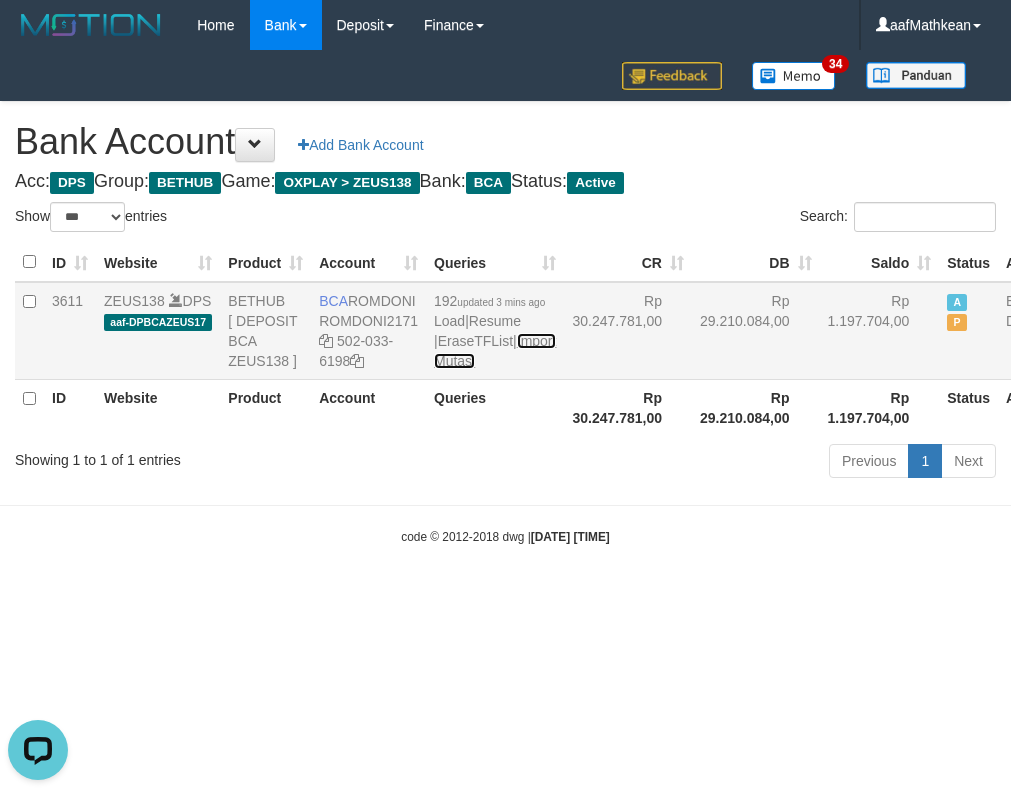 click on "Import Mutasi" at bounding box center (495, 351) 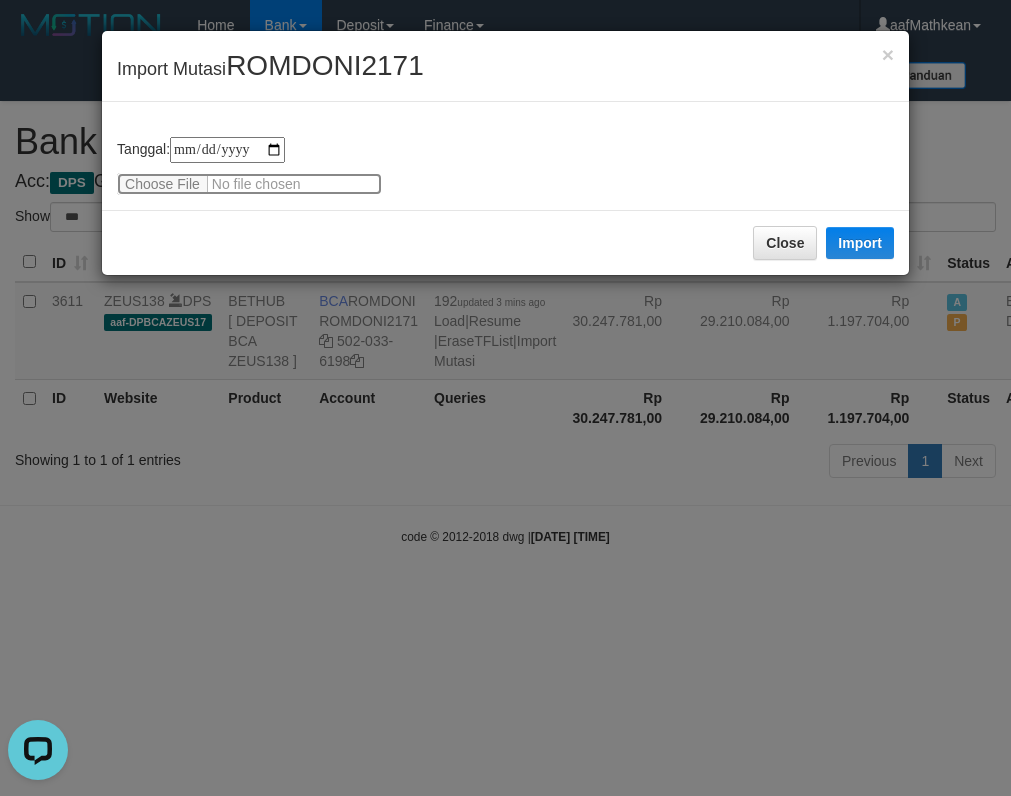 click at bounding box center [249, 184] 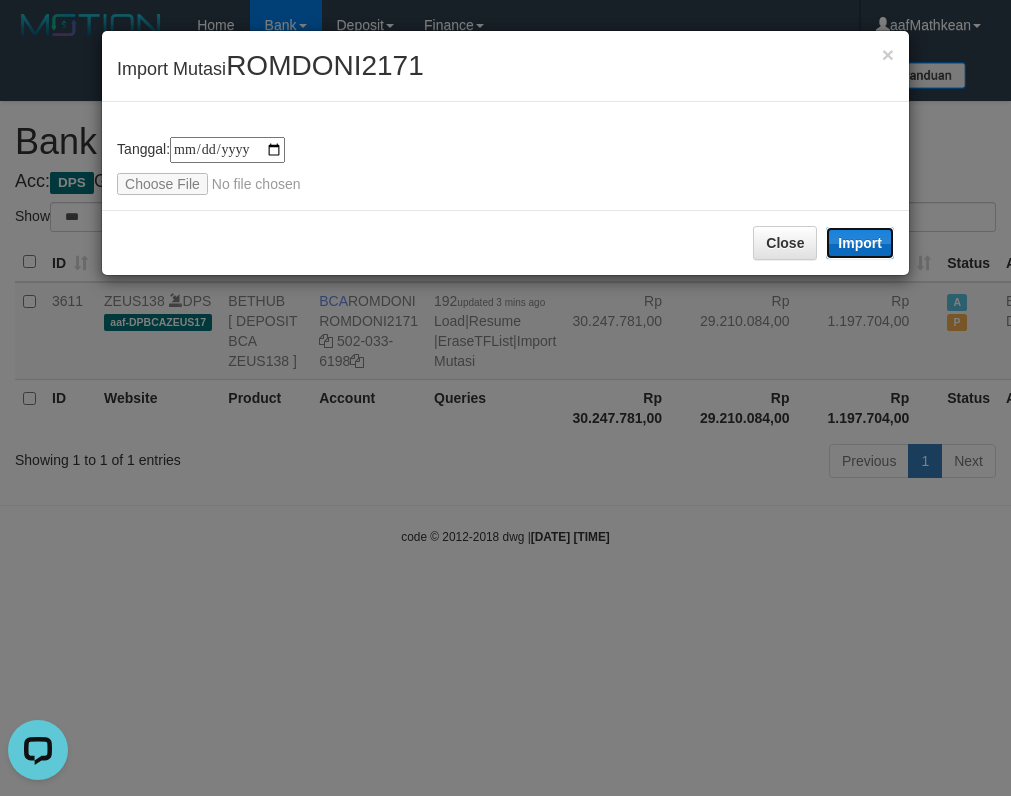 click on "Import" at bounding box center [860, 243] 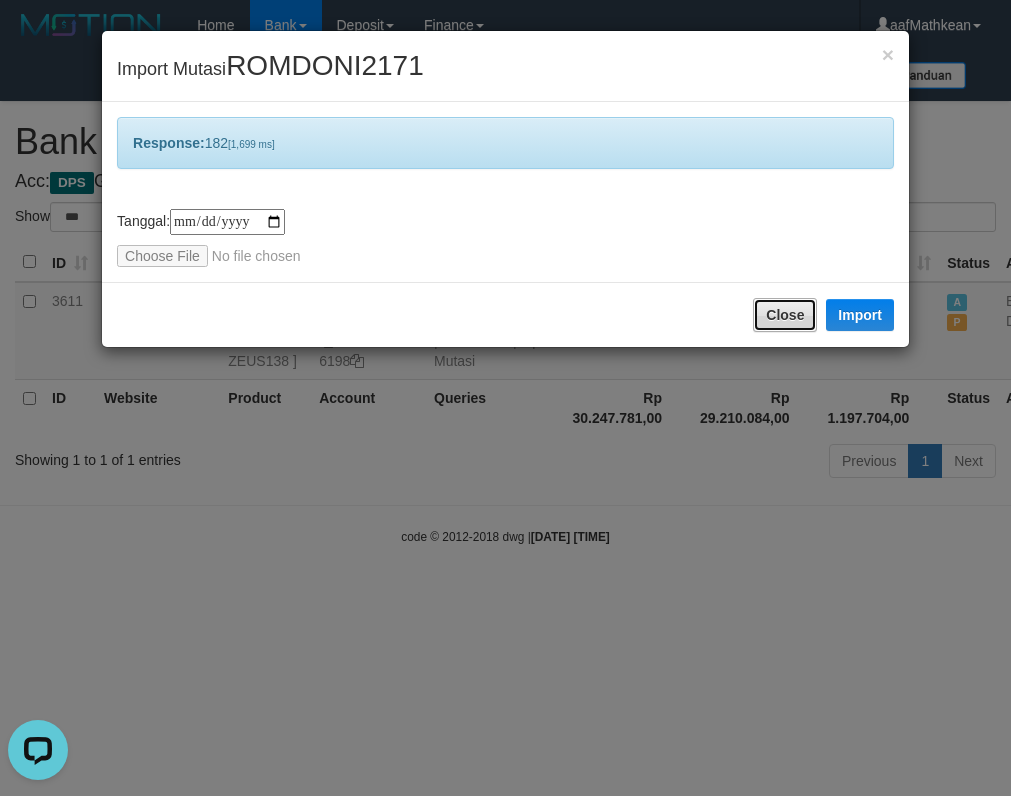 click on "Close" at bounding box center (785, 315) 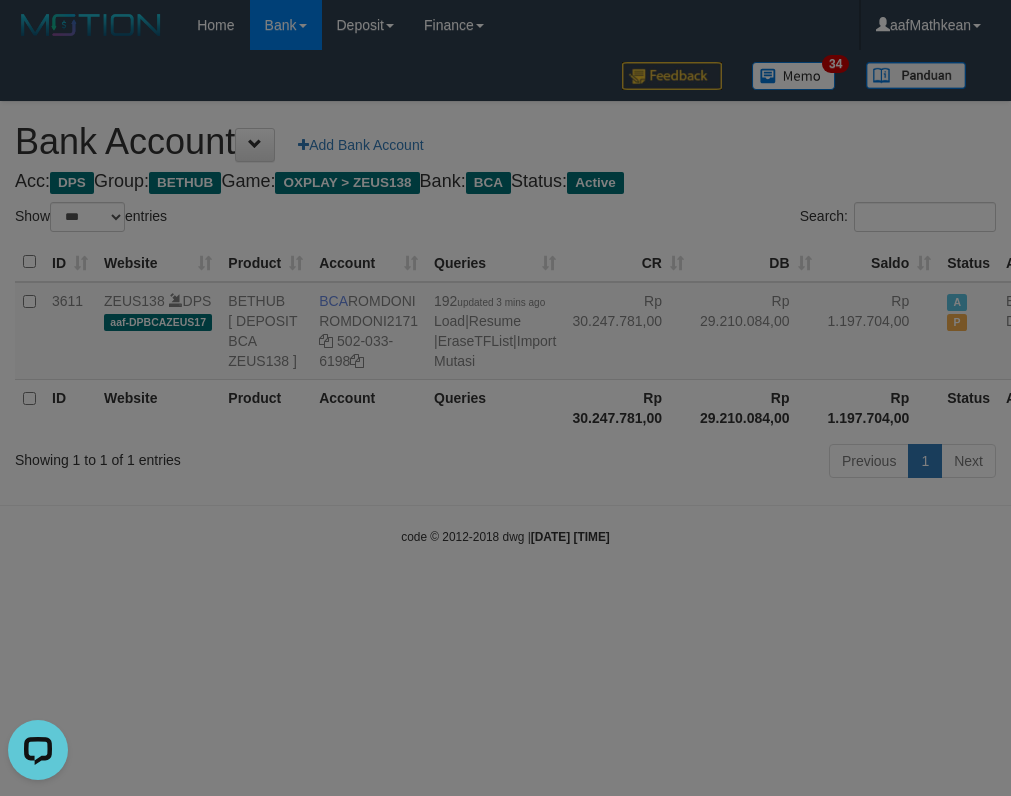 click at bounding box center (505, 398) 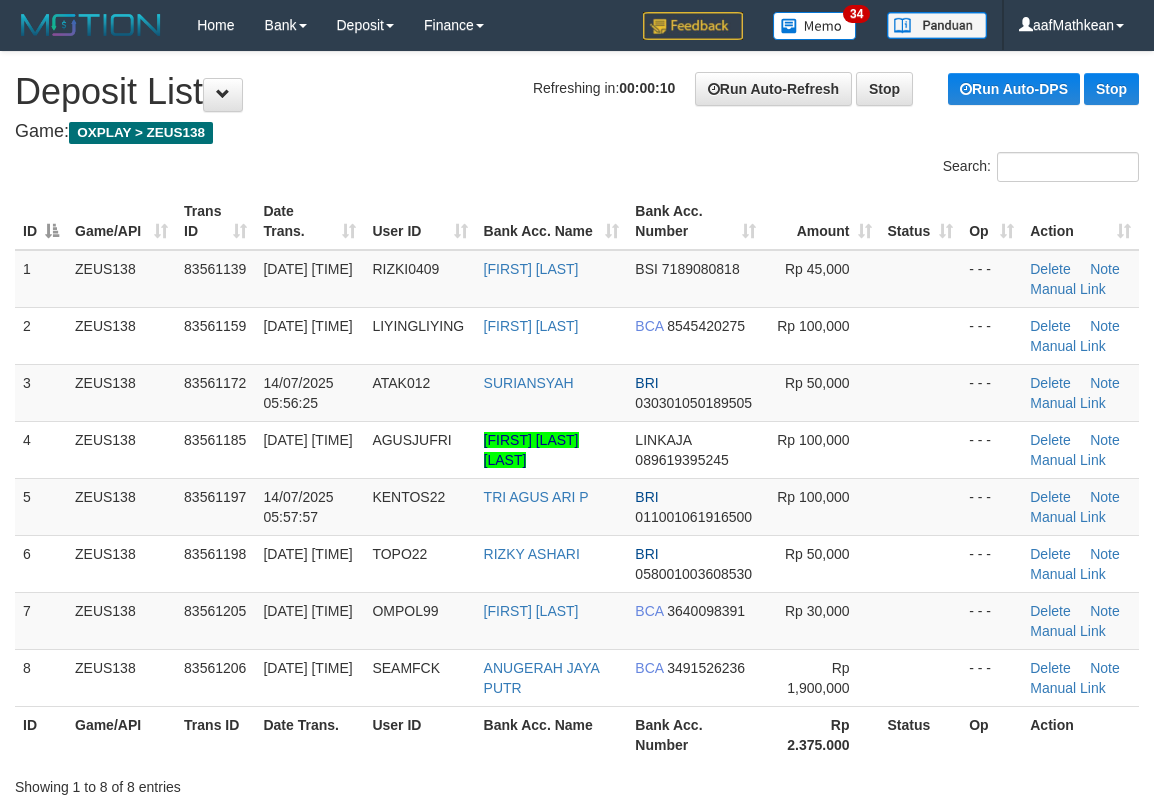 scroll, scrollTop: 0, scrollLeft: 0, axis: both 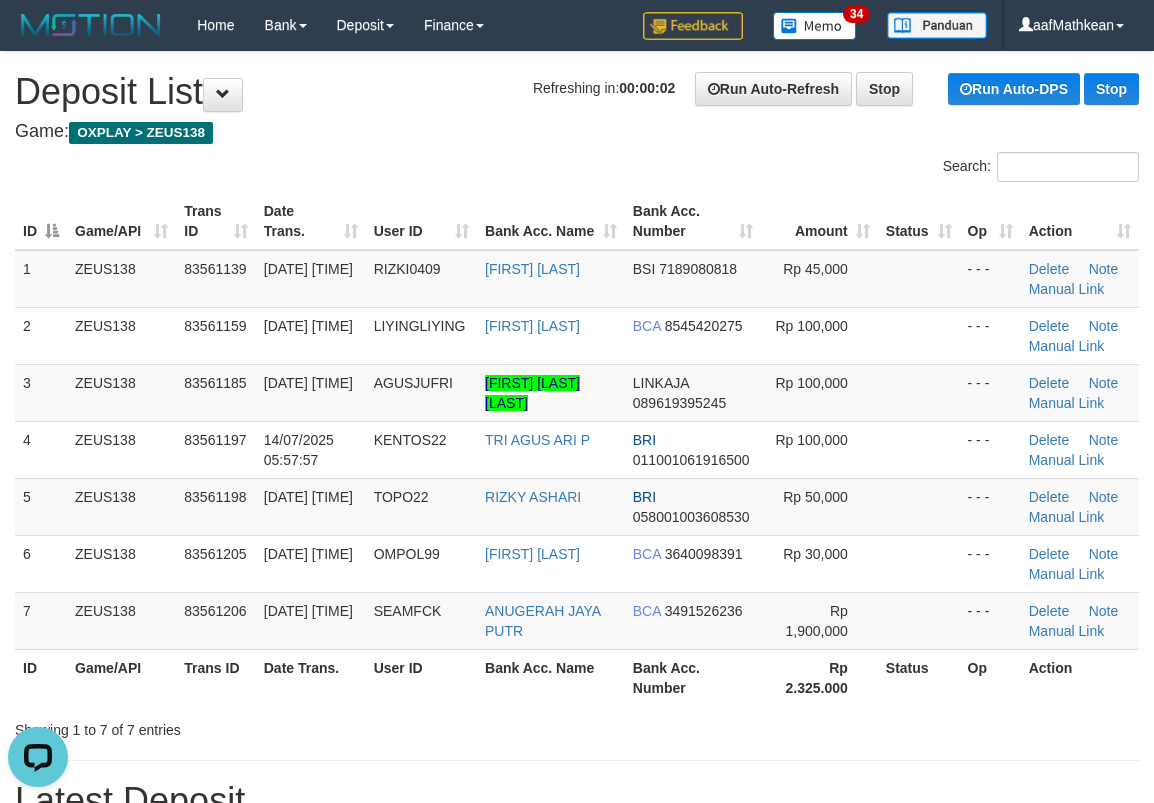 click on "Trans ID" at bounding box center [215, 221] 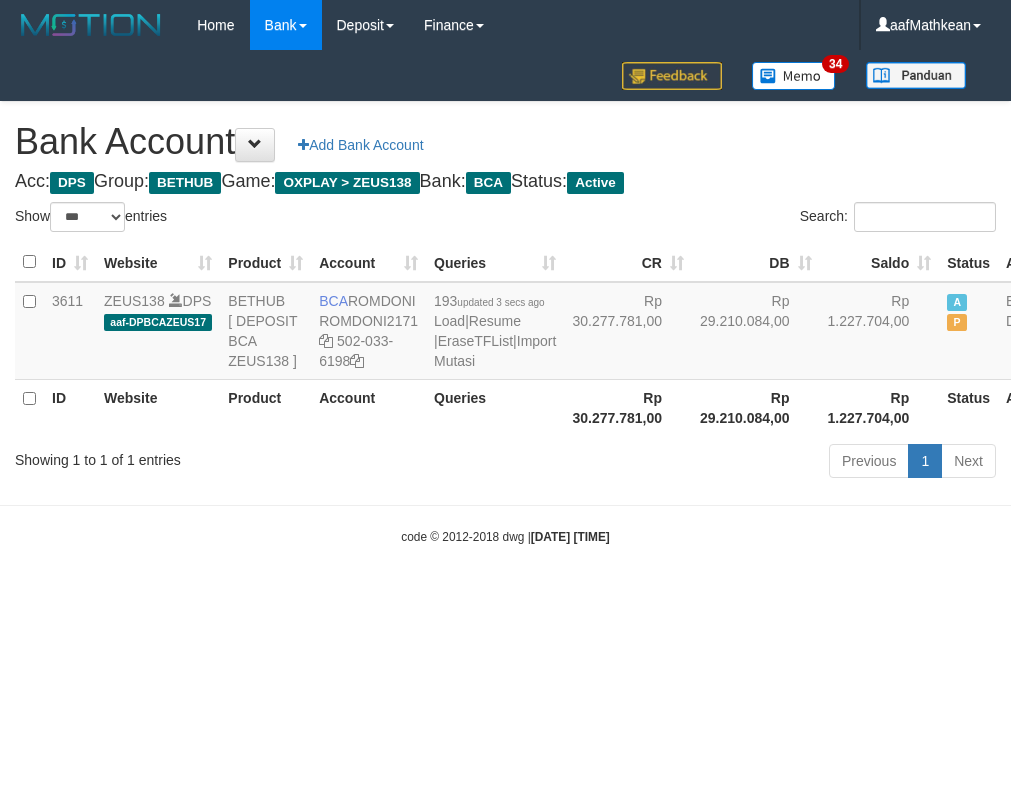 select on "***" 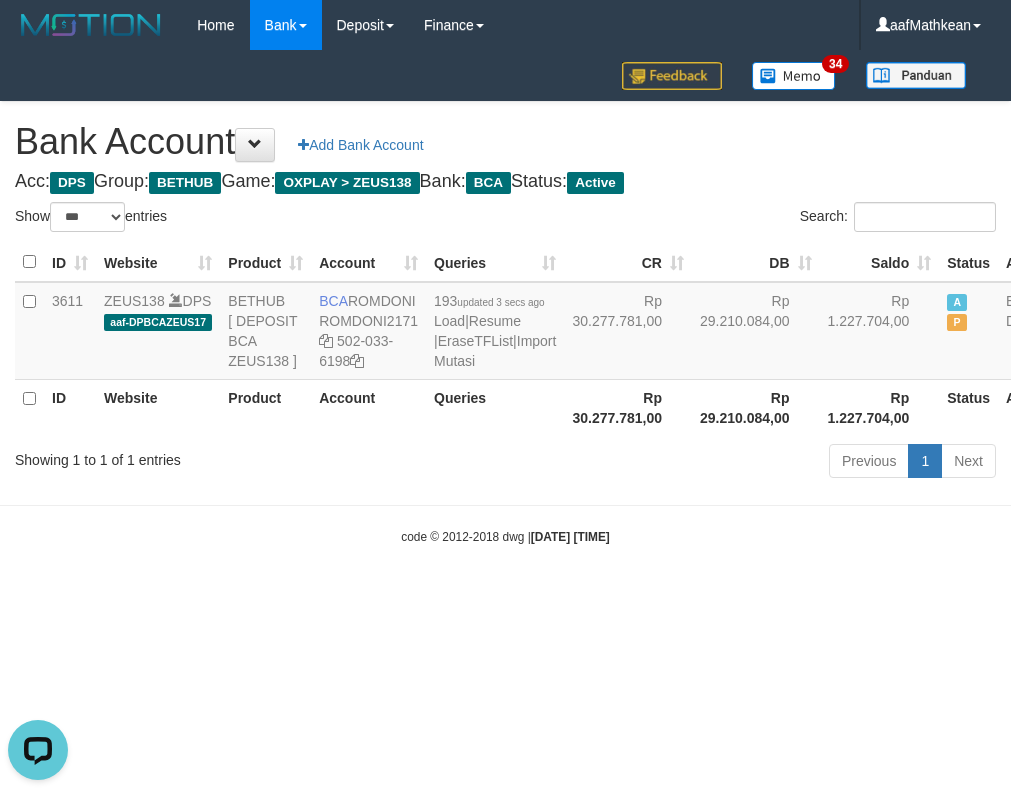 scroll, scrollTop: 0, scrollLeft: 0, axis: both 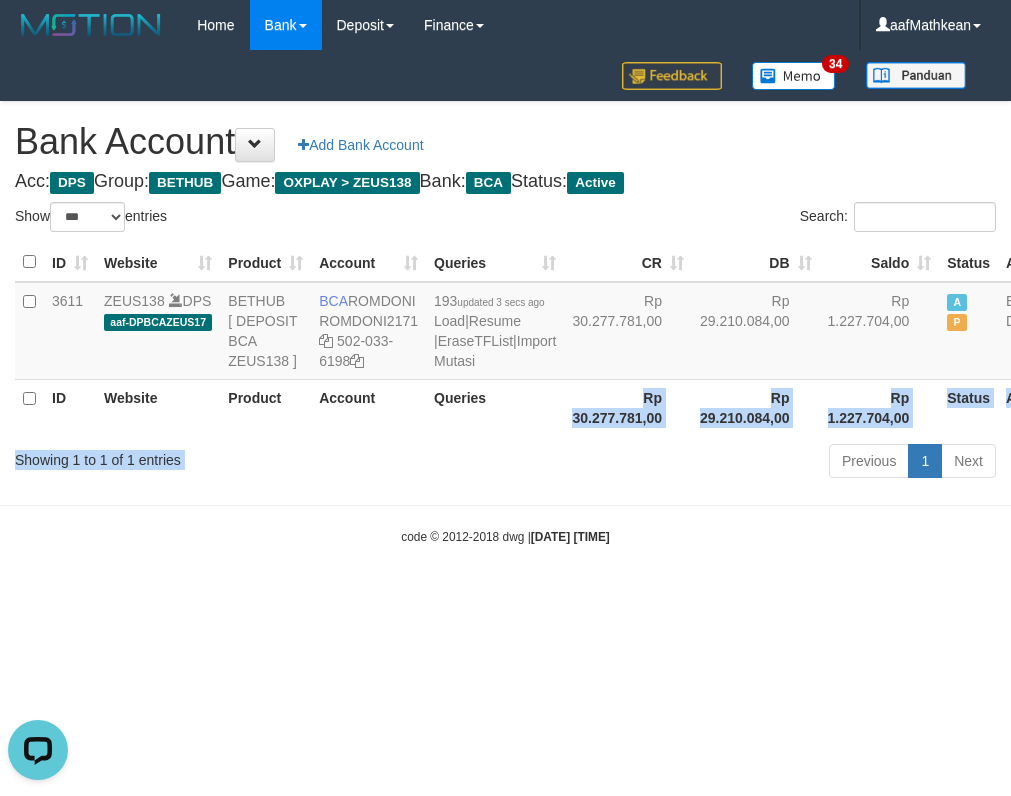 click on "Toggle navigation
Home
Bank
Account List
Load
By Website
Group
[OXPLAY]													ZEUS138
By Load Group (DPS)" at bounding box center (505, 298) 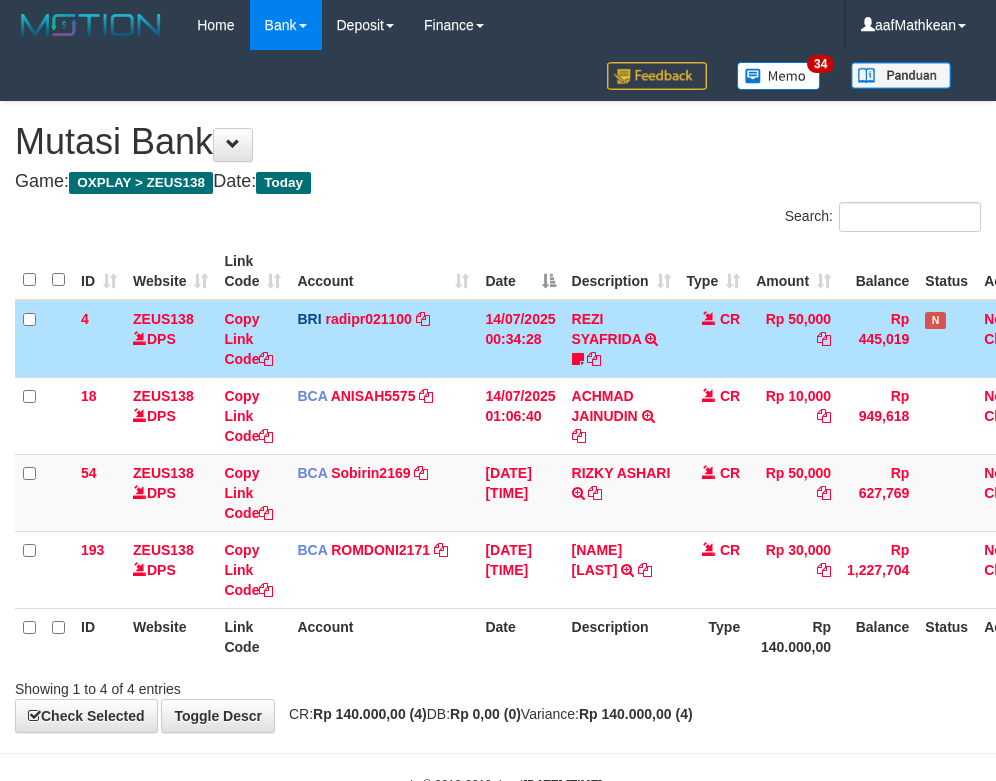 scroll, scrollTop: 0, scrollLeft: 0, axis: both 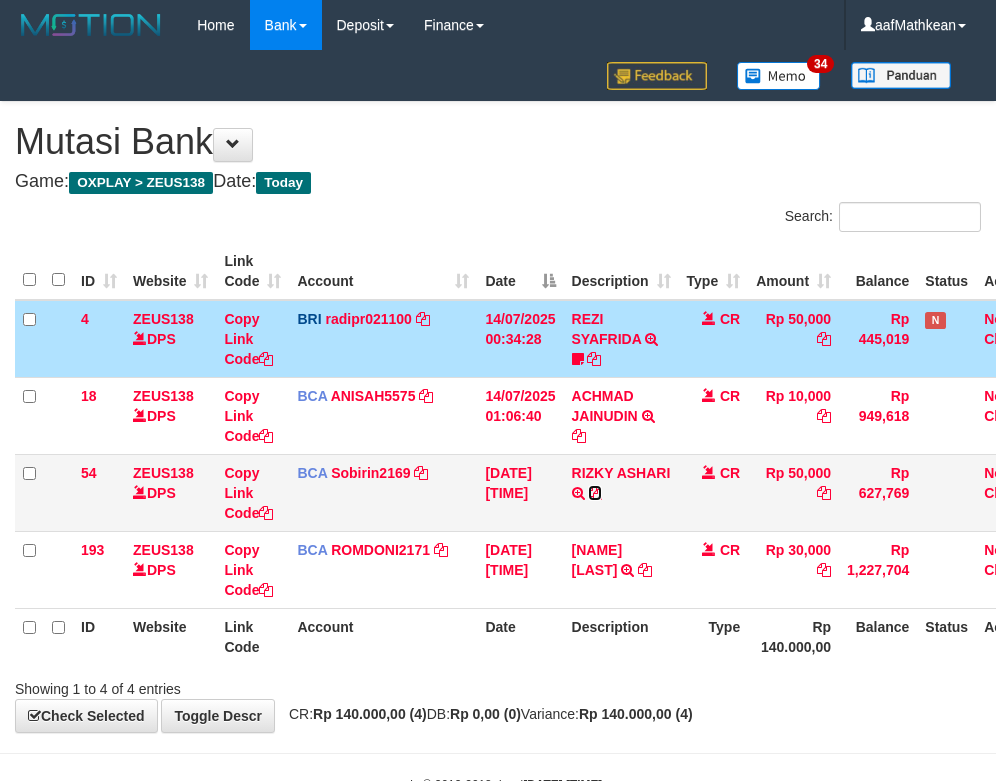 click at bounding box center [595, 493] 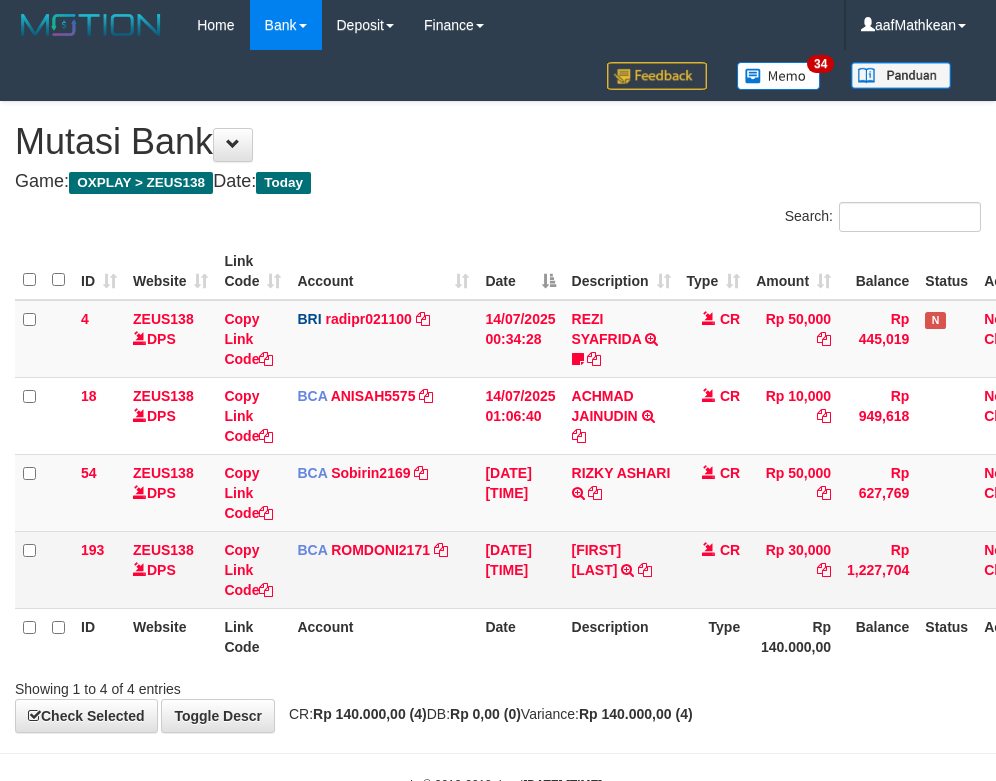 drag, startPoint x: 0, startPoint y: 0, endPoint x: 457, endPoint y: 594, distance: 749.4565 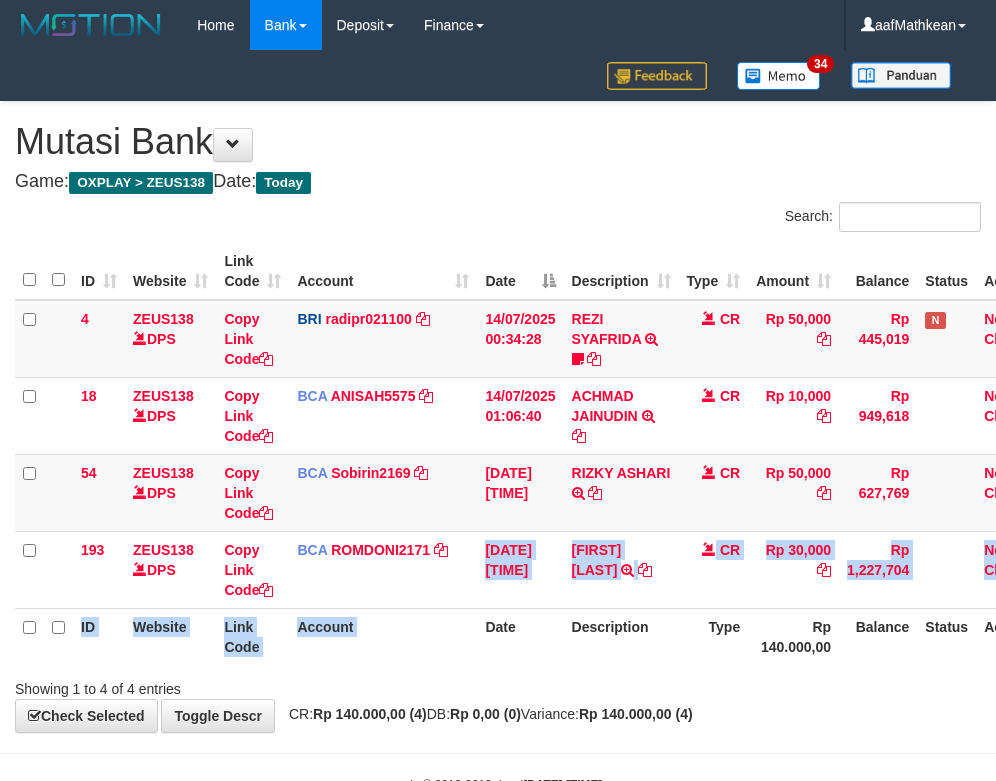drag, startPoint x: 457, startPoint y: 594, endPoint x: 588, endPoint y: 639, distance: 138.51353 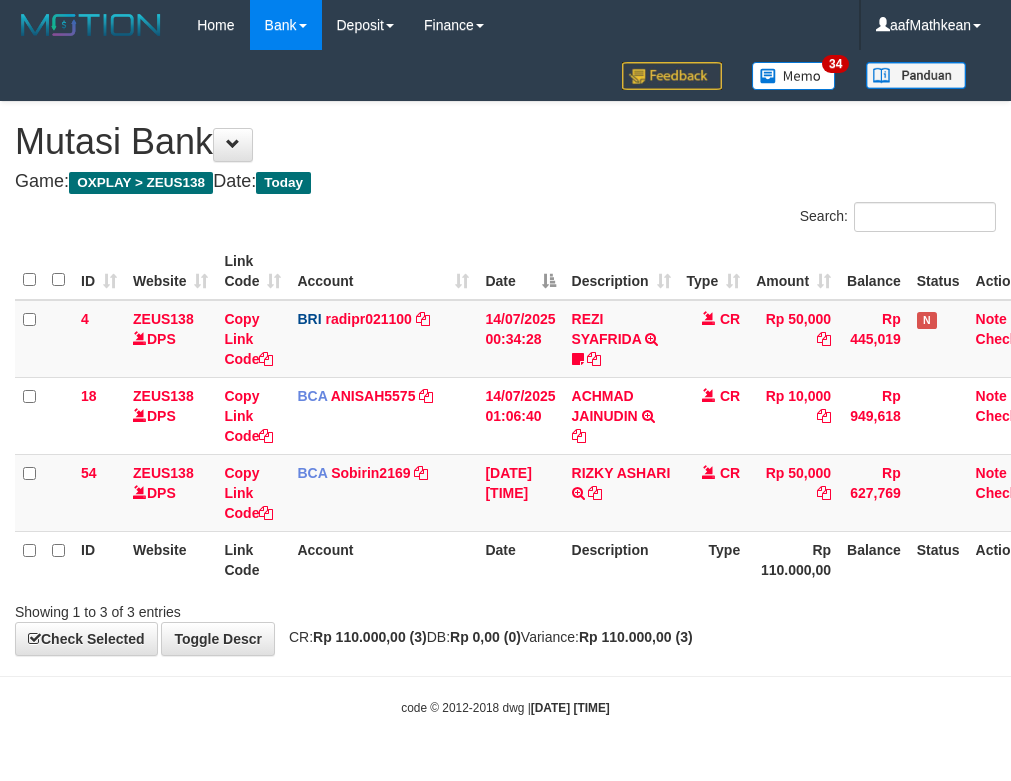 click on "ID Website Link Code Account Date Description Type Amount Balance Status Action
4
ZEUS138    DPS
Copy Link Code
BRI
radipr021100
DPS
[NAME]
mutasi_20250714_3774 | 4
mutasi_20250714_3774 | 4
14/07/2025 00:34:28
[NAME]            TRANSFER NBMB [NAME] TO [NAME]    808801023311535
CR
Rp [AMOUNT]
Rp [AMOUNT]
N
Note
Check
18
ZEUS138    DPS
Copy Link Code
BCA
ANISAH5575
DPS" at bounding box center (505, 415) 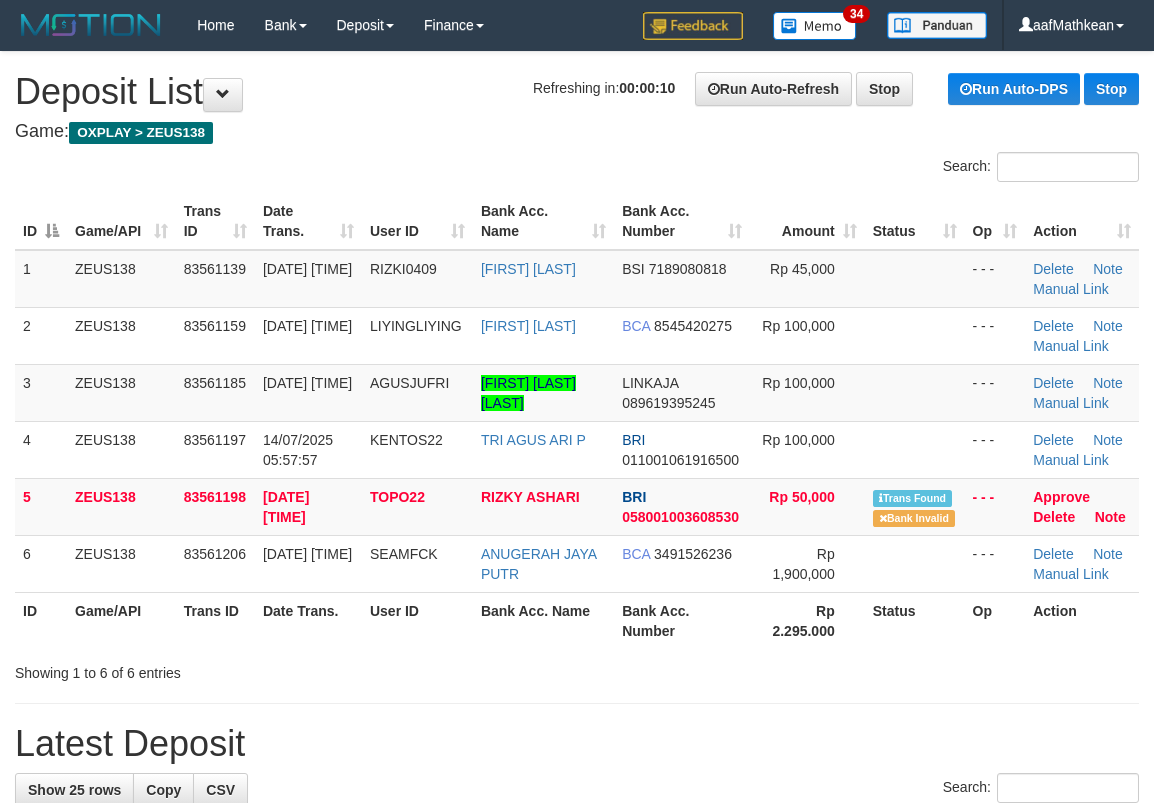 scroll, scrollTop: 0, scrollLeft: 0, axis: both 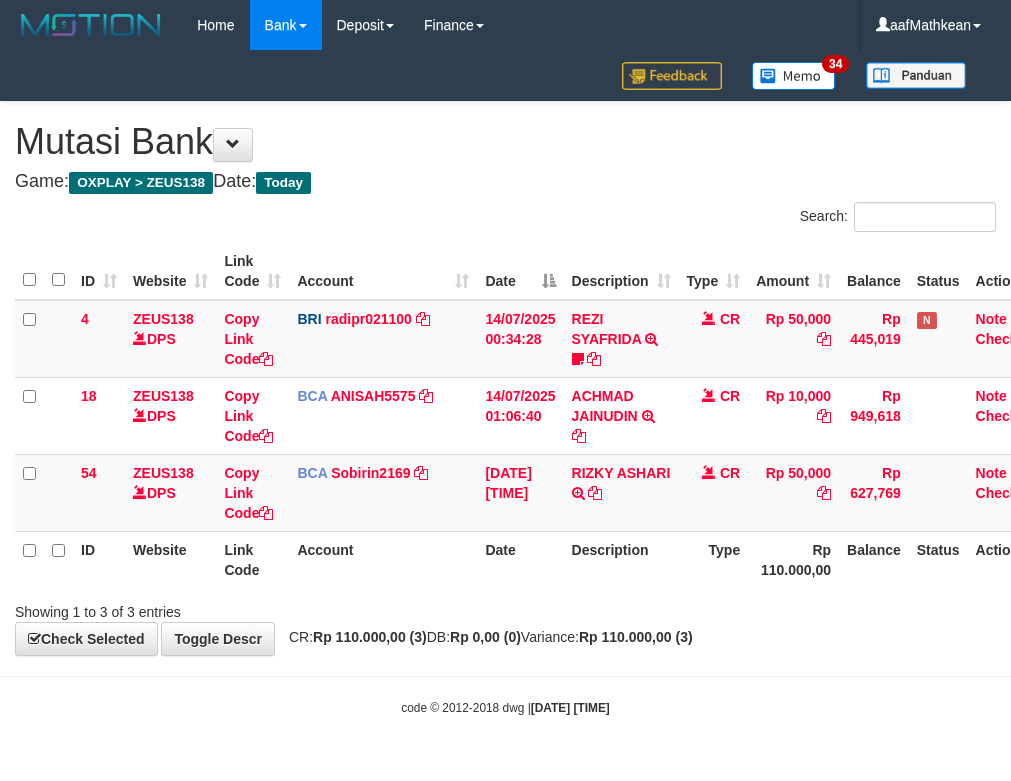 drag, startPoint x: 730, startPoint y: 606, endPoint x: 1006, endPoint y: 603, distance: 276.0163 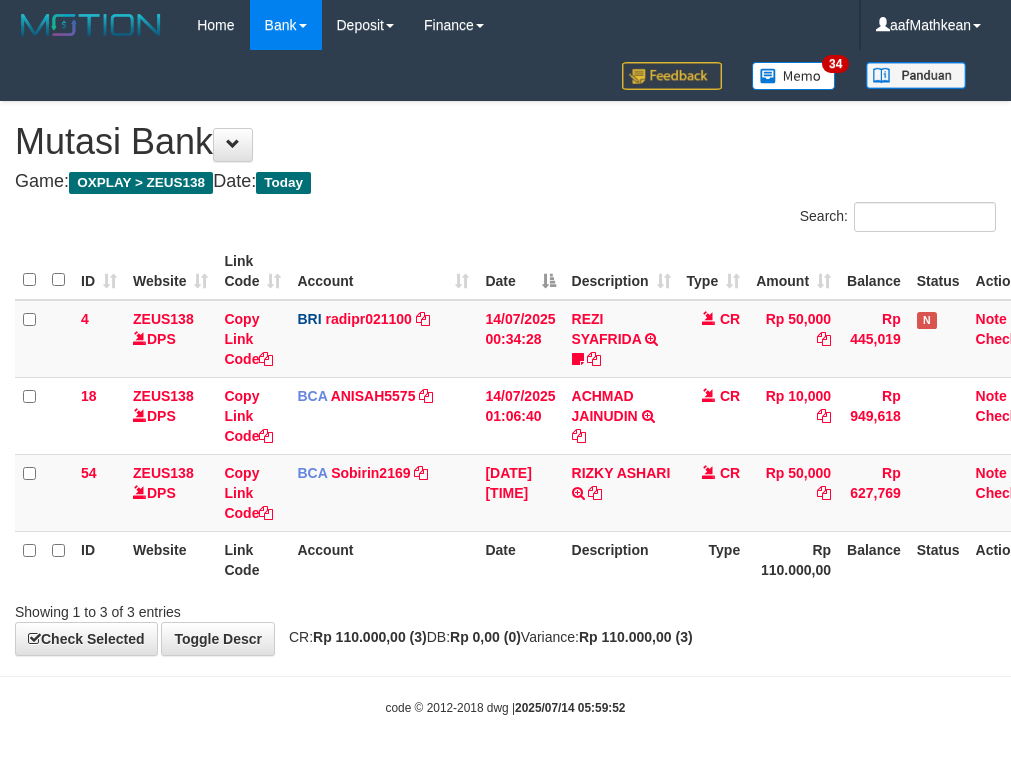 scroll, scrollTop: 0, scrollLeft: 0, axis: both 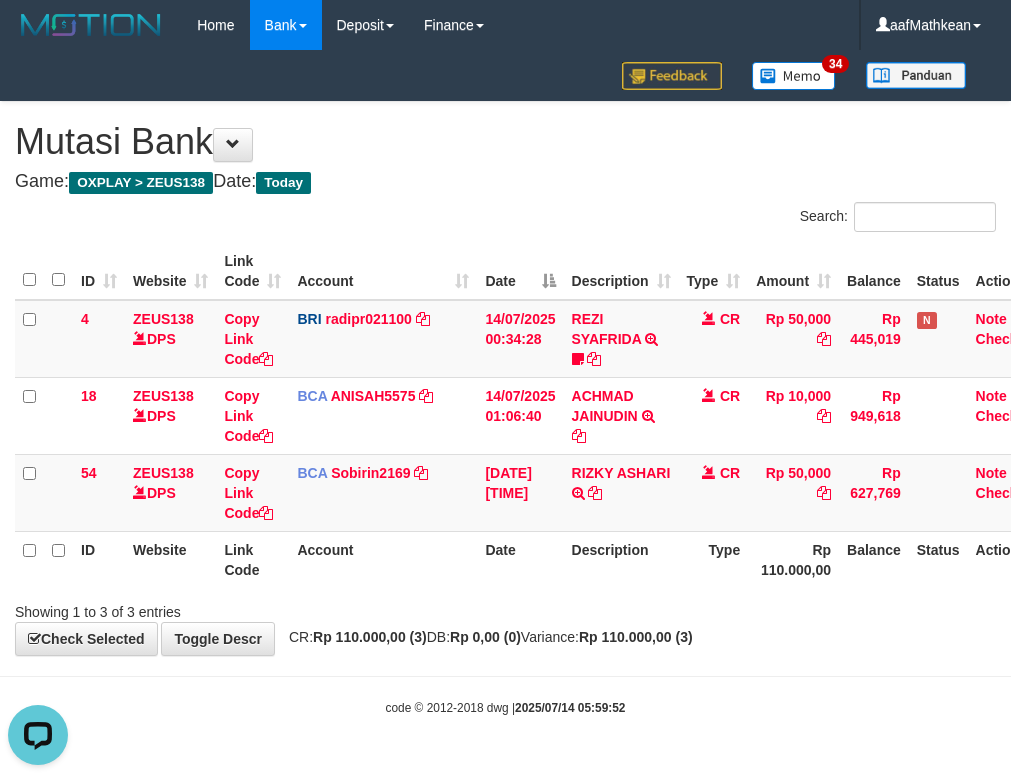 drag, startPoint x: 553, startPoint y: 615, endPoint x: 903, endPoint y: 562, distance: 353.9901 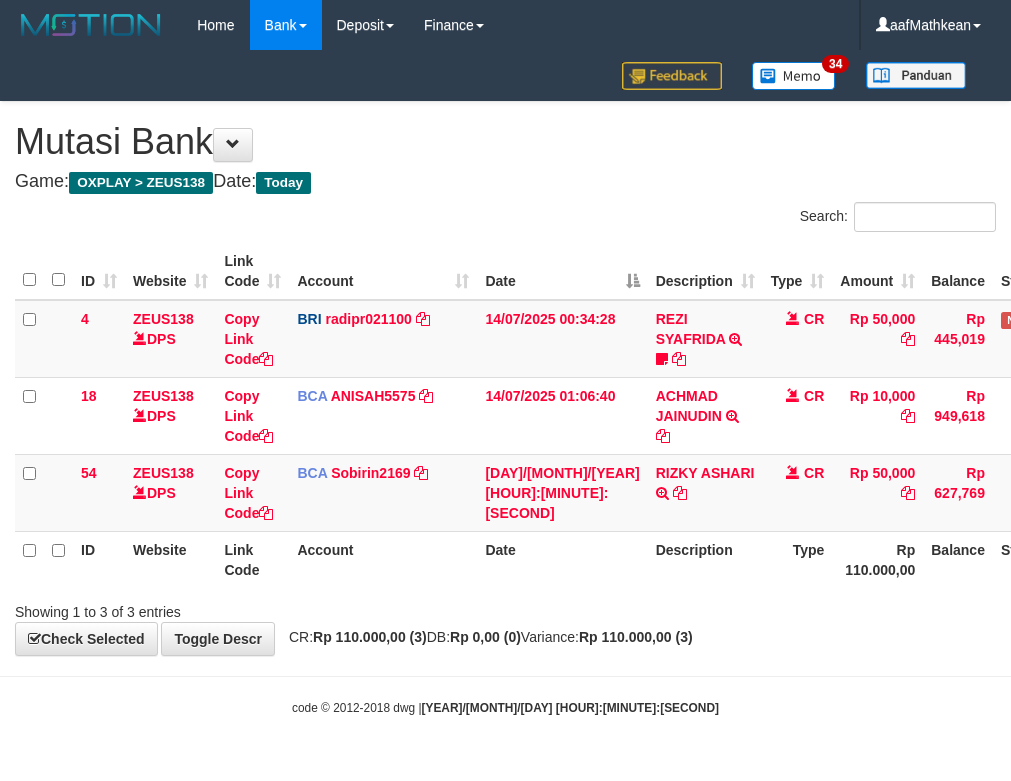 scroll, scrollTop: 0, scrollLeft: 0, axis: both 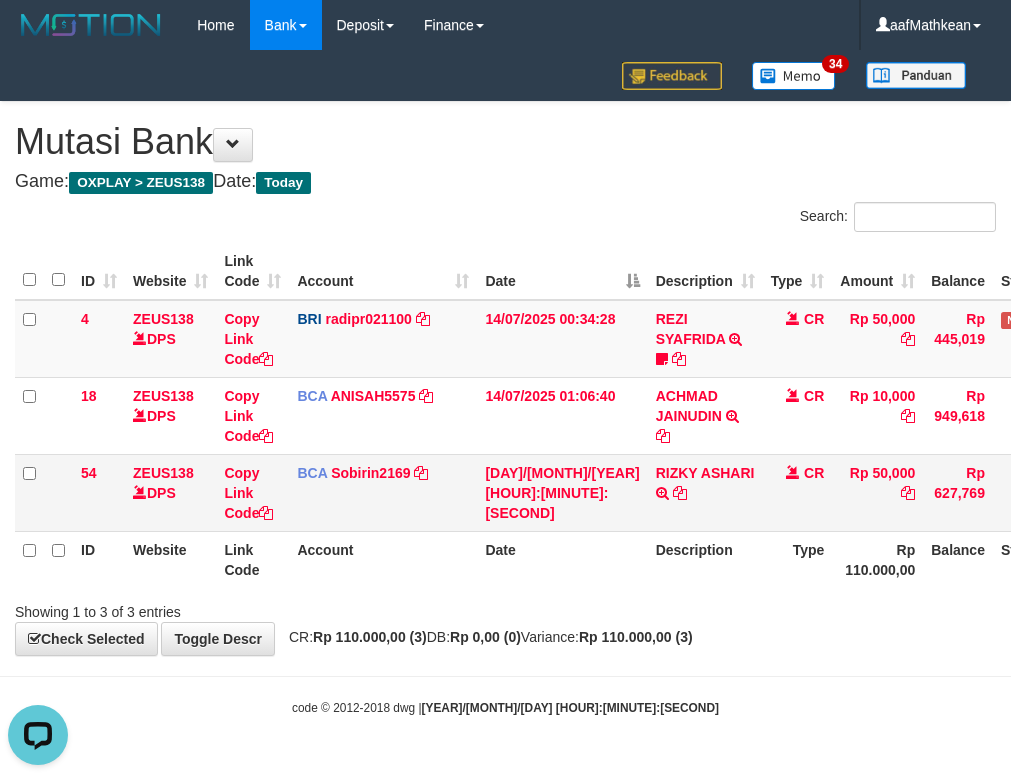 click on "RIZKY ASHARI         TRSF E-BANKING CR 1407/FTSCY/WS95031
50000.00RIZKY ASHARI" at bounding box center [705, 492] 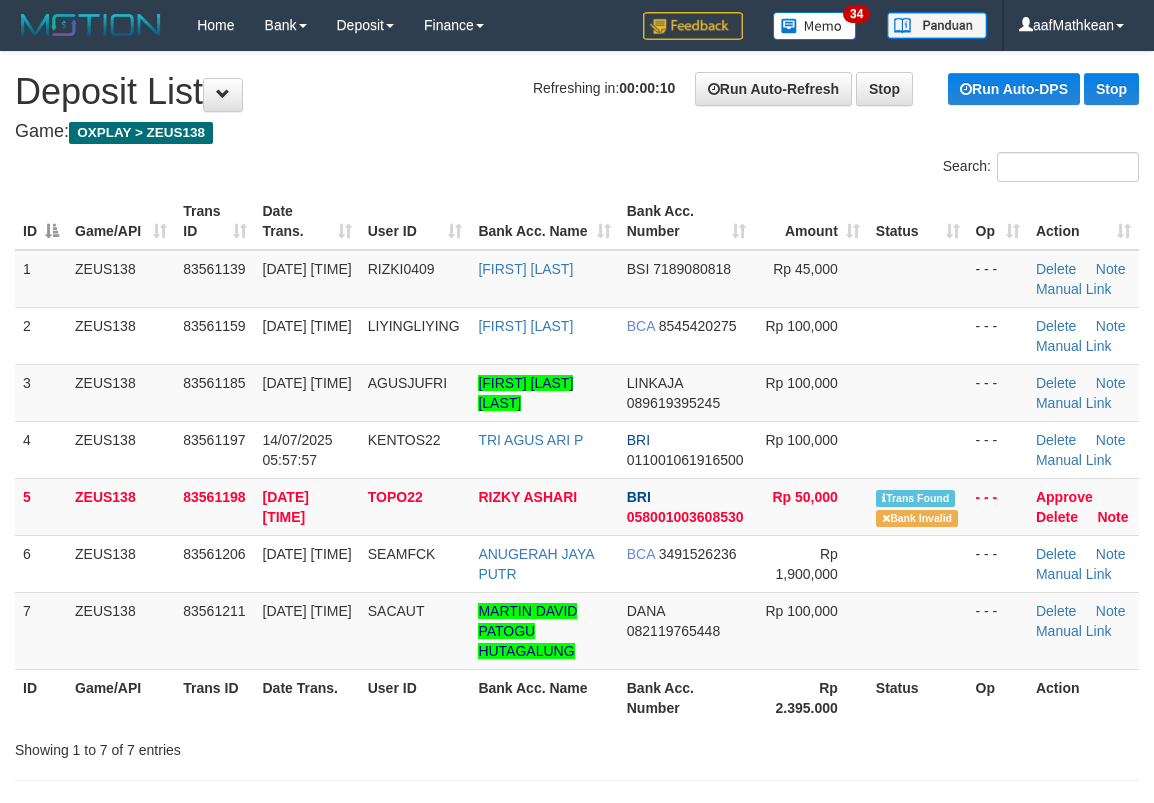 scroll, scrollTop: 0, scrollLeft: 0, axis: both 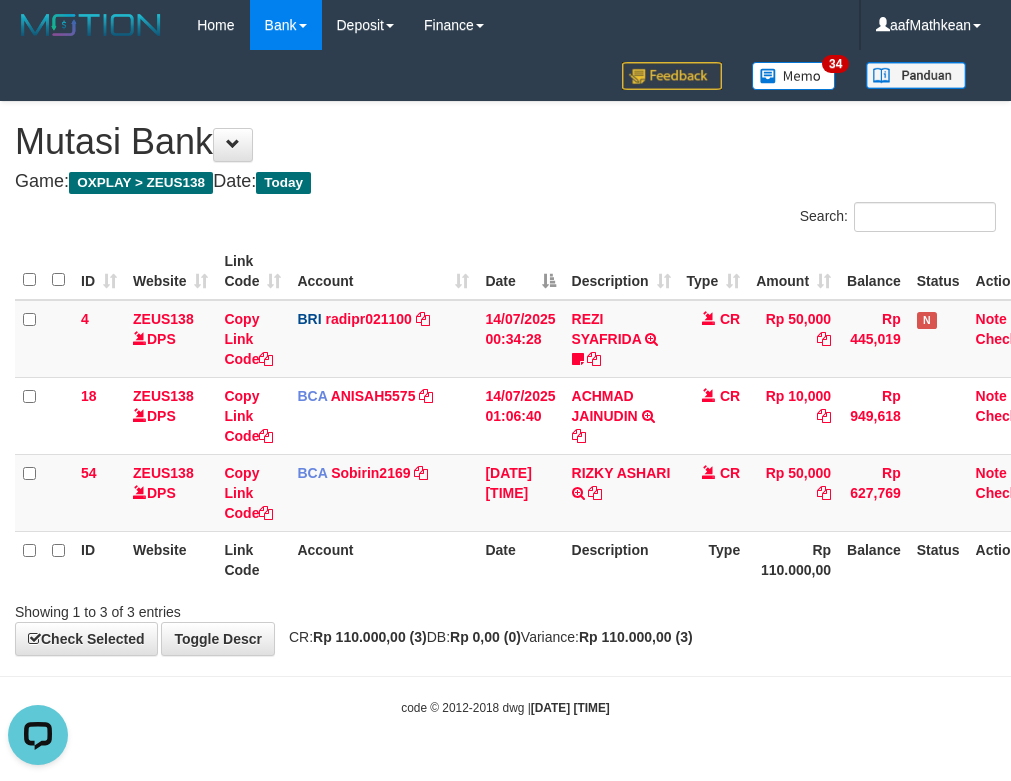 click on "**********" at bounding box center [505, 378] 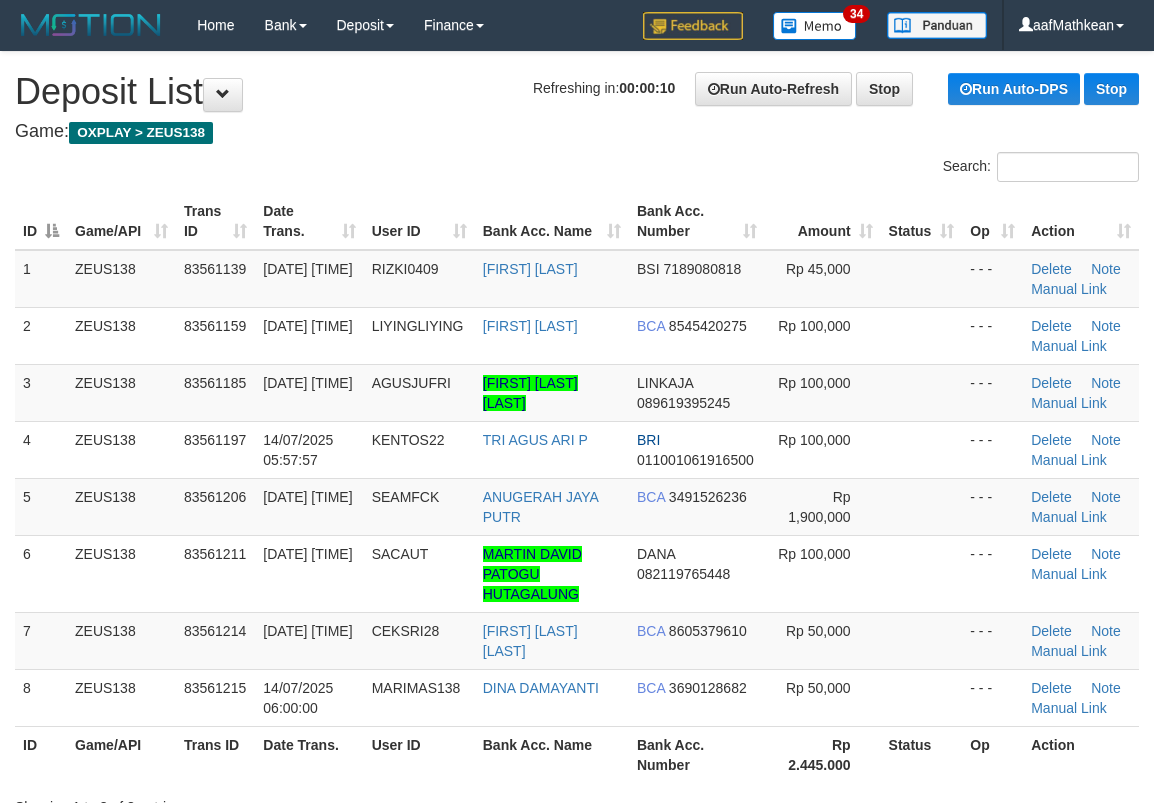 scroll, scrollTop: 0, scrollLeft: 0, axis: both 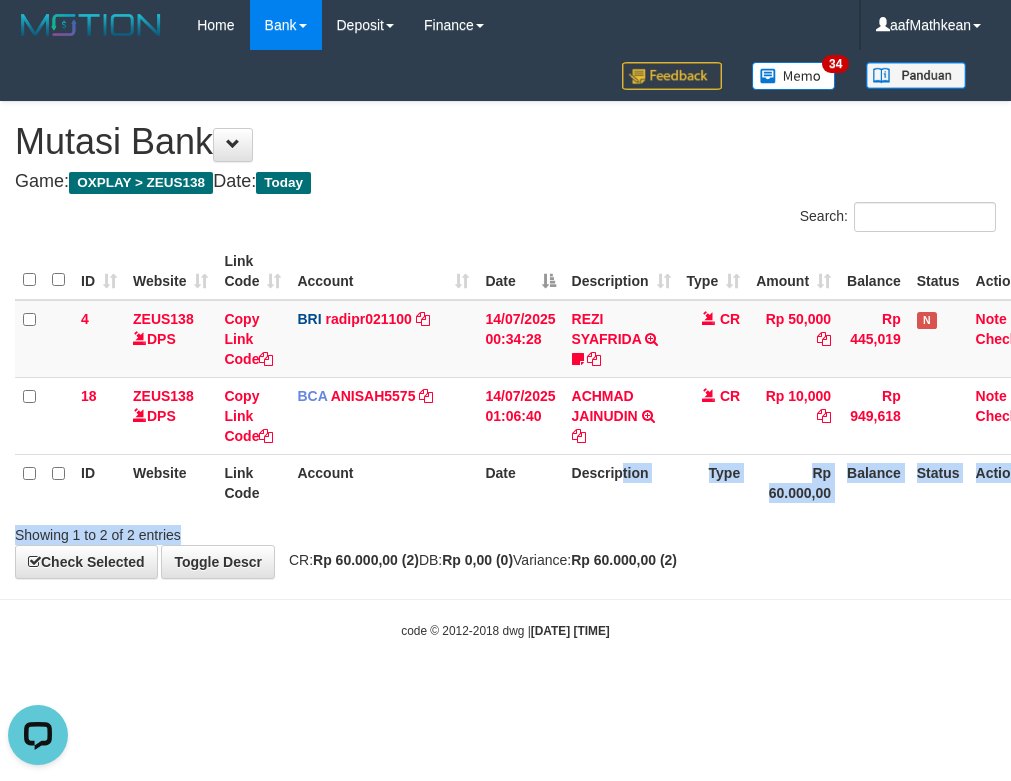 drag, startPoint x: 610, startPoint y: 518, endPoint x: 598, endPoint y: 510, distance: 14.422205 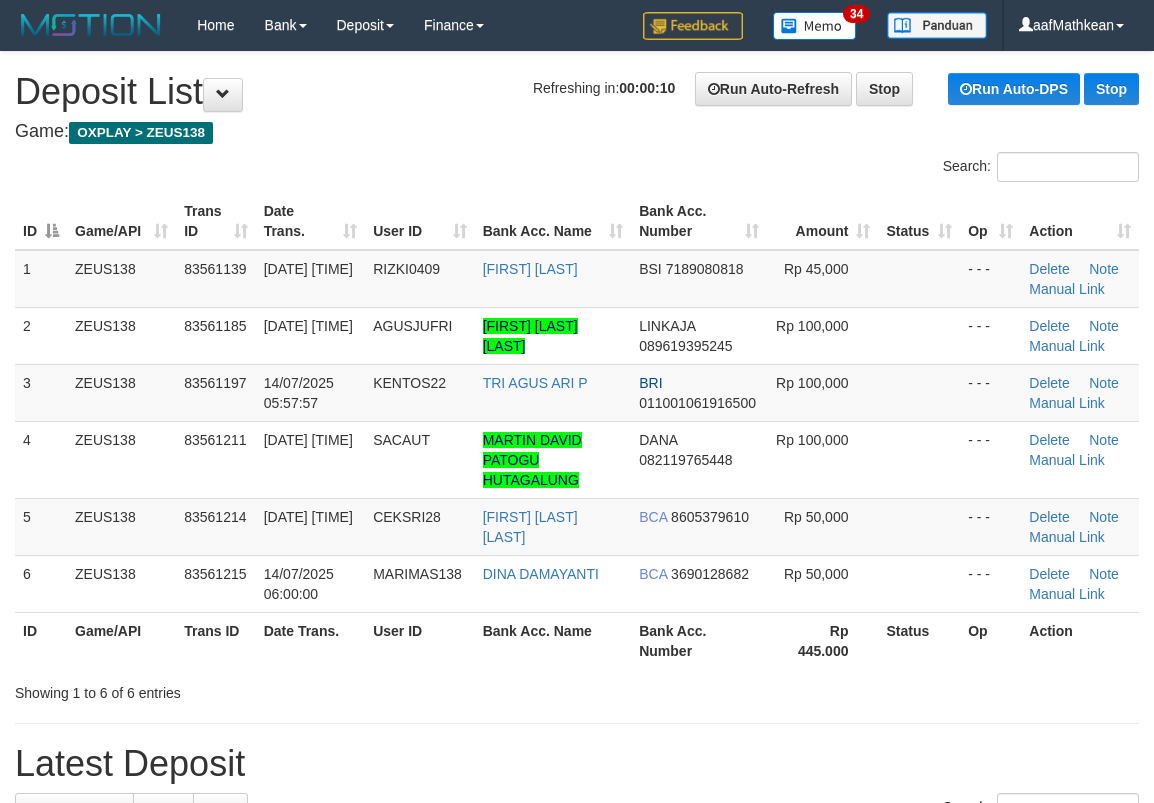 scroll, scrollTop: 0, scrollLeft: 0, axis: both 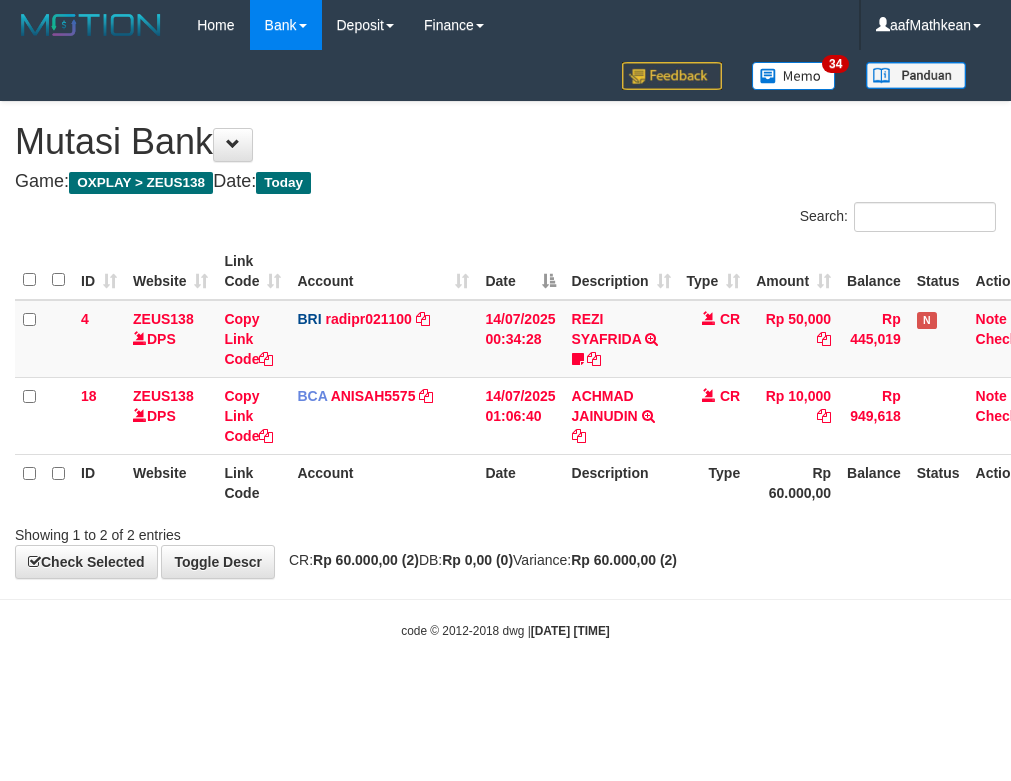 click on "Description" at bounding box center [621, 482] 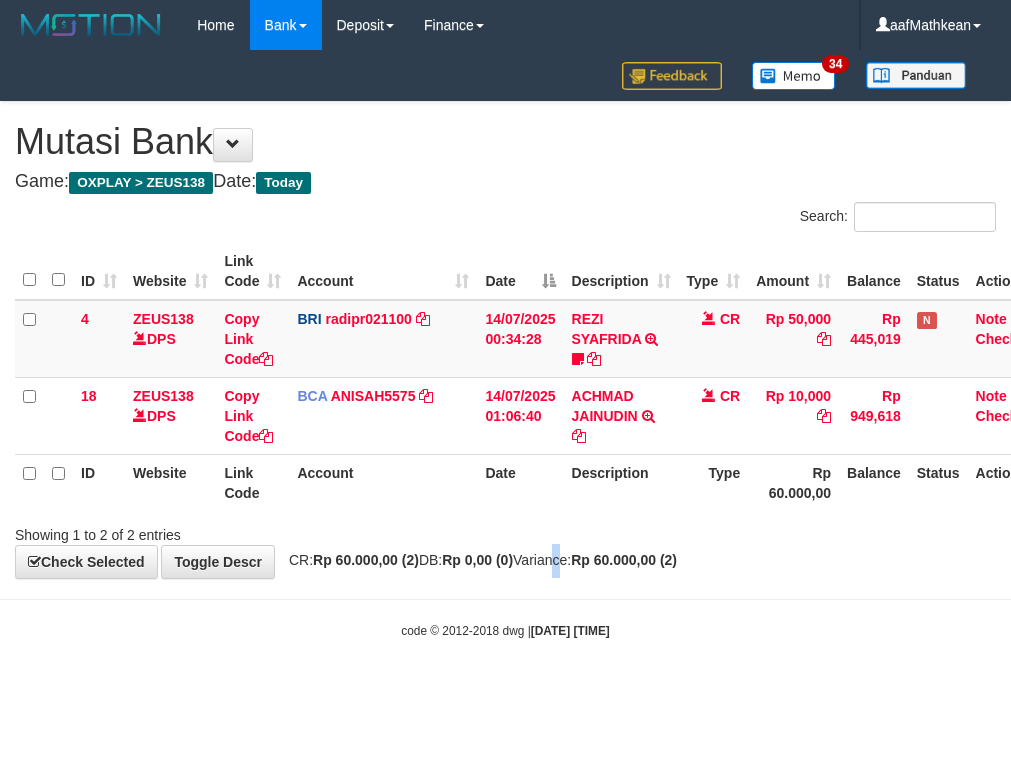 click on "**********" at bounding box center (505, 340) 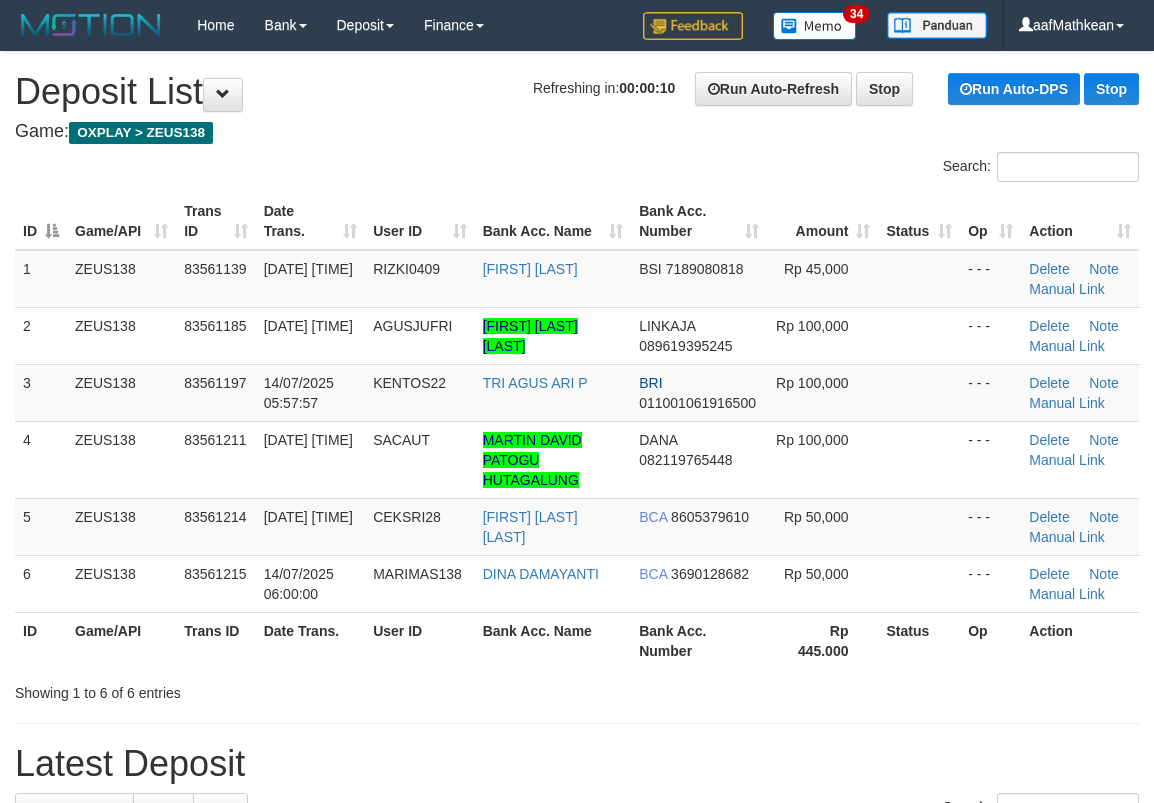 scroll, scrollTop: 0, scrollLeft: 0, axis: both 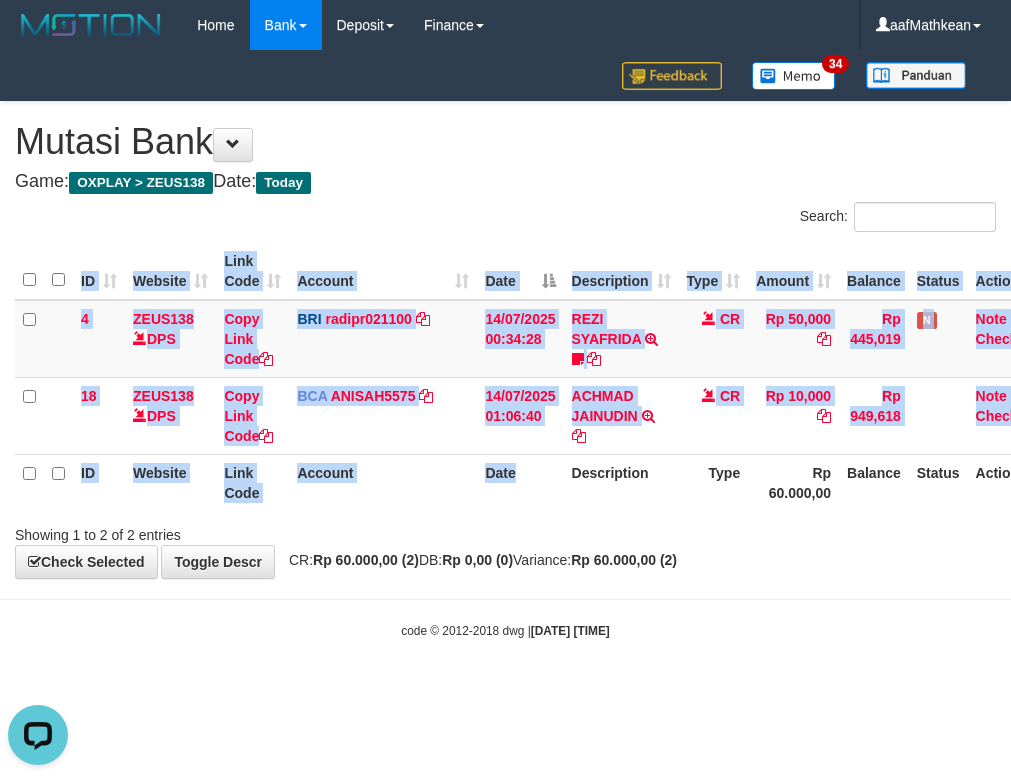 click on "Search:
ID Website Link Code Account Date Description Type Amount Balance Status Action
4
ZEUS138    DPS
Copy Link Code
BRI
radipr021100
DPS
[FIRST] [LAST]
mutasi_[DATE]_[NUMBER] | 4
mutasi_[DATE]_[NUMBER] | 4
[DATE] [TIME]
[FIRST] [LAST]            TRANSFER NBMB [FIRST] [LAST] TO [FIRST] [LAST]    [ACCOUNT_NUMBER]
CR
Rp 50,000
Rp 445,019
N
Note
Check
18
ZEUS138    DPS
Copy Link Code
BCA
ANISAH5575
DPS" at bounding box center (505, 373) 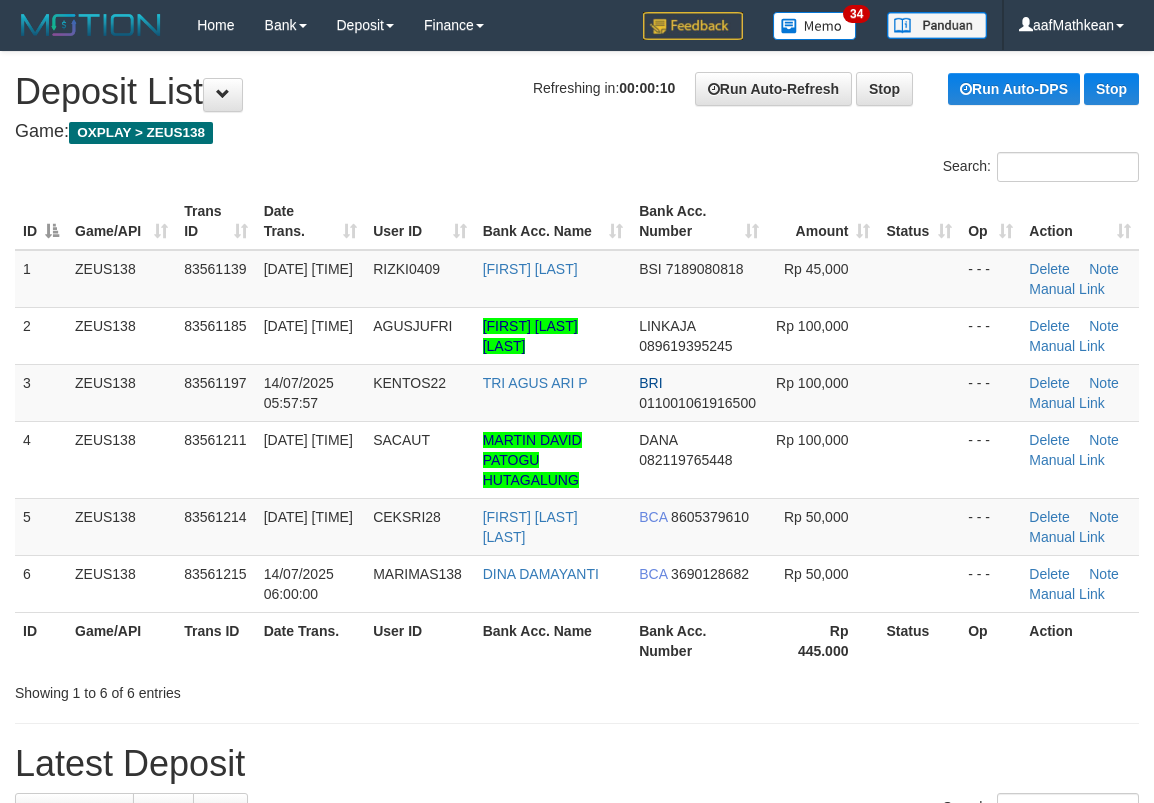 scroll, scrollTop: 0, scrollLeft: 0, axis: both 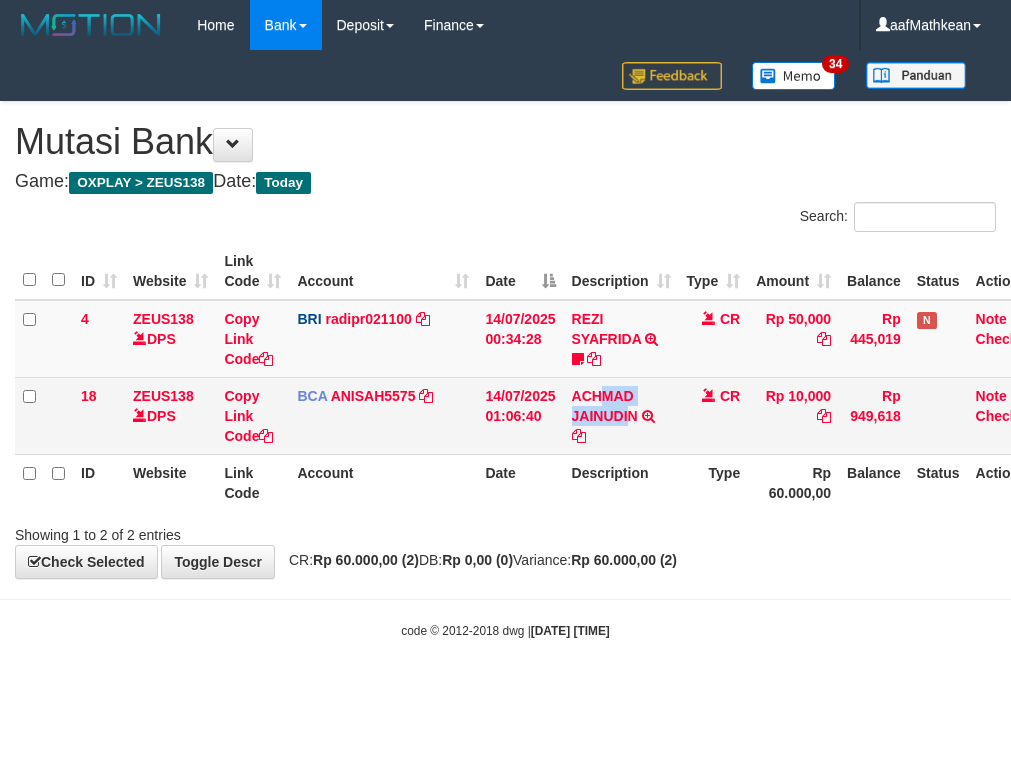 drag, startPoint x: 629, startPoint y: 407, endPoint x: 608, endPoint y: 439, distance: 38.27532 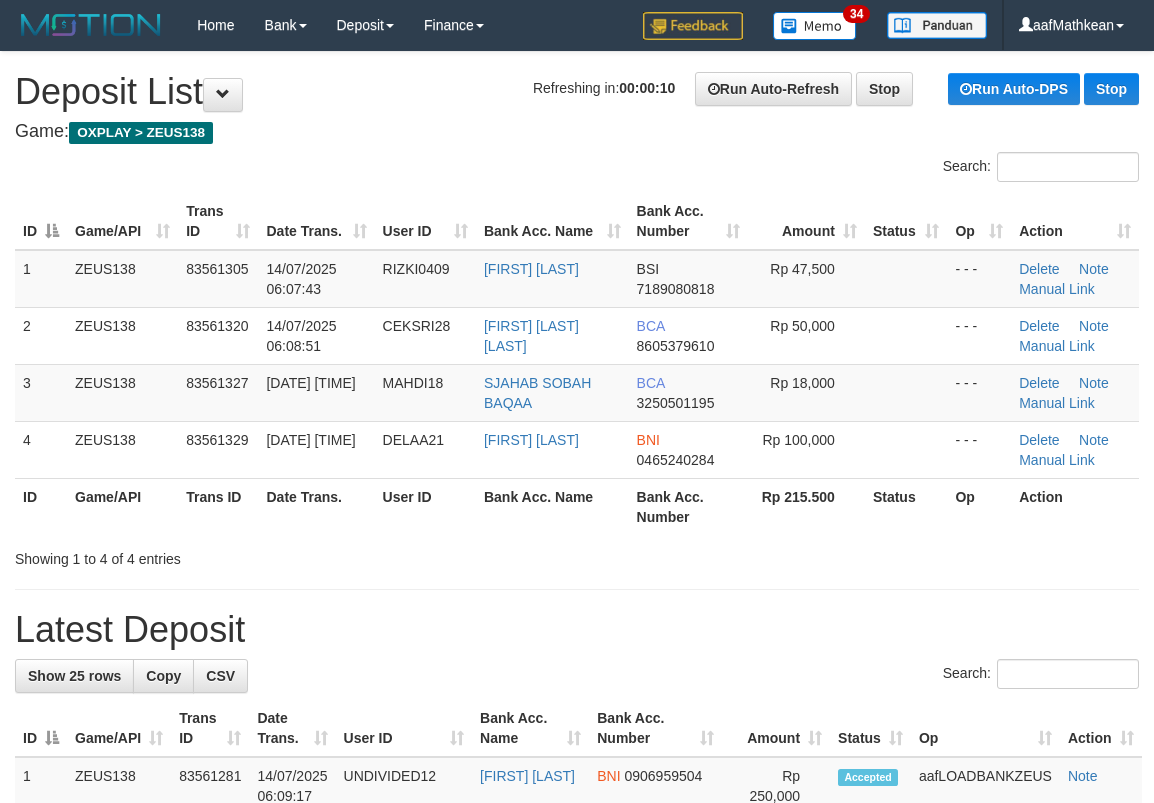 scroll, scrollTop: 0, scrollLeft: 0, axis: both 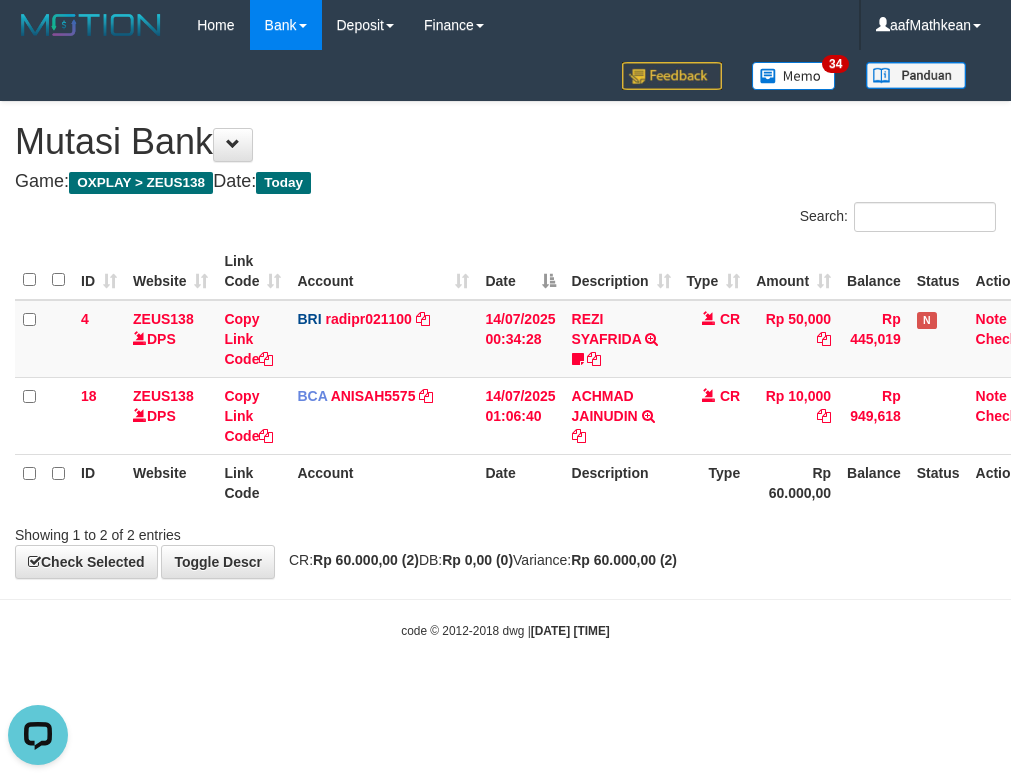 click on "Toggle navigation
Home
Bank
Account List
Load
By Website
Group
[OXPLAY]													ZEUS138
By Load Group (DPS)" at bounding box center [505, 345] 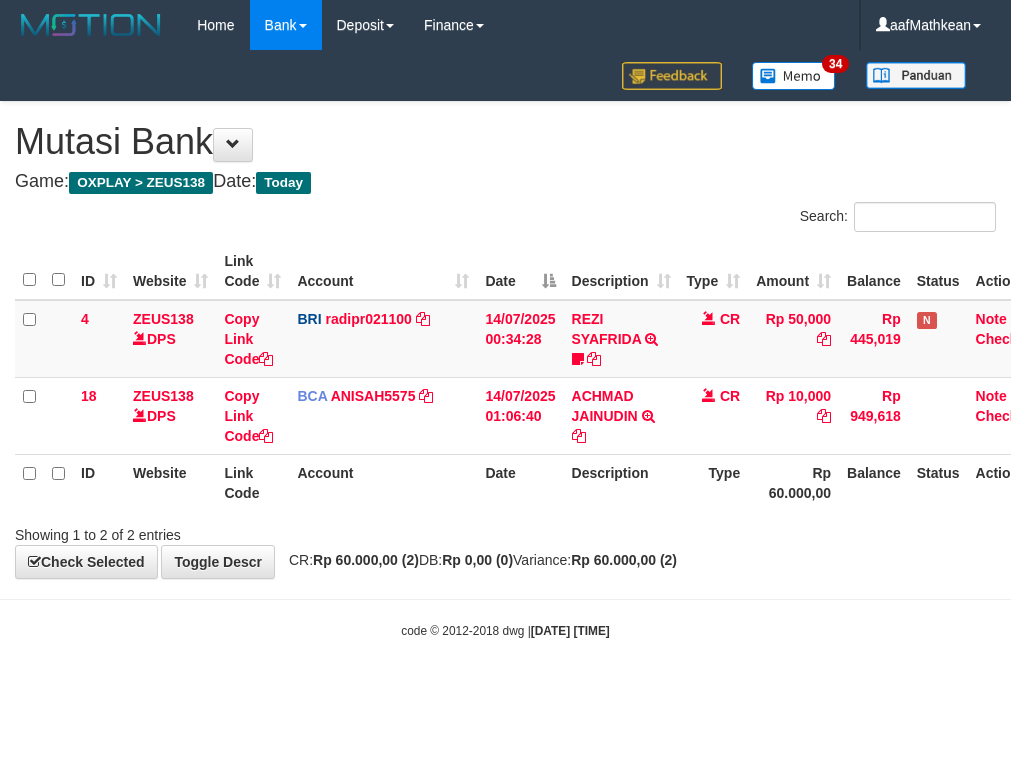 scroll, scrollTop: 0, scrollLeft: 0, axis: both 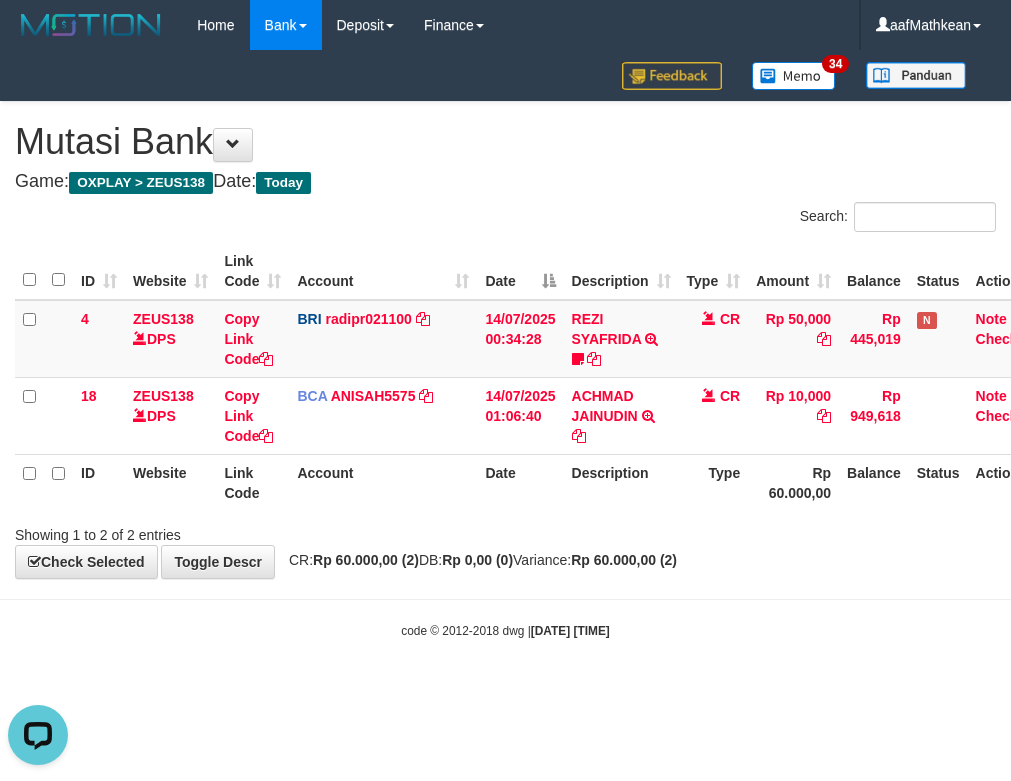 drag, startPoint x: 572, startPoint y: 662, endPoint x: 551, endPoint y: 632, distance: 36.619667 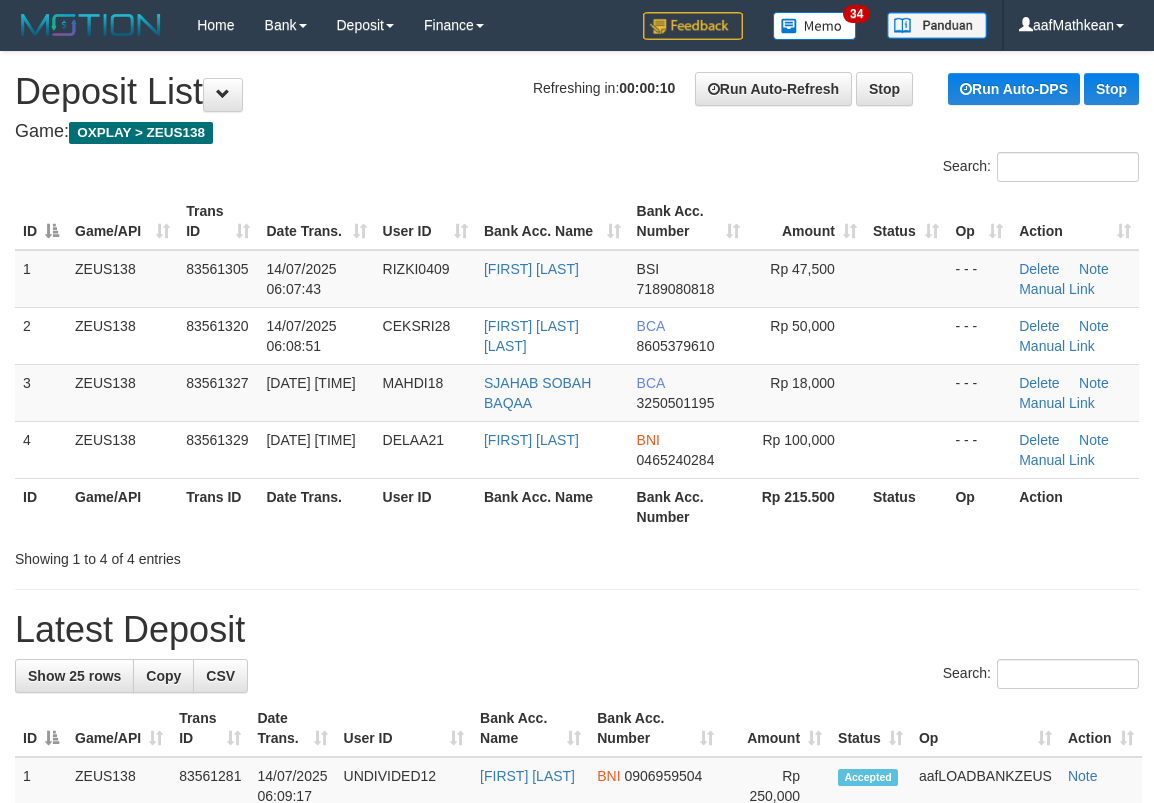scroll, scrollTop: 0, scrollLeft: 0, axis: both 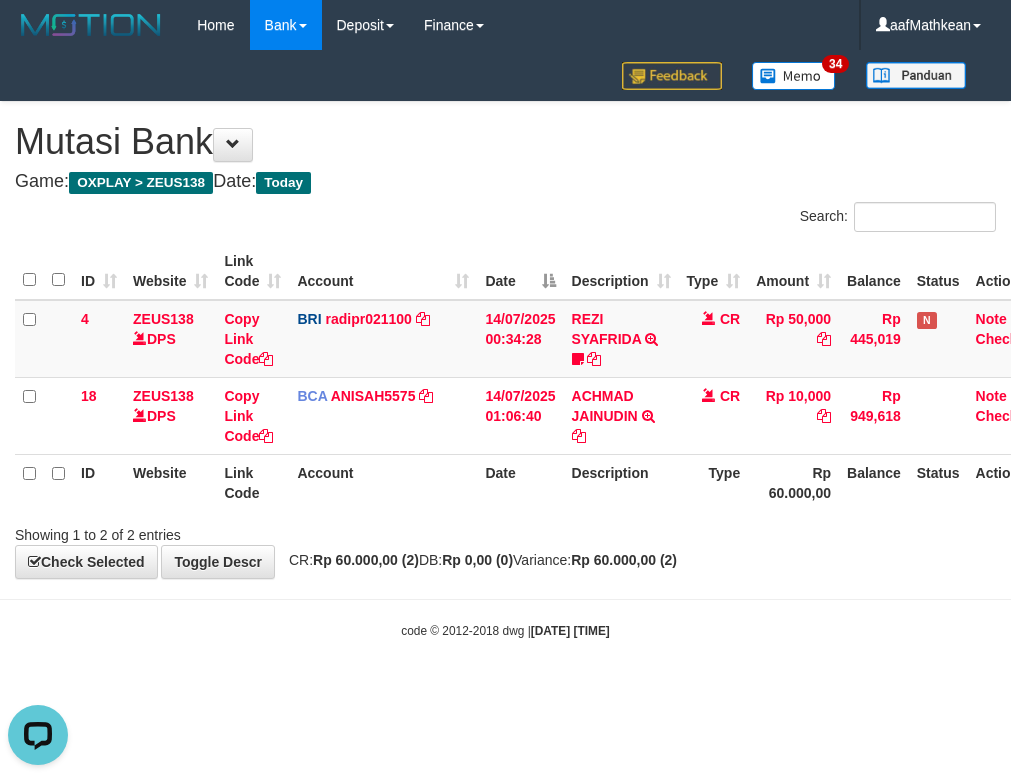 click on "Showing 1 to 2 of 2 entries" at bounding box center (505, 531) 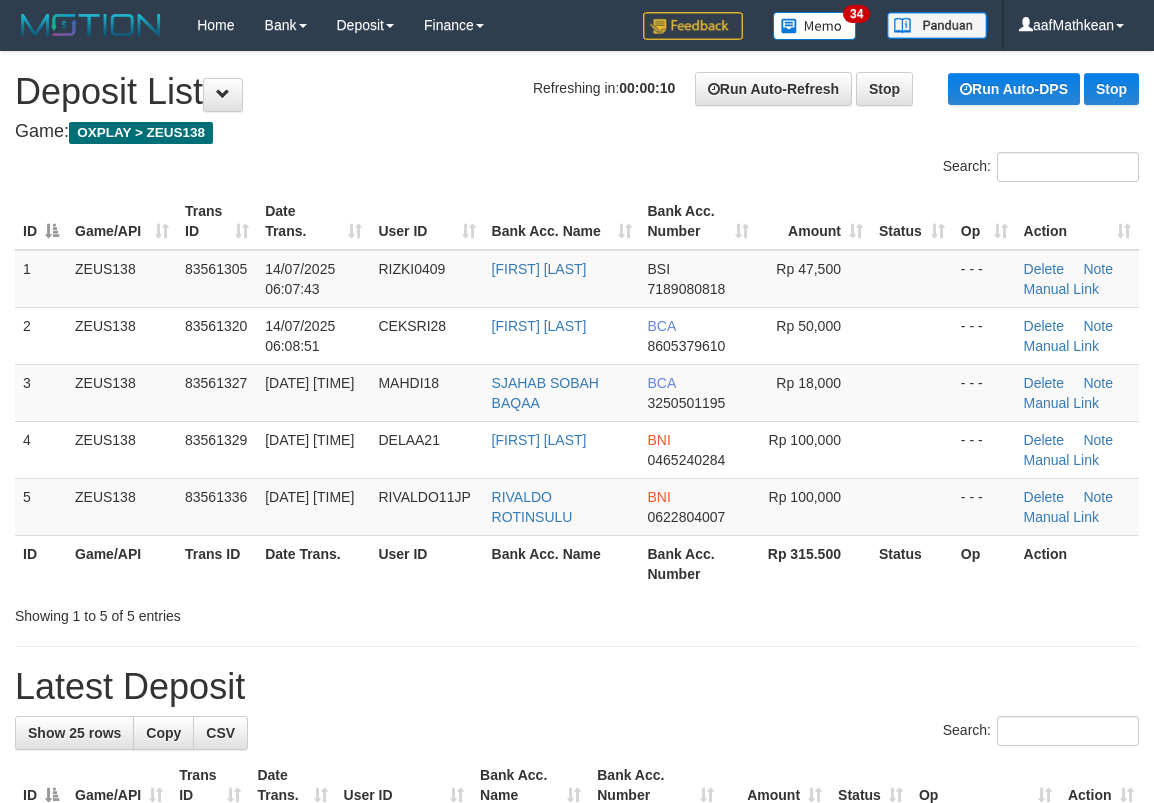 scroll, scrollTop: 0, scrollLeft: 0, axis: both 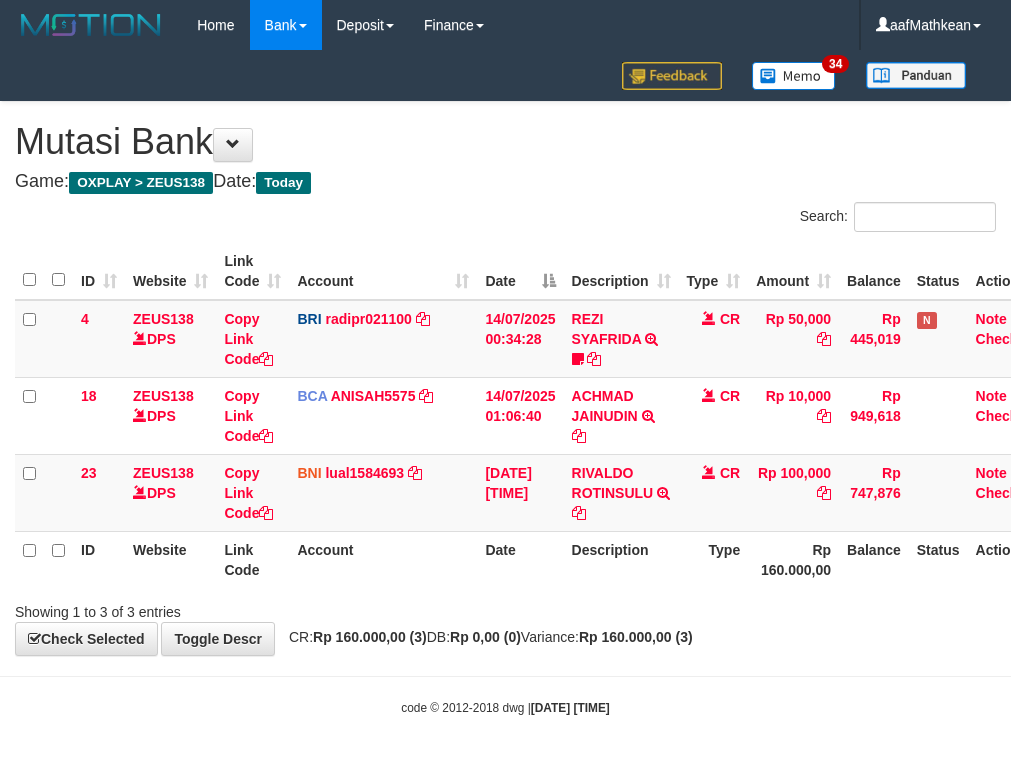 drag, startPoint x: 702, startPoint y: 629, endPoint x: 676, endPoint y: 643, distance: 29.529646 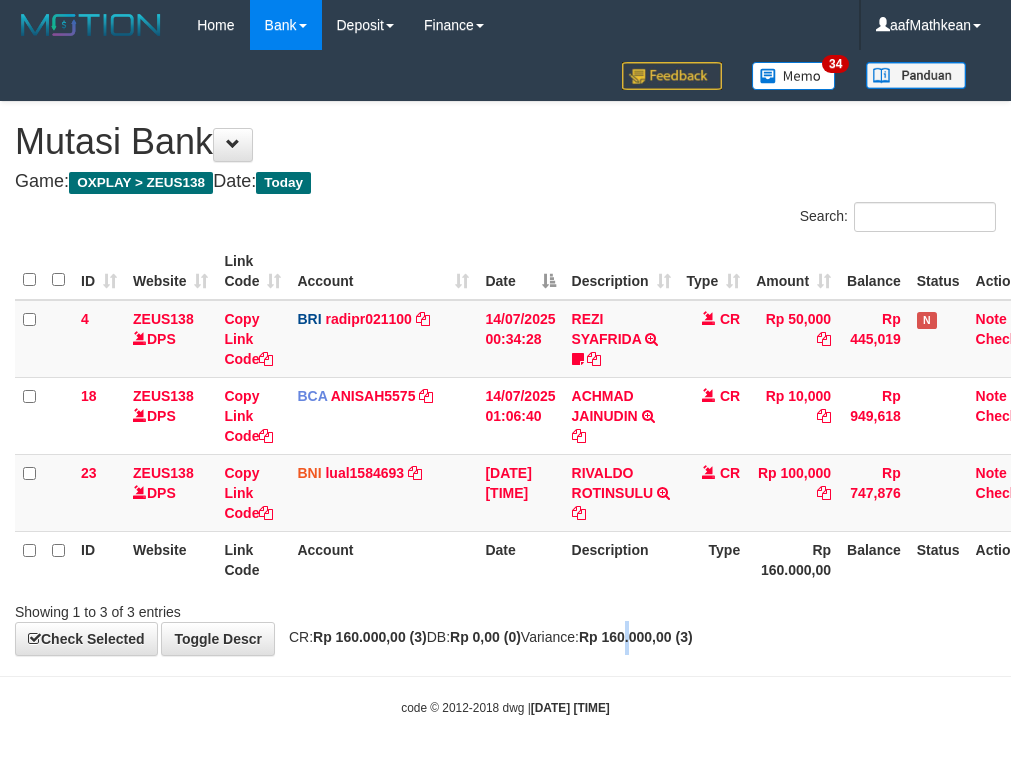 click on "Rp 160.000,00 (3)" at bounding box center [636, 637] 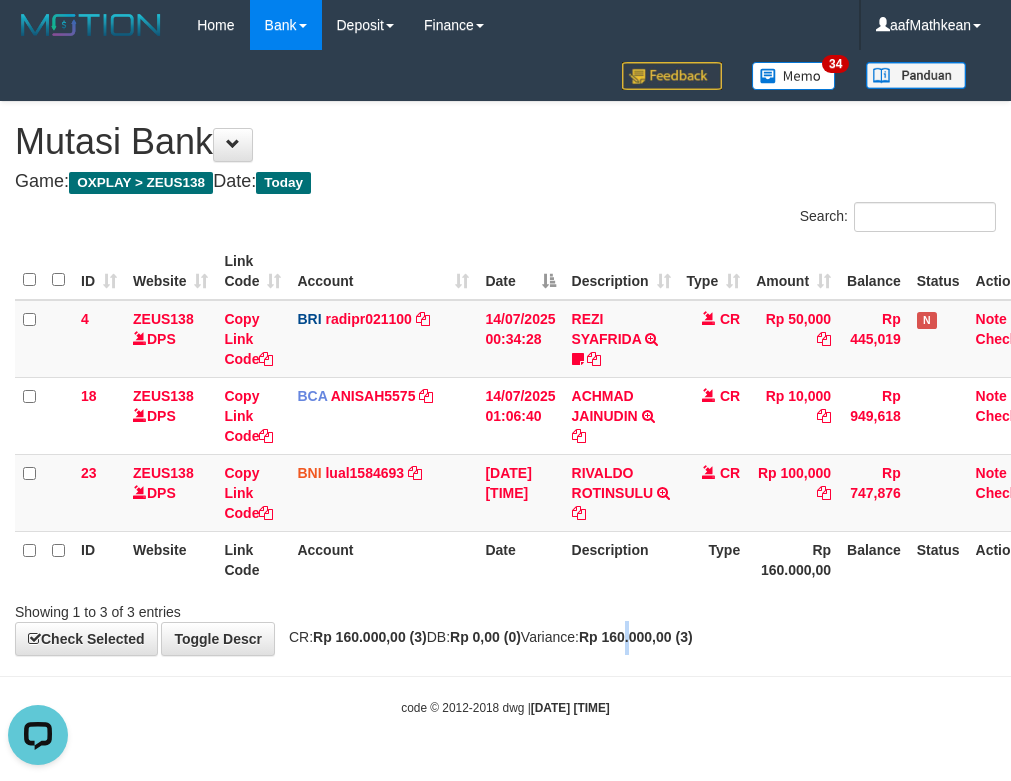 scroll, scrollTop: 0, scrollLeft: 0, axis: both 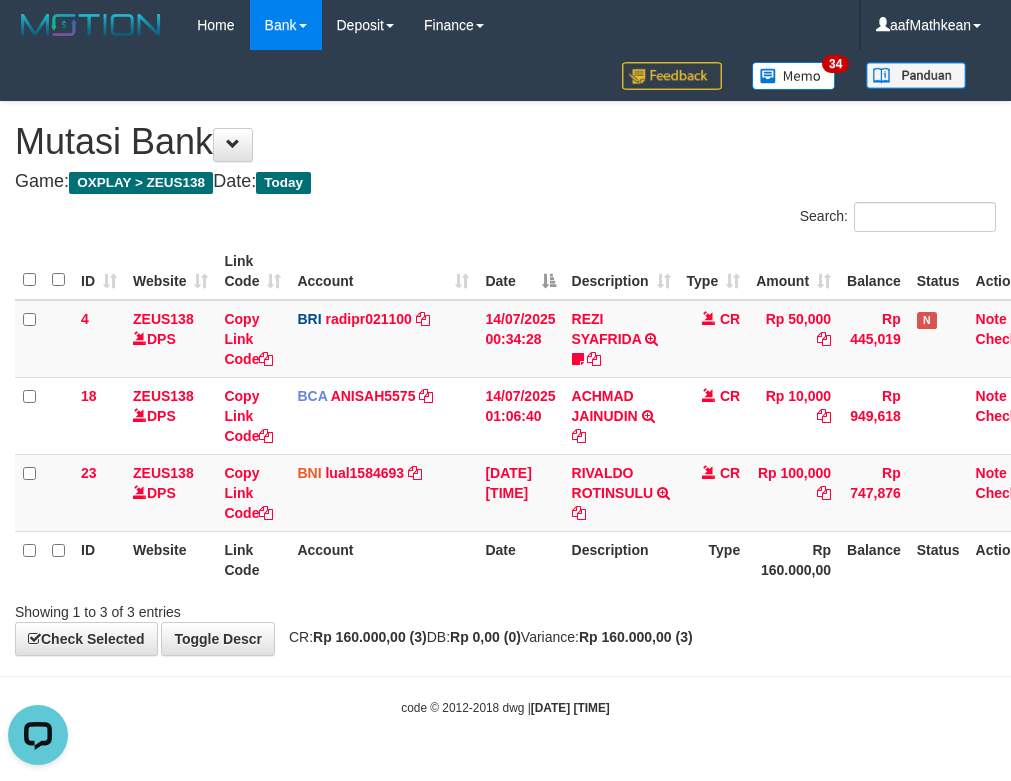 drag, startPoint x: 365, startPoint y: 590, endPoint x: 1005, endPoint y: 654, distance: 643.192 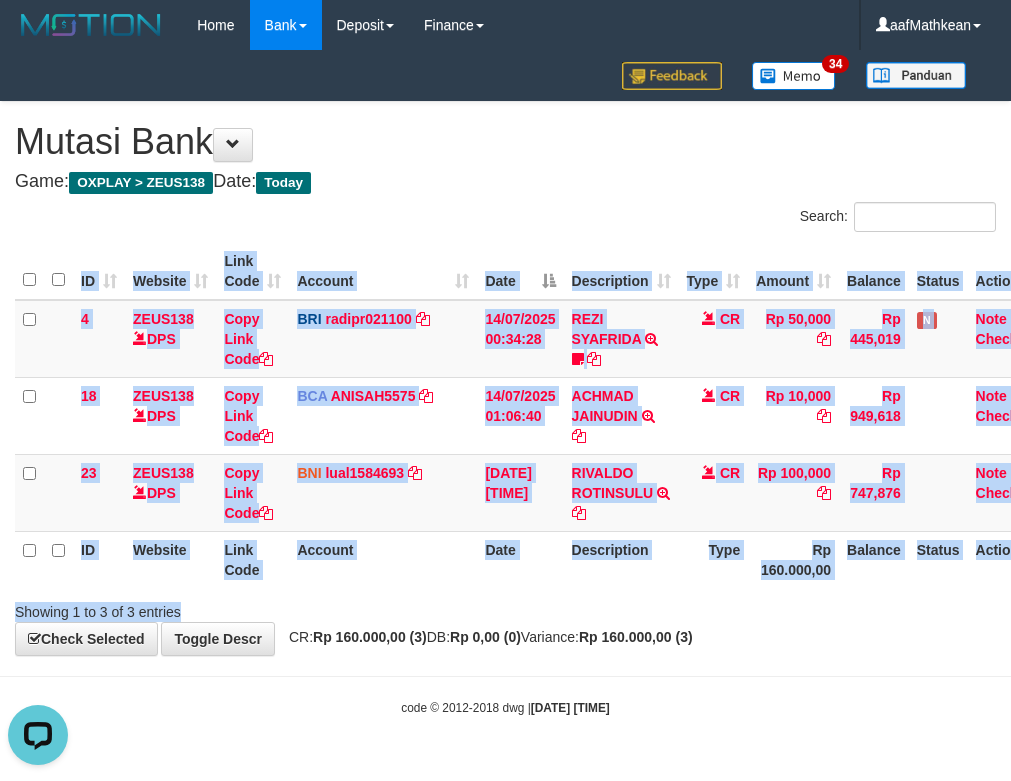 drag, startPoint x: 618, startPoint y: 572, endPoint x: 636, endPoint y: 577, distance: 18.681541 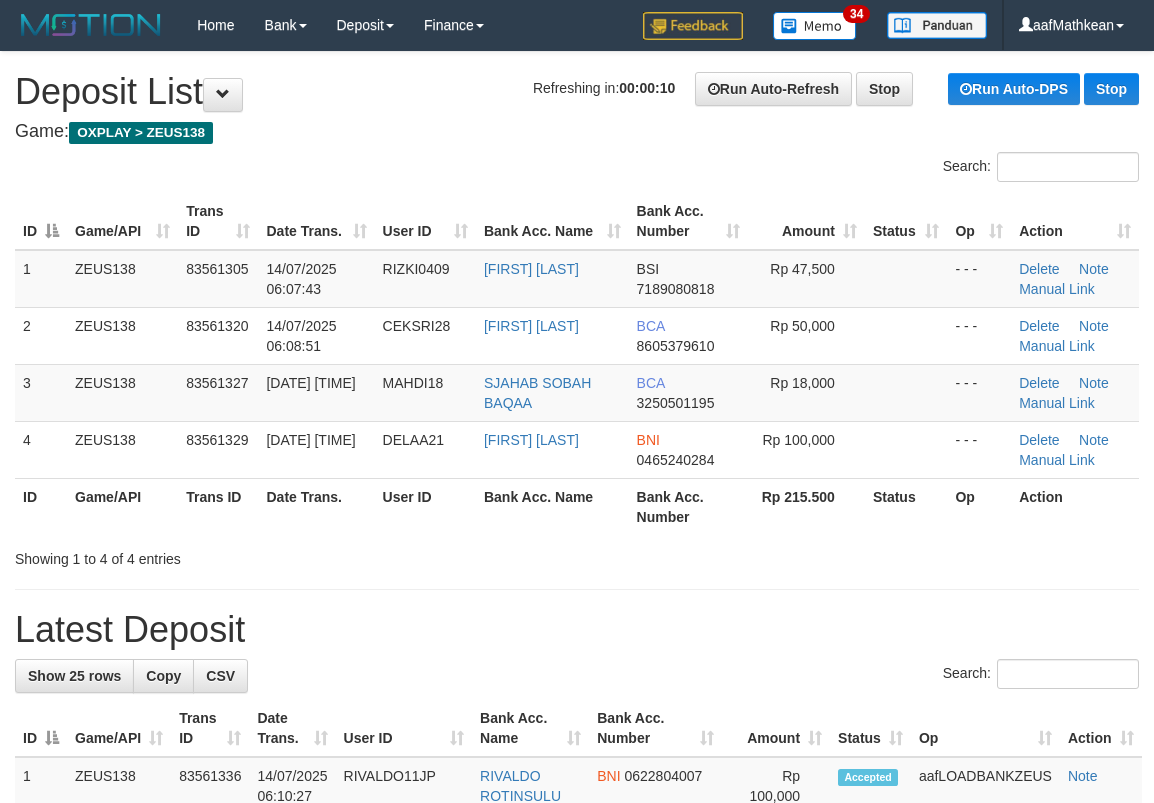 scroll, scrollTop: 0, scrollLeft: 0, axis: both 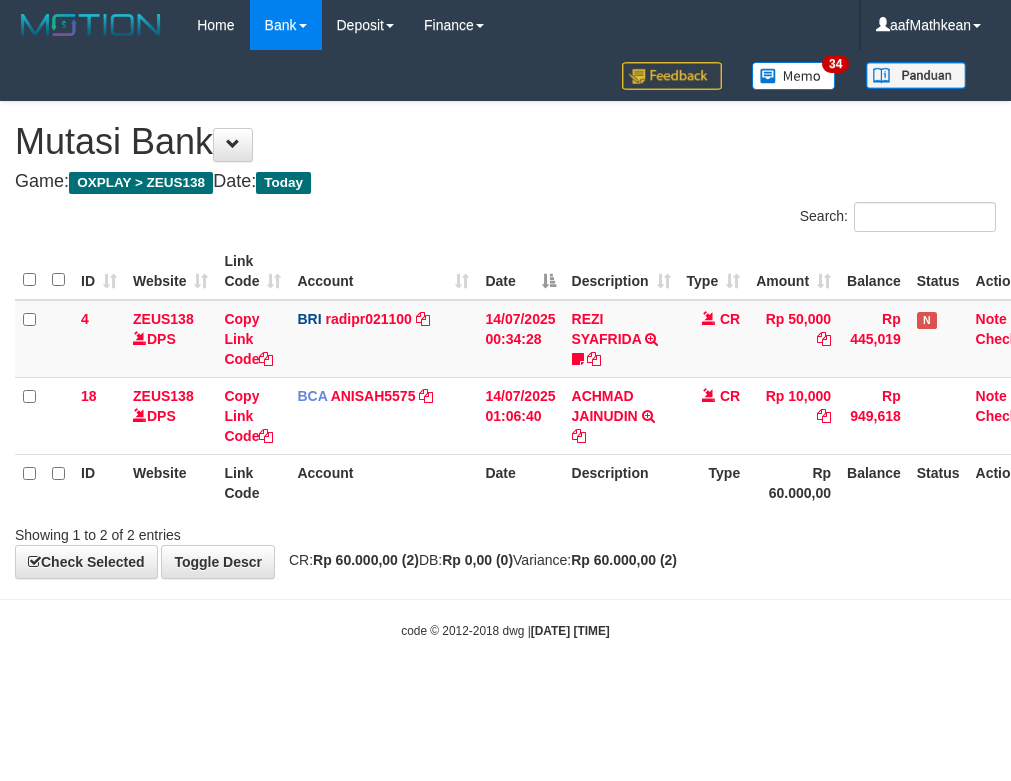click on "Toggle navigation
Home
Bank
Account List
Load
By Website
Group
[OXPLAY]													ZEUS138
By Load Group (DPS)" at bounding box center [505, 345] 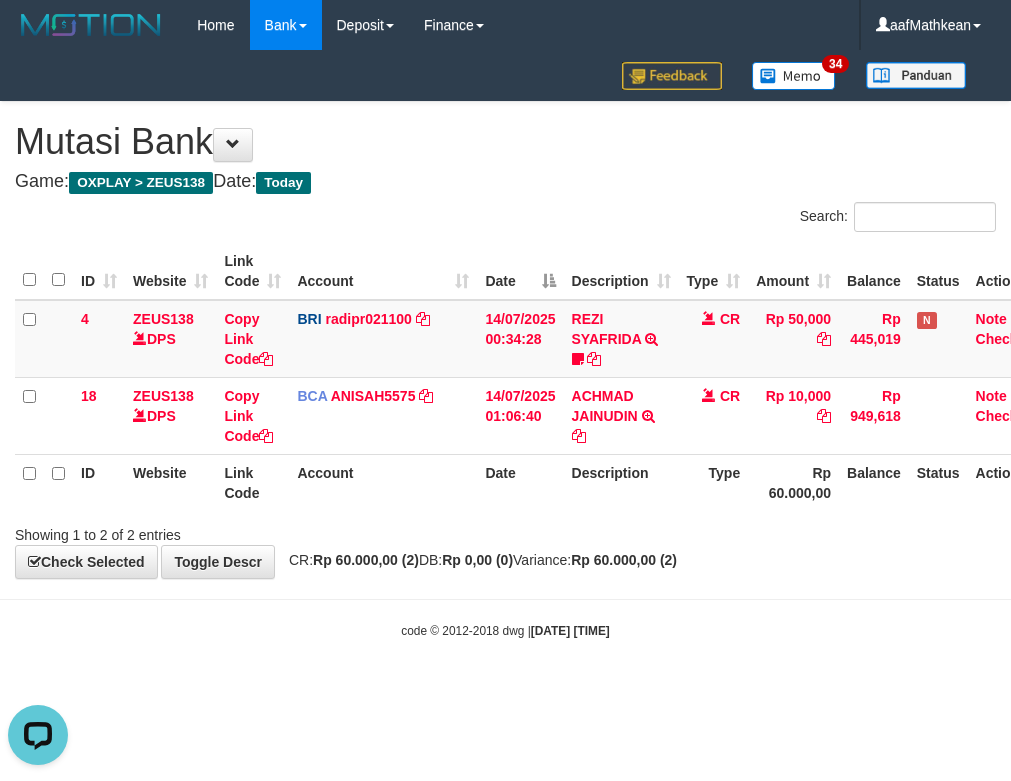 scroll, scrollTop: 0, scrollLeft: 0, axis: both 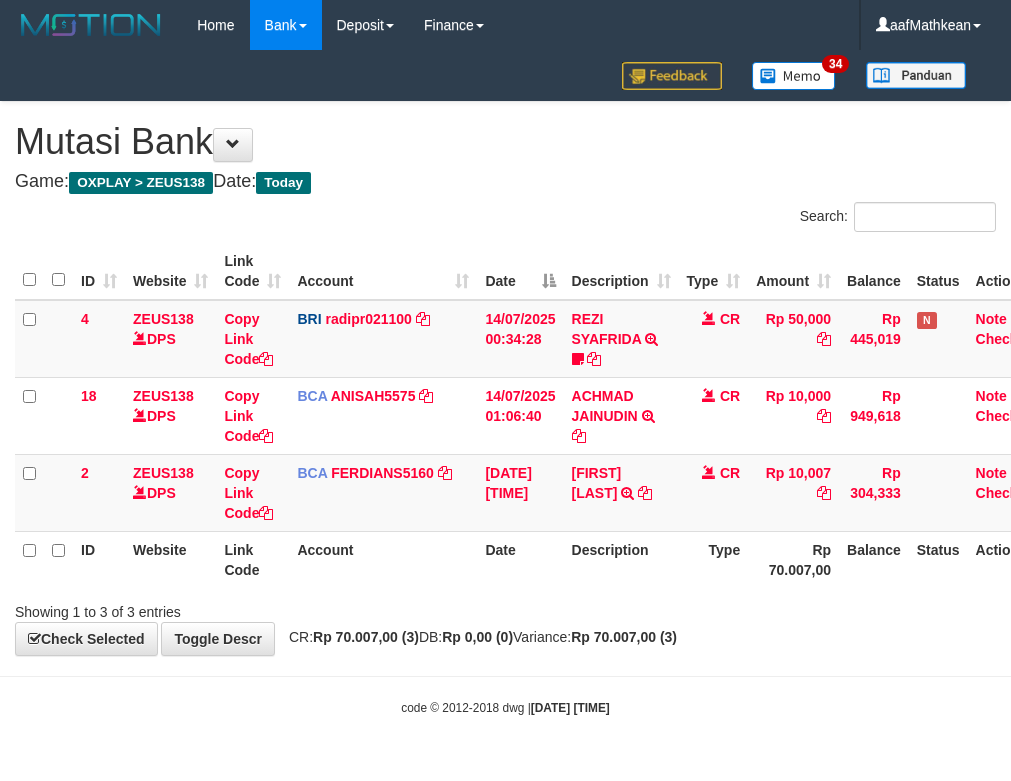drag, startPoint x: 386, startPoint y: 545, endPoint x: 1002, endPoint y: 531, distance: 616.15906 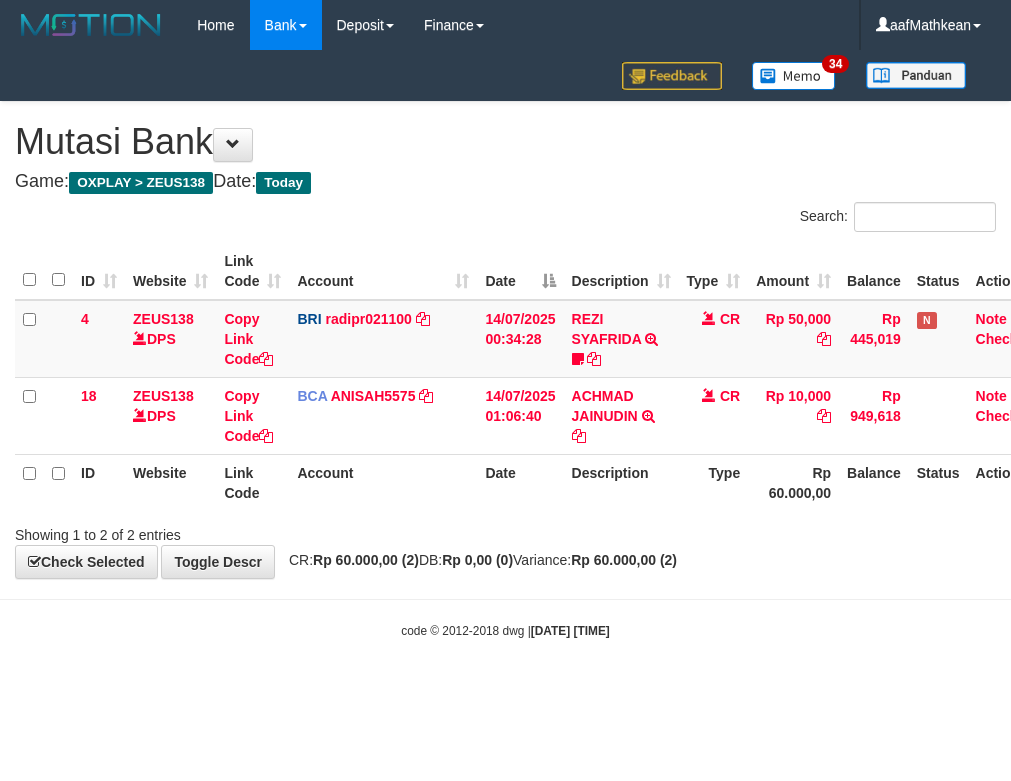 scroll, scrollTop: 0, scrollLeft: 0, axis: both 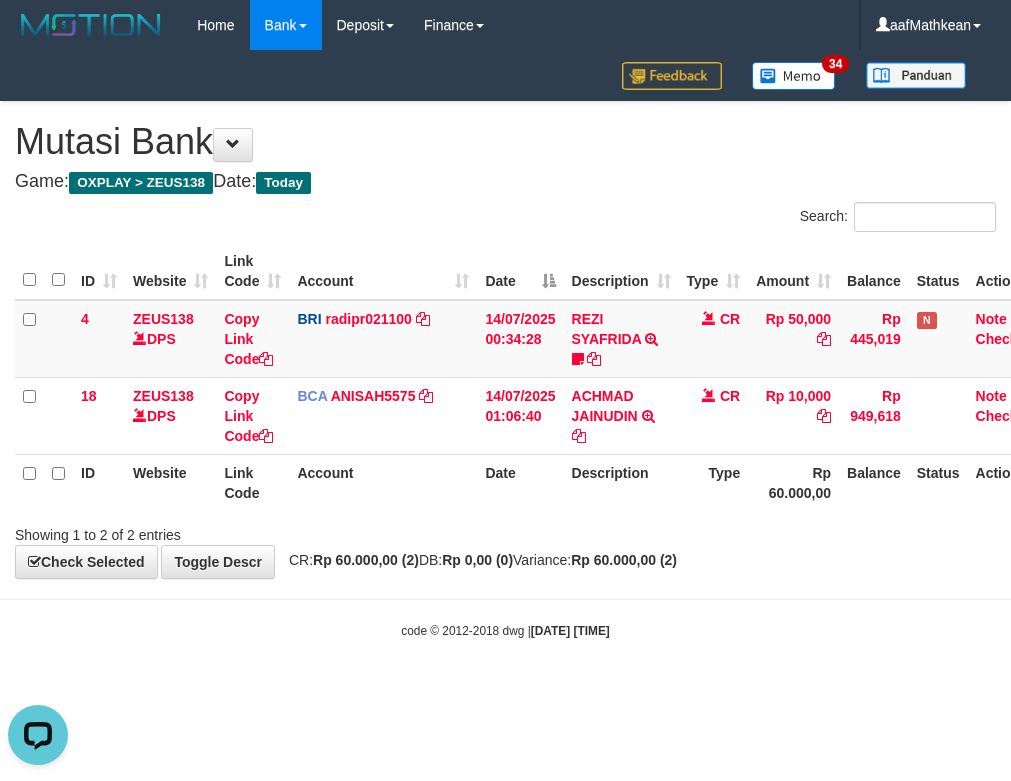 click on "code © 2012-2018 dwg |  2025/07/14 06:10:49" at bounding box center [505, 630] 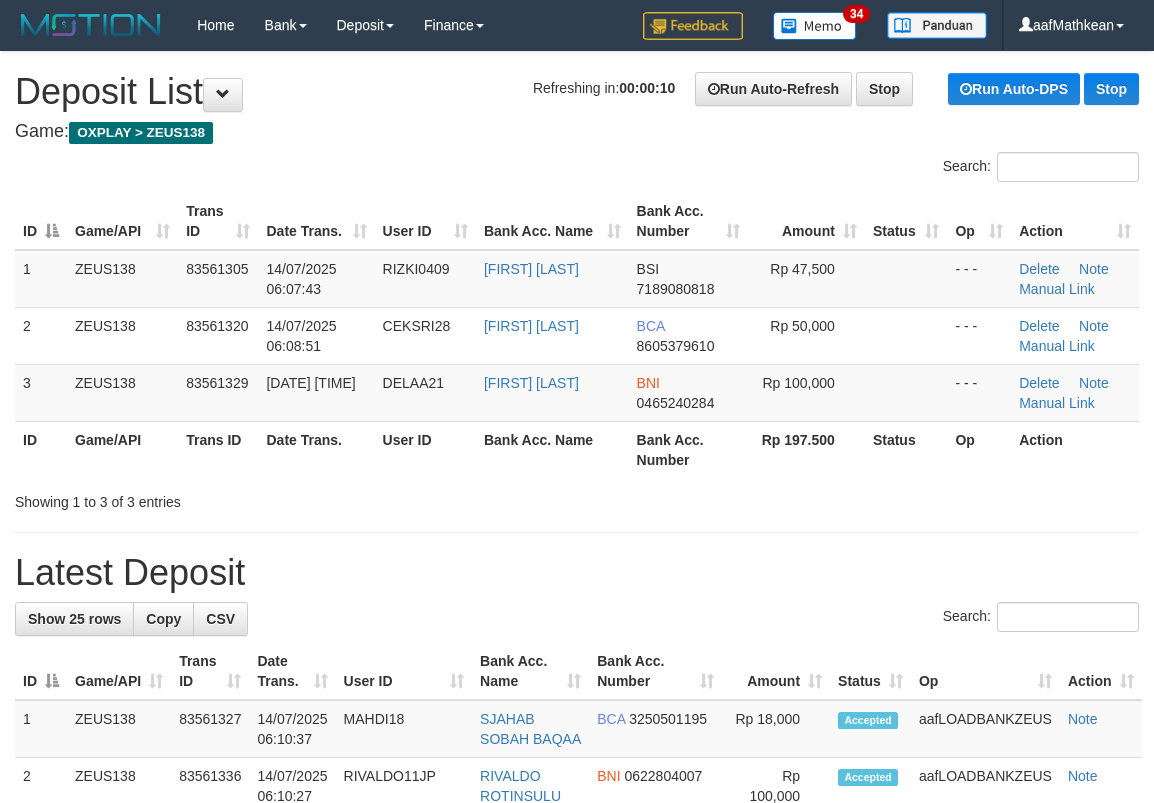 scroll, scrollTop: 0, scrollLeft: 0, axis: both 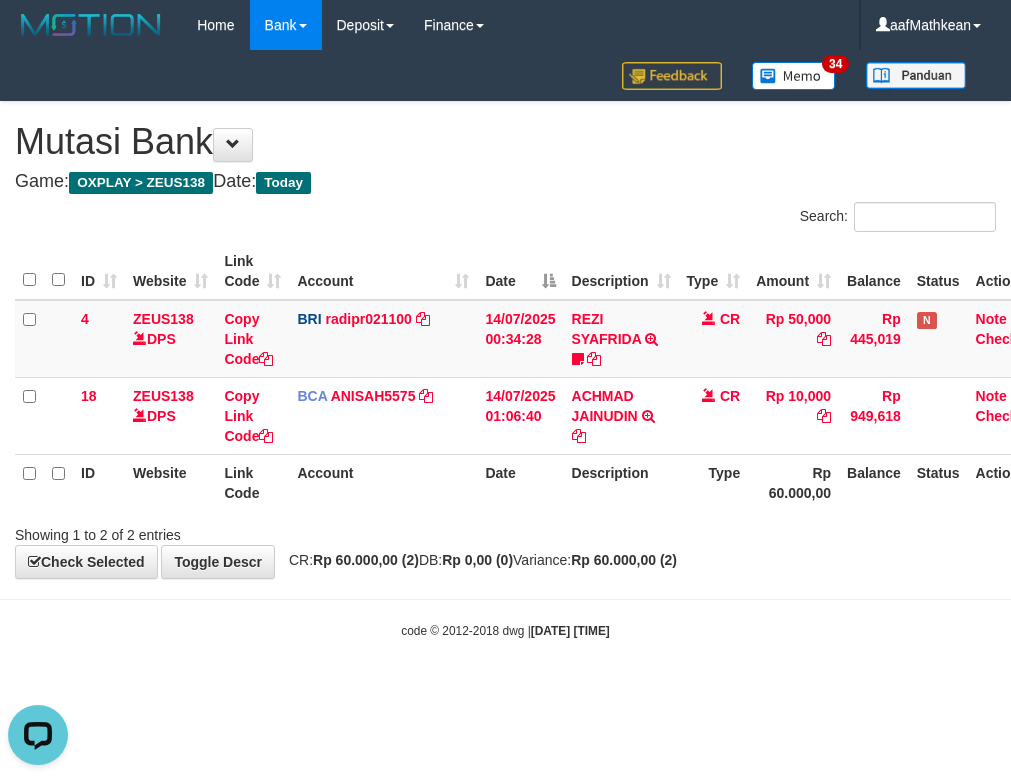 click on "**********" at bounding box center [505, 340] 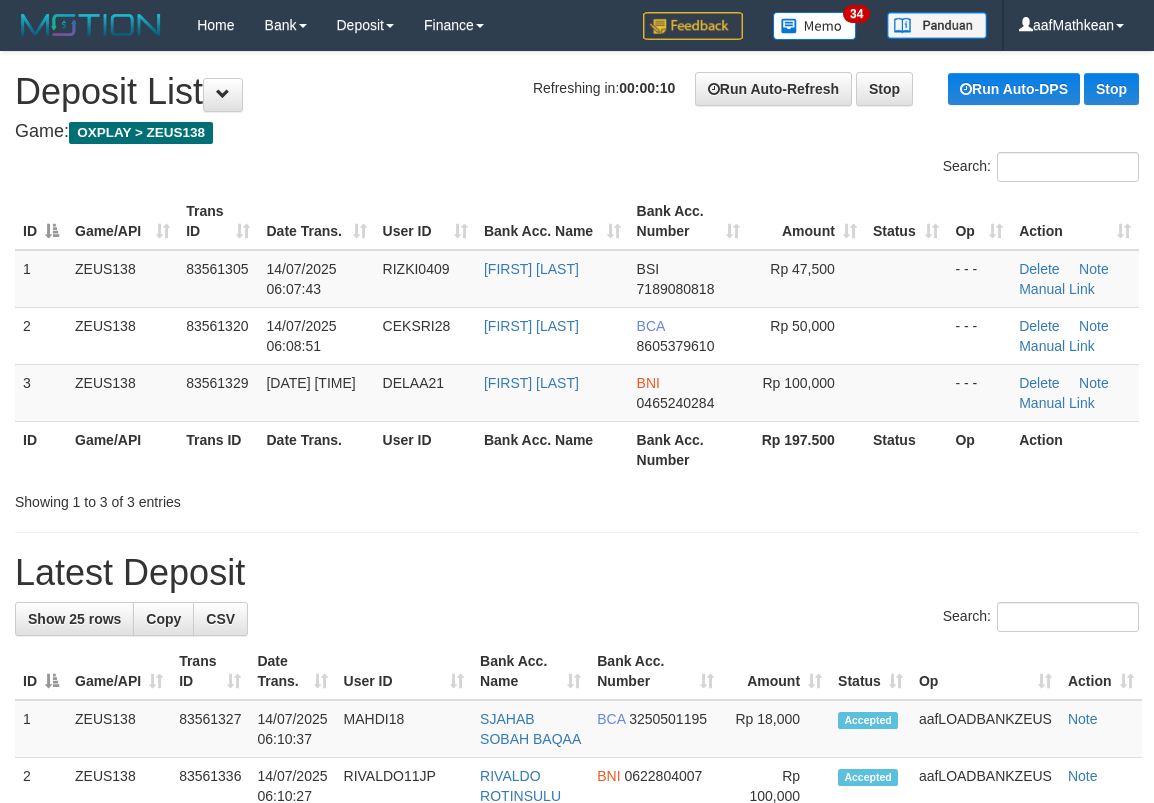 scroll, scrollTop: 0, scrollLeft: 0, axis: both 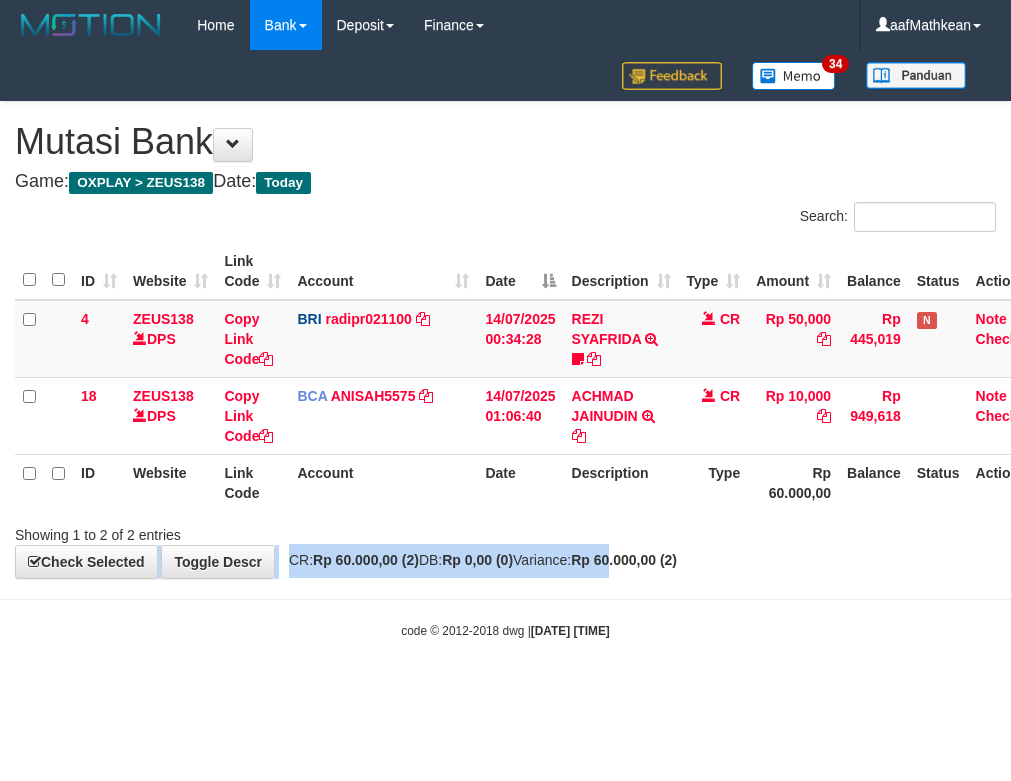 drag, startPoint x: 630, startPoint y: 528, endPoint x: 1005, endPoint y: 663, distance: 398.5599 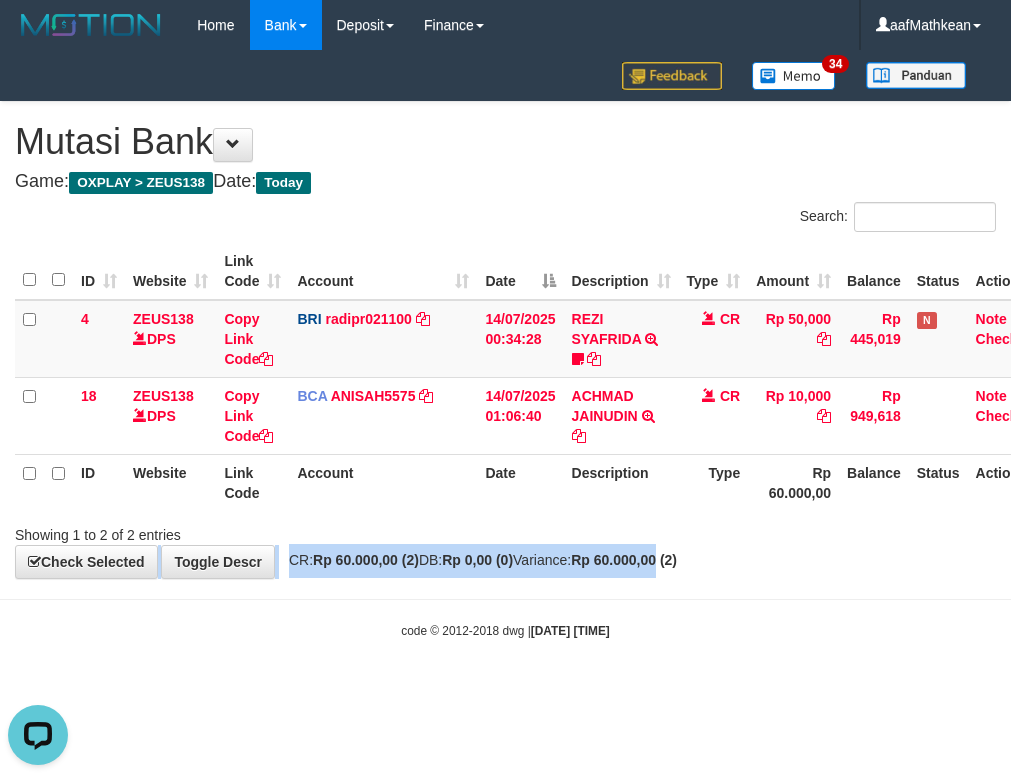 scroll, scrollTop: 0, scrollLeft: 0, axis: both 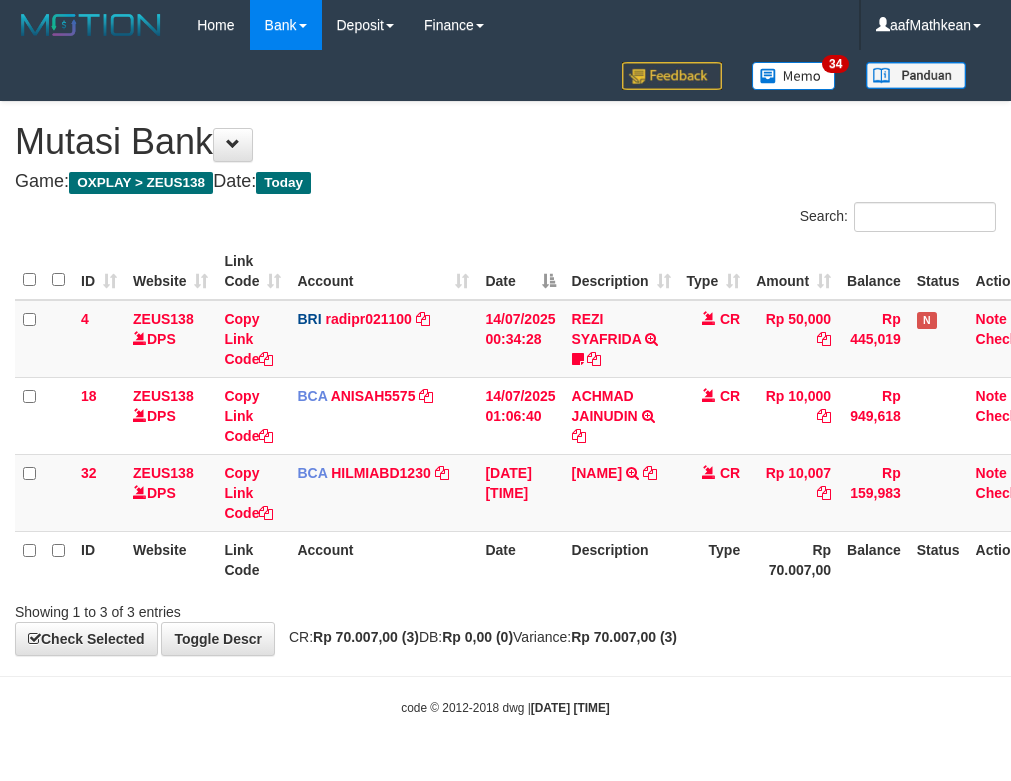 click on "ID Website Link Code Account Date Description Type Amount Balance Status Action
4
ZEUS138    DPS
Copy Link Code
BRI
radipr021100
DPS
[NAME]
mutasi_20250714_3774 | 4
mutasi_20250714_3774 | 4
[DATE] [TIME]
[NAME]            TRANSFER NBMB [NAME] TO [NAME]    808801023311535
CR
Rp [AMOUNT]
Rp [AMOUNT]
N
Note
Check
18
ZEUS138    DPS
Copy Link Code
BCA
ANISAH5575
DPS" at bounding box center [532, 415] 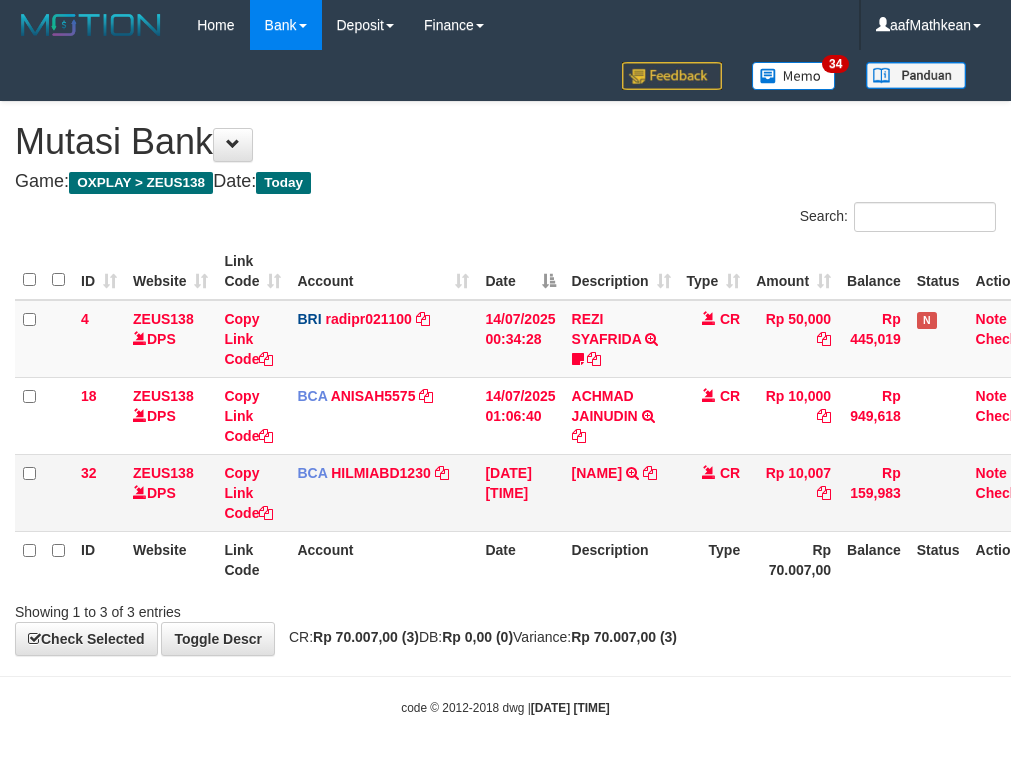click on "Description" at bounding box center (621, 559) 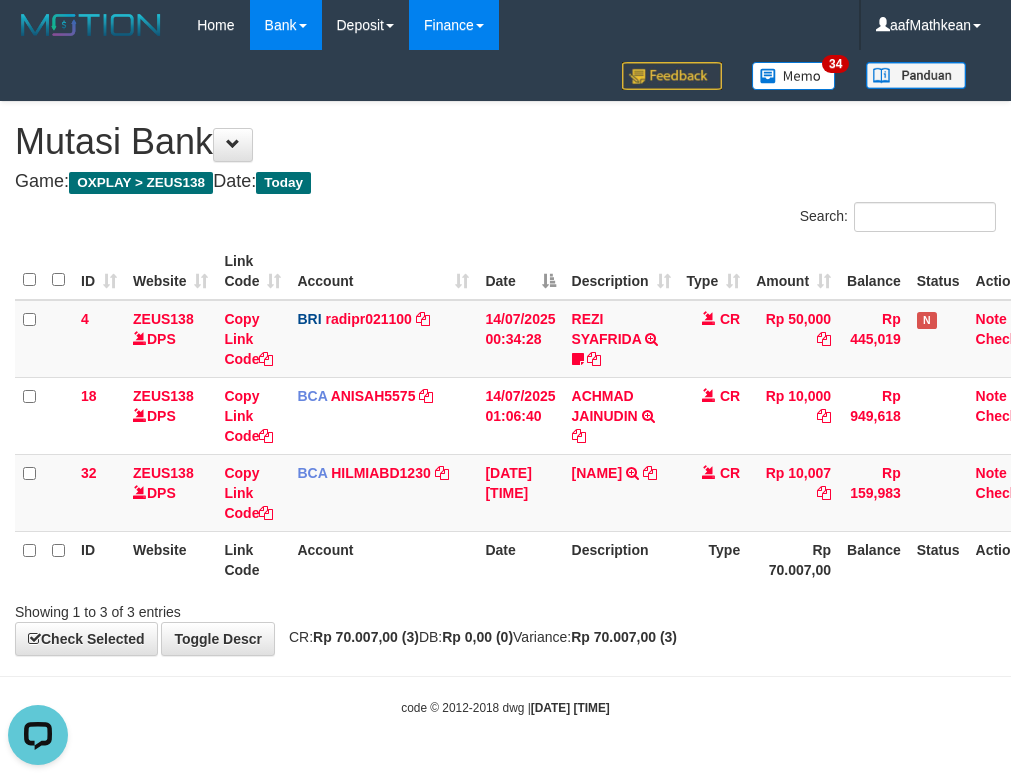 scroll, scrollTop: 0, scrollLeft: 0, axis: both 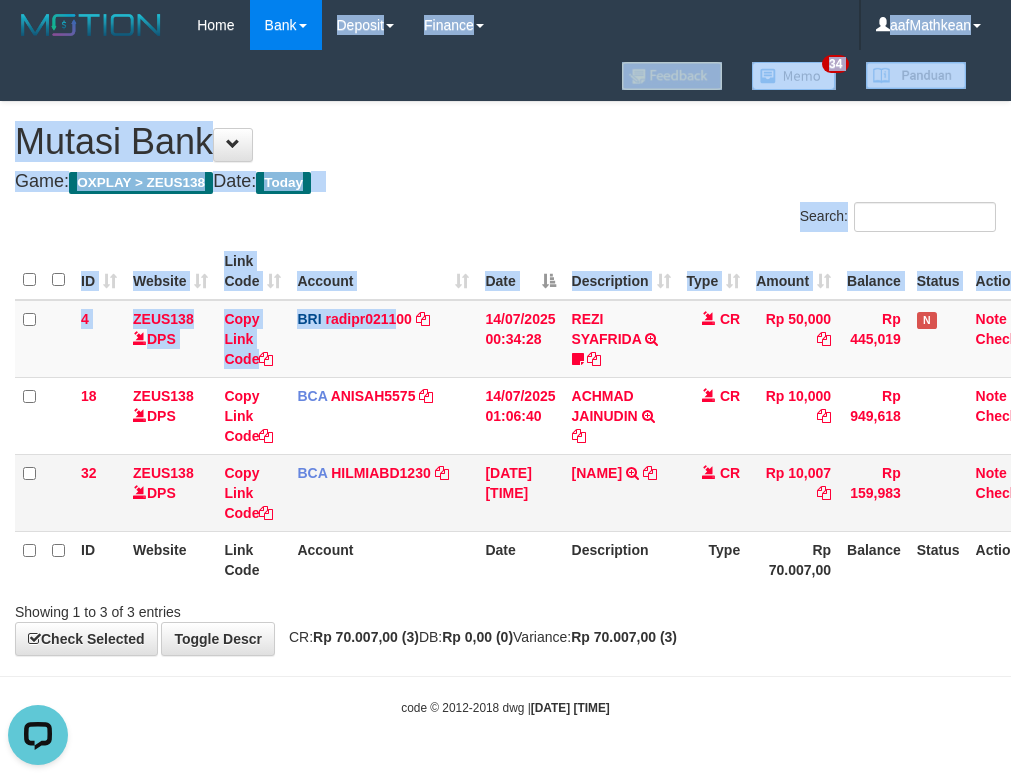 drag, startPoint x: 391, startPoint y: 332, endPoint x: 417, endPoint y: 463, distance: 133.55524 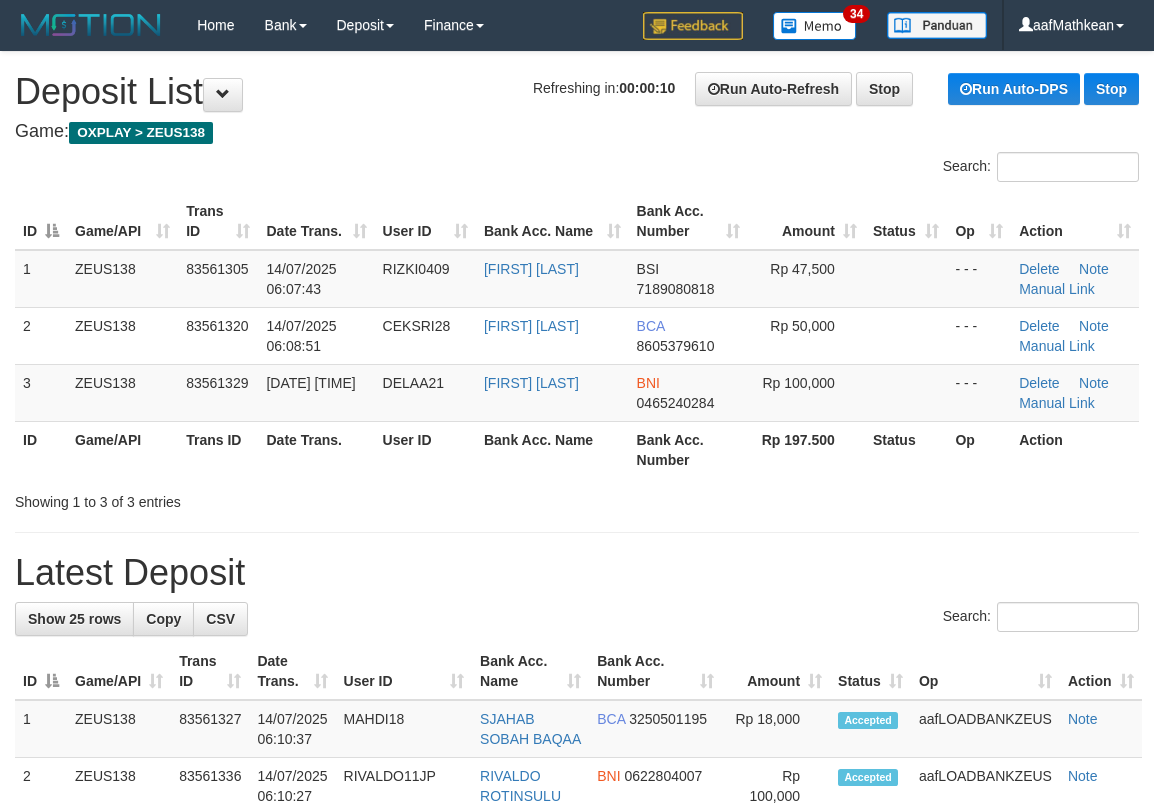 scroll, scrollTop: 0, scrollLeft: 0, axis: both 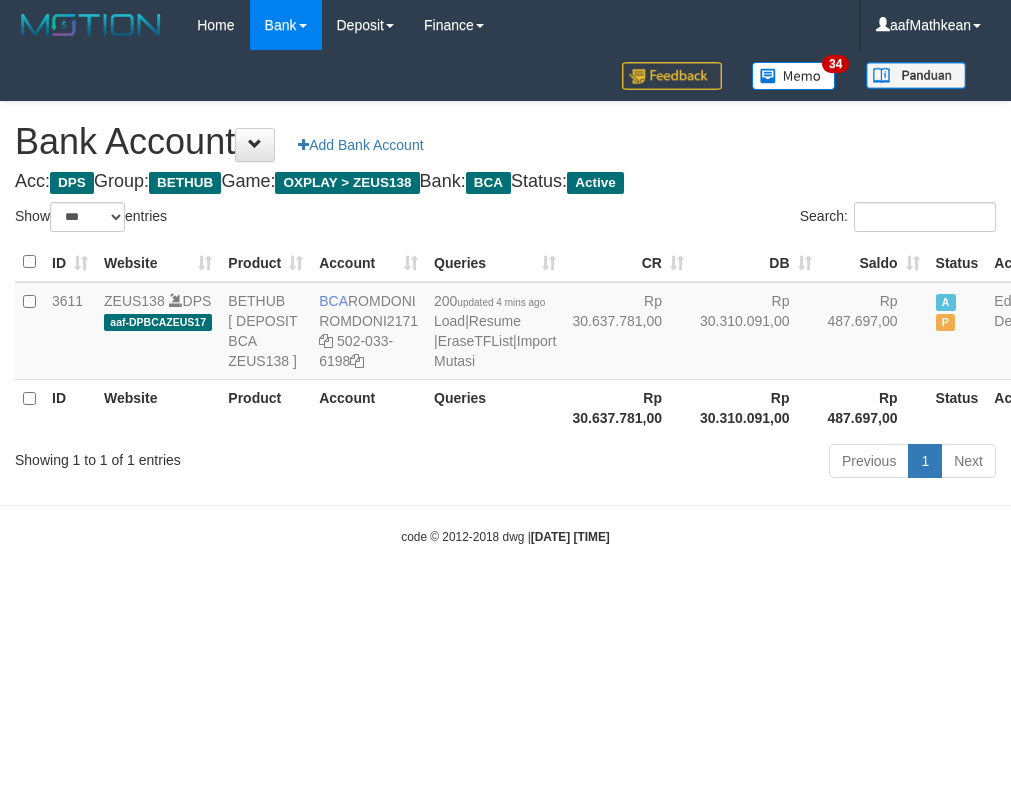 select on "***" 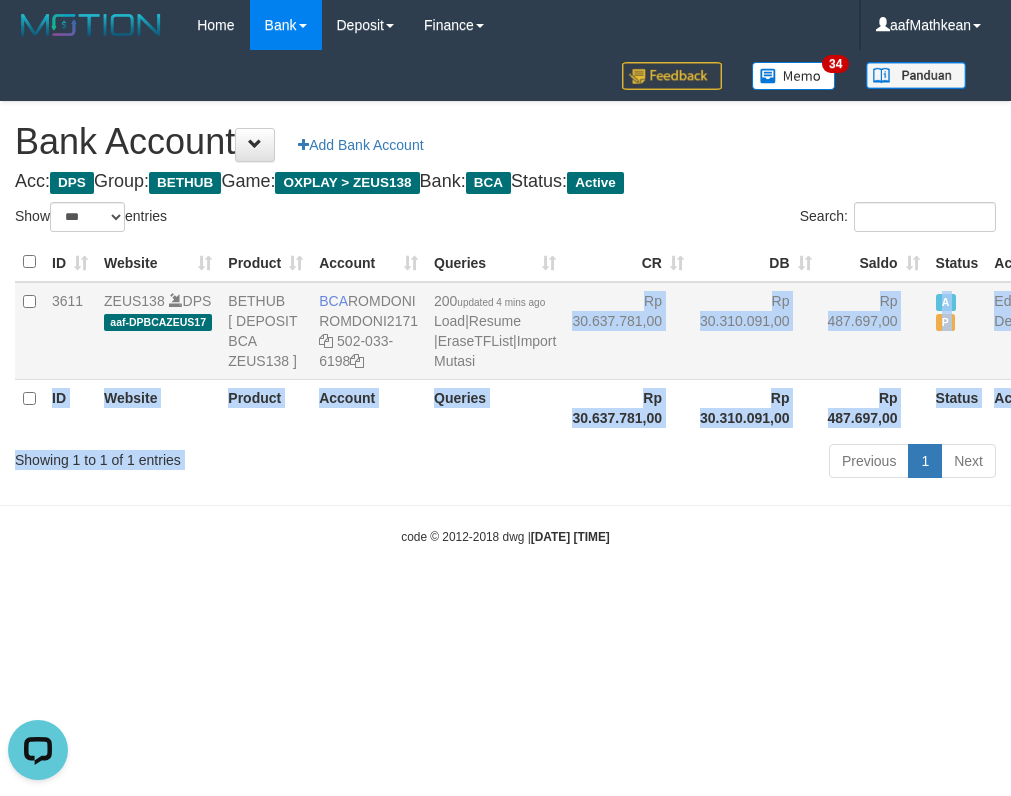 scroll, scrollTop: 0, scrollLeft: 0, axis: both 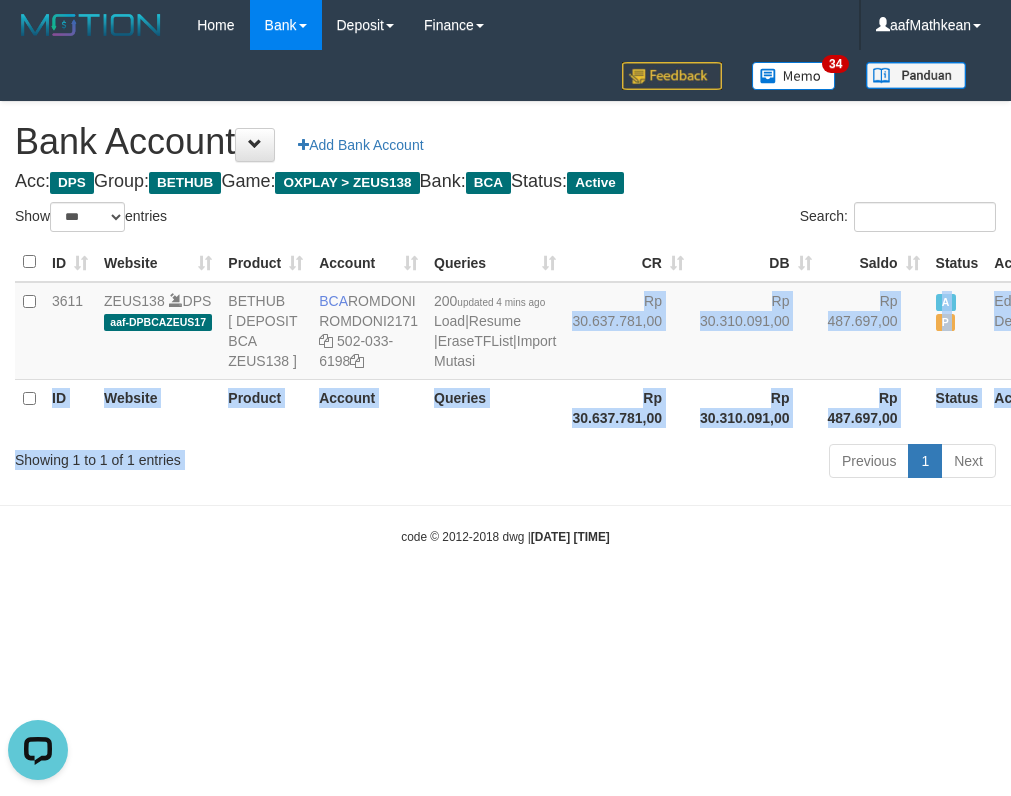 drag, startPoint x: 382, startPoint y: 318, endPoint x: 14, endPoint y: 248, distance: 374.59845 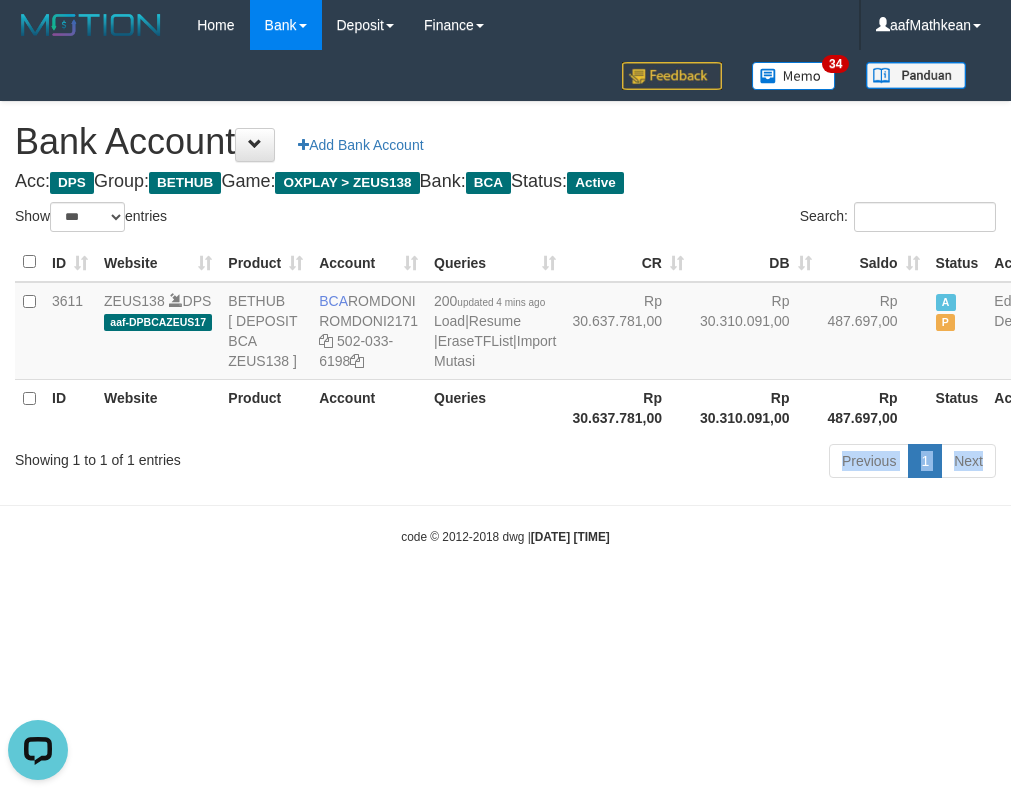 click on "Previous 1 Next" at bounding box center (716, 463) 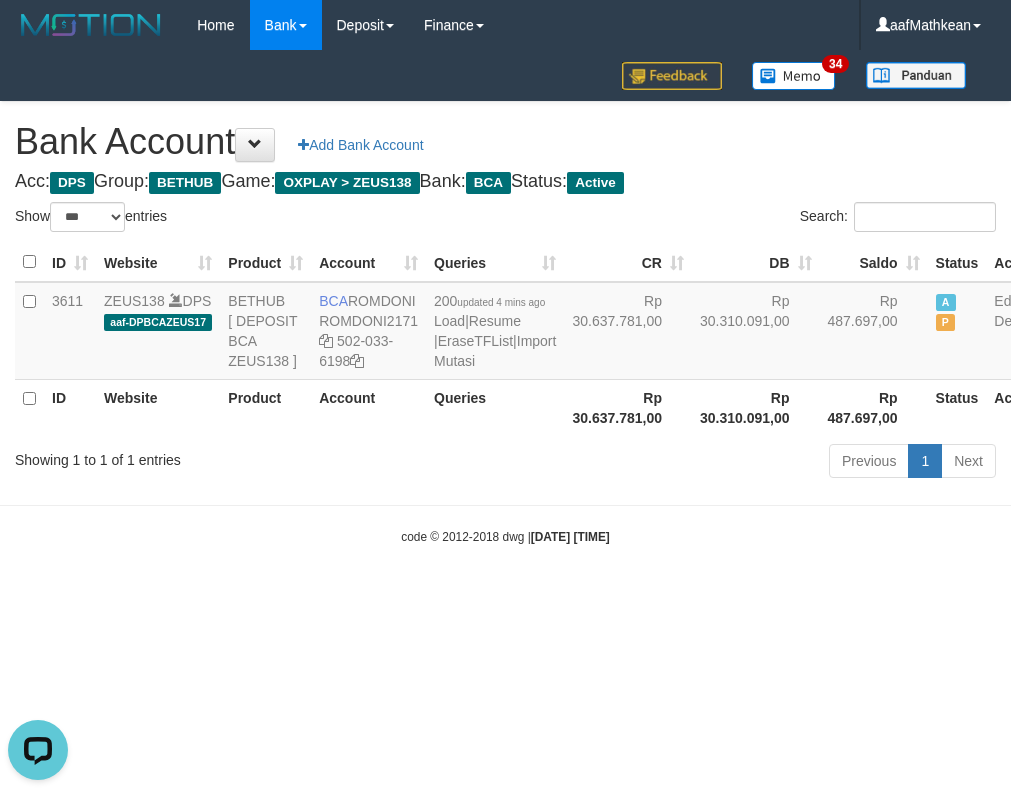 drag, startPoint x: 485, startPoint y: 531, endPoint x: 1008, endPoint y: 475, distance: 525.98956 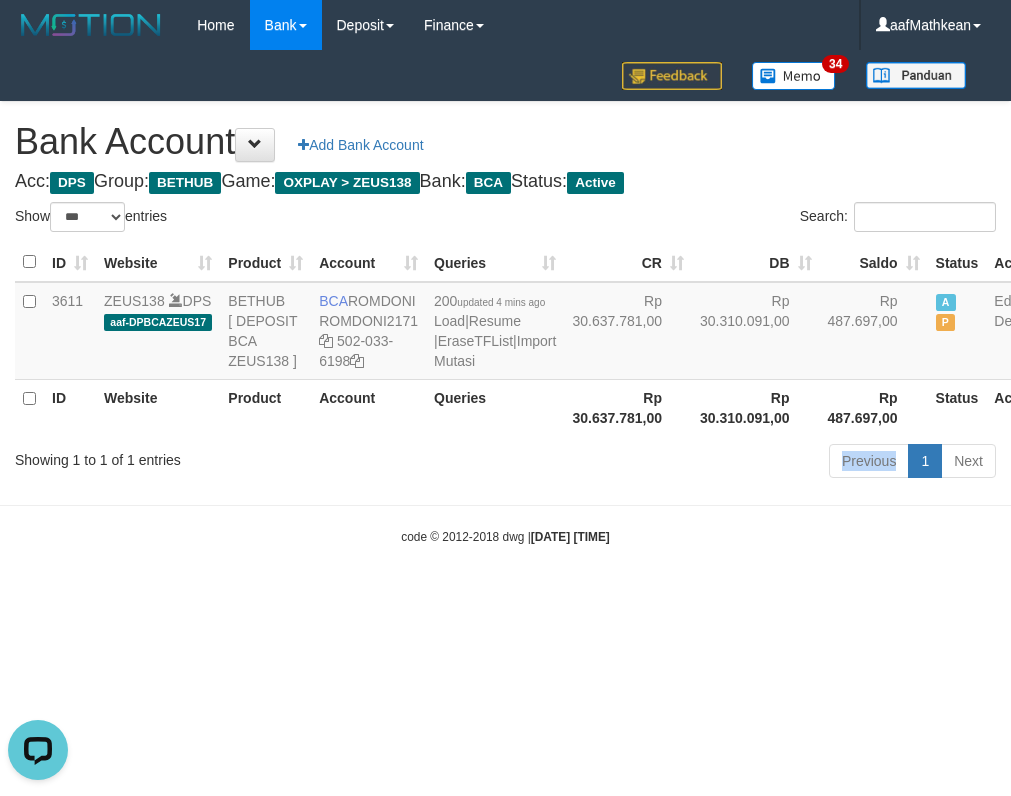 click on "Previous 1 Next" at bounding box center (716, 463) 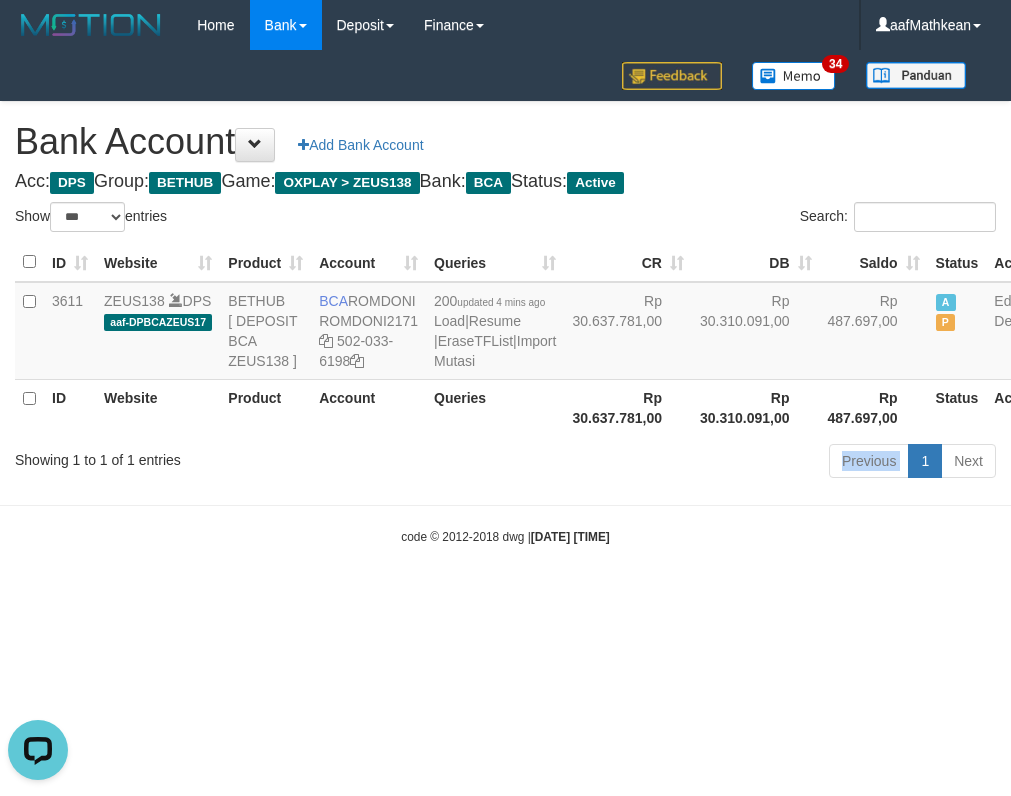 click on "Previous 1 Next" at bounding box center (716, 463) 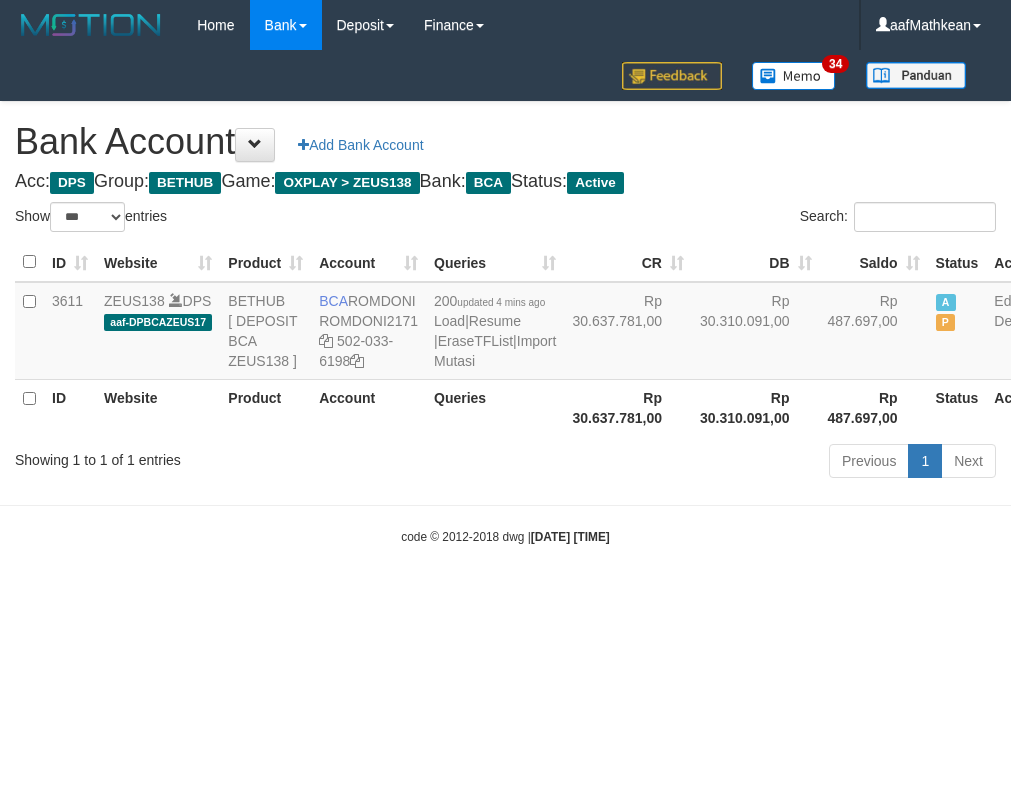 select on "***" 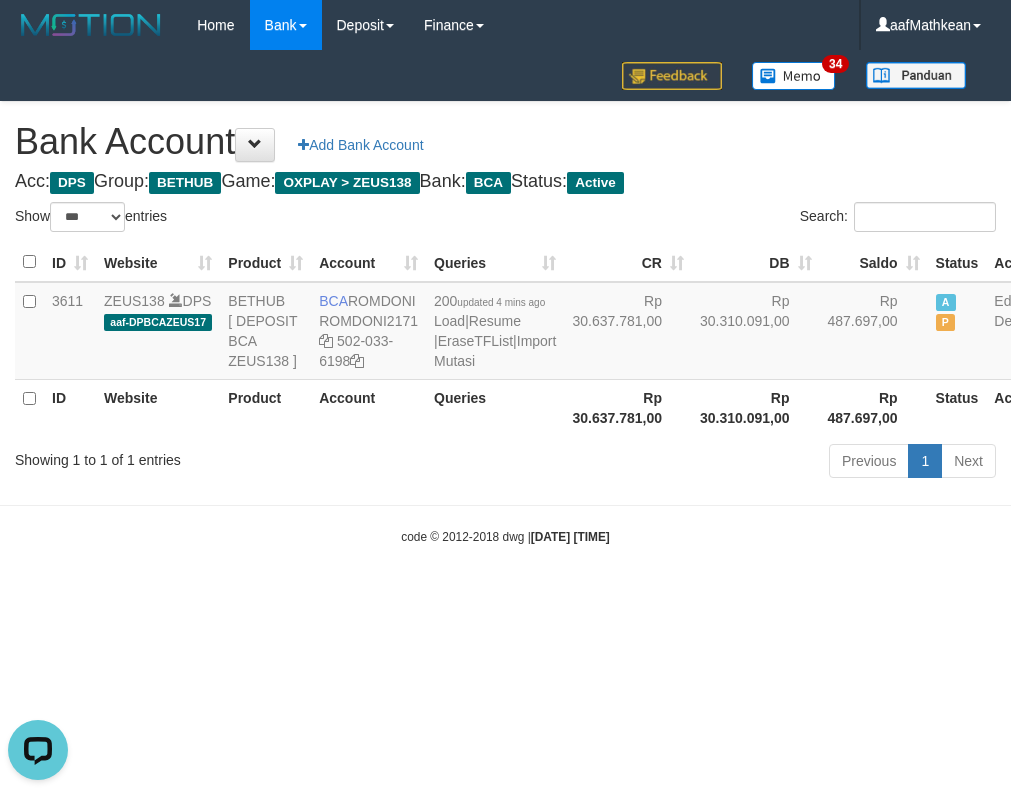 scroll, scrollTop: 0, scrollLeft: 0, axis: both 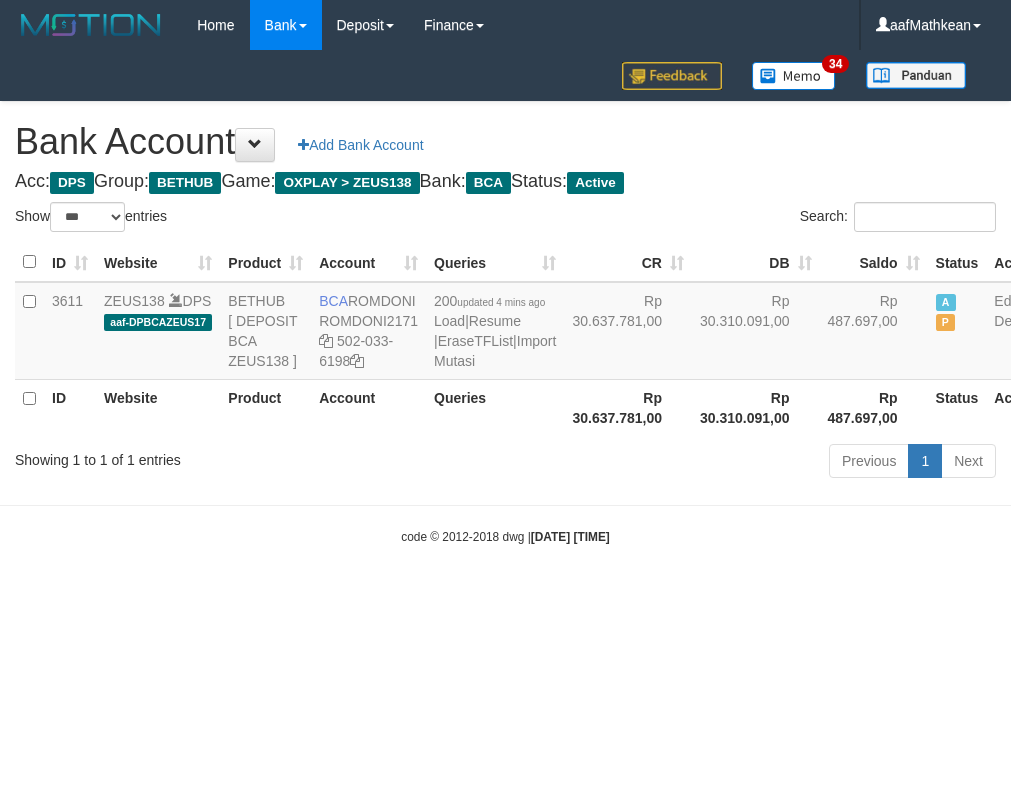 select on "***" 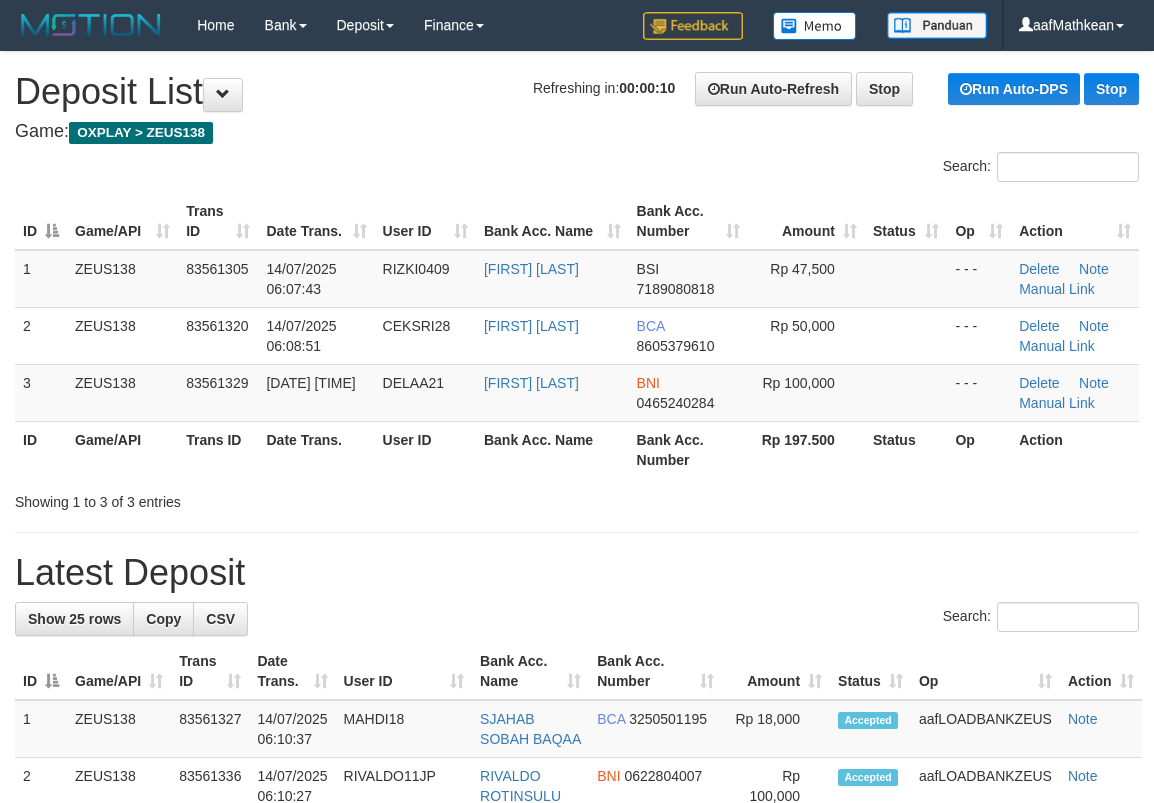 scroll, scrollTop: 0, scrollLeft: 0, axis: both 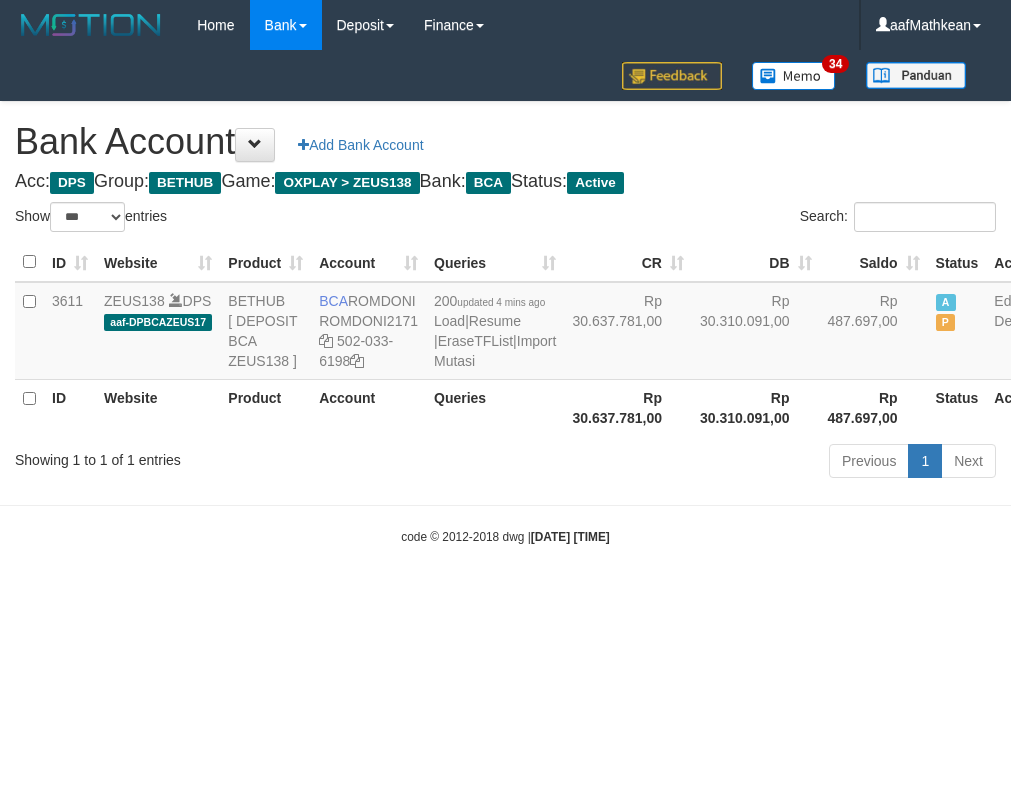 select on "***" 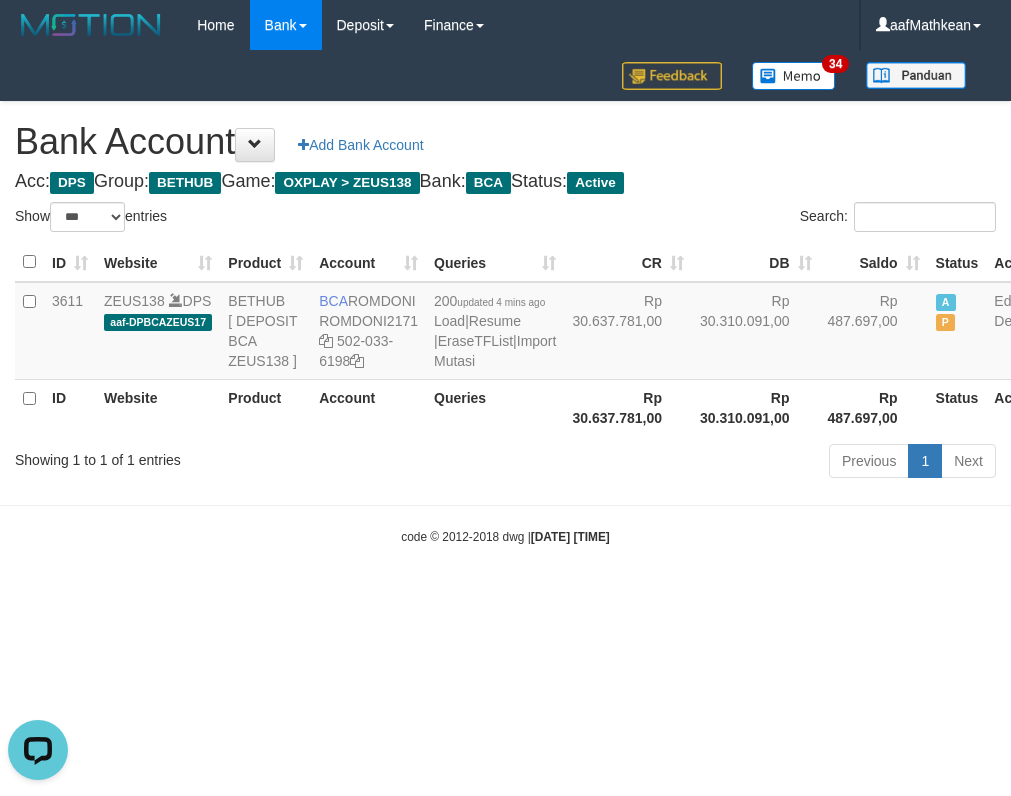 scroll, scrollTop: 0, scrollLeft: 0, axis: both 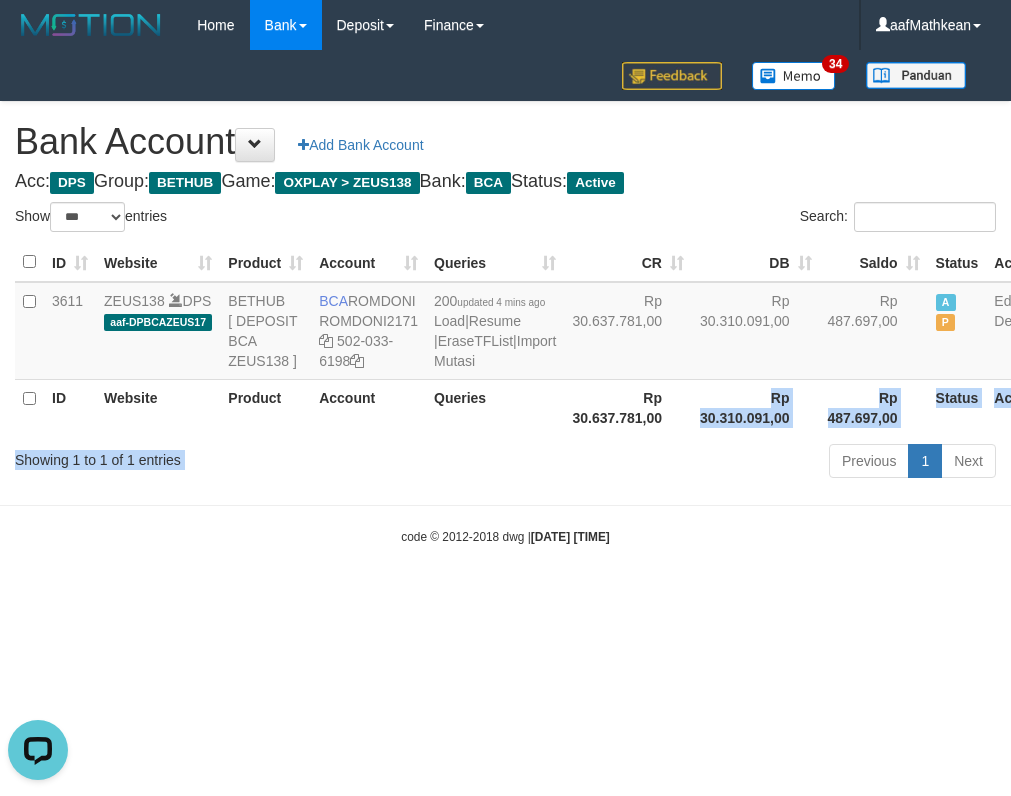drag, startPoint x: 627, startPoint y: 511, endPoint x: 602, endPoint y: 522, distance: 27.313 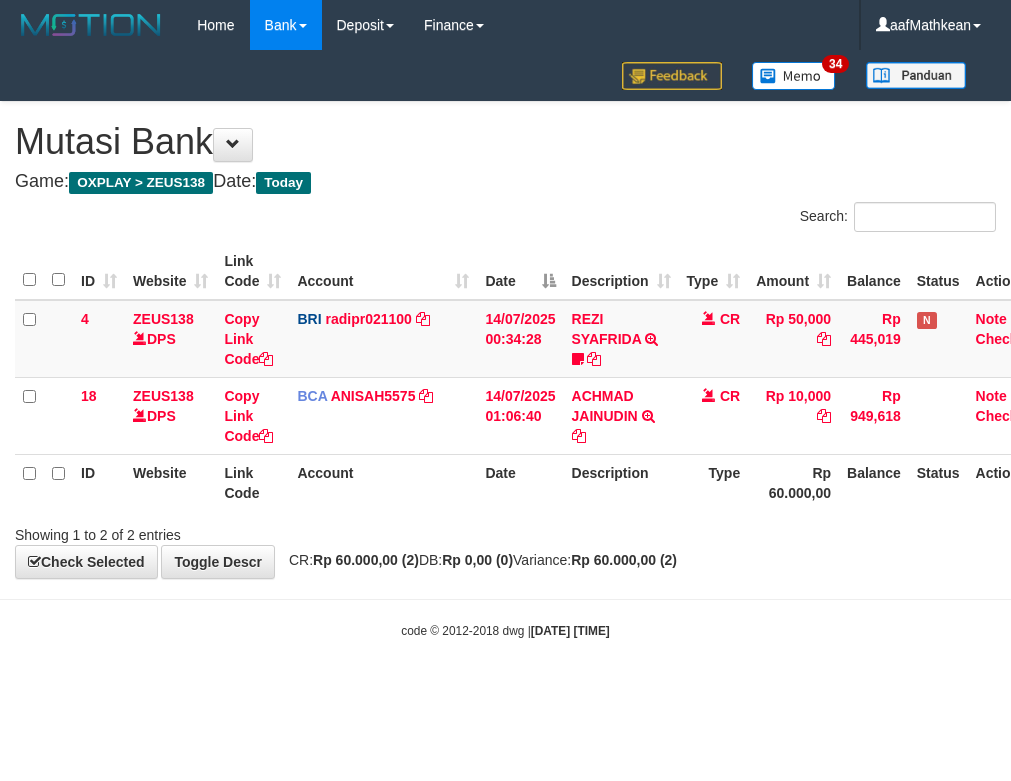scroll, scrollTop: 0, scrollLeft: 0, axis: both 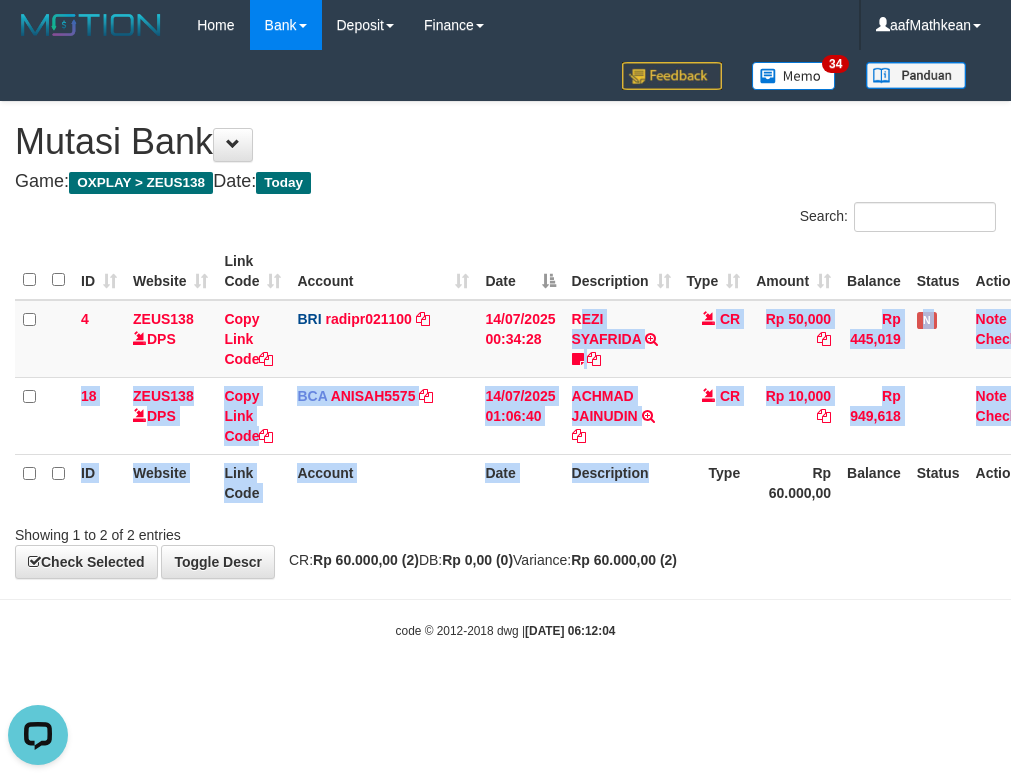 click on "Search:
ID Website Link Code Account Date Description Type Amount Balance Status Action
4
ZEUS138    DPS
Copy Link Code
BRI
radipr021100
DPS
REYNALDI ADI PRATAMA
mutasi_20250714_3774 | 4
mutasi_20250714_3774 | 4
14/07/2025 00:34:28
REZI SYAFRIDA            TRANSFER NBMB REZI SYAFRIDA TO REYNALDI ADI PRATAMA    808801023311535
CR
Rp 50,000
Rp 445,019
N
Note
Check
18
ZEUS138    DPS
Copy Link Code
BCA
ANISAH5575
DPS" at bounding box center [505, 373] 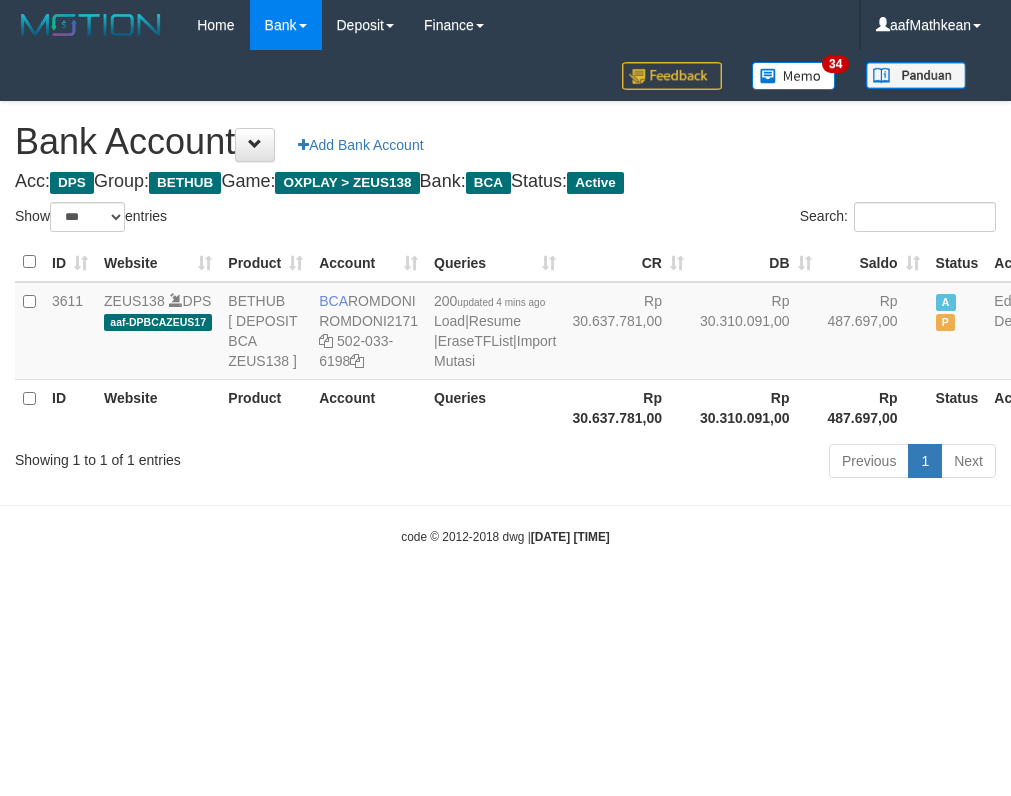 select on "***" 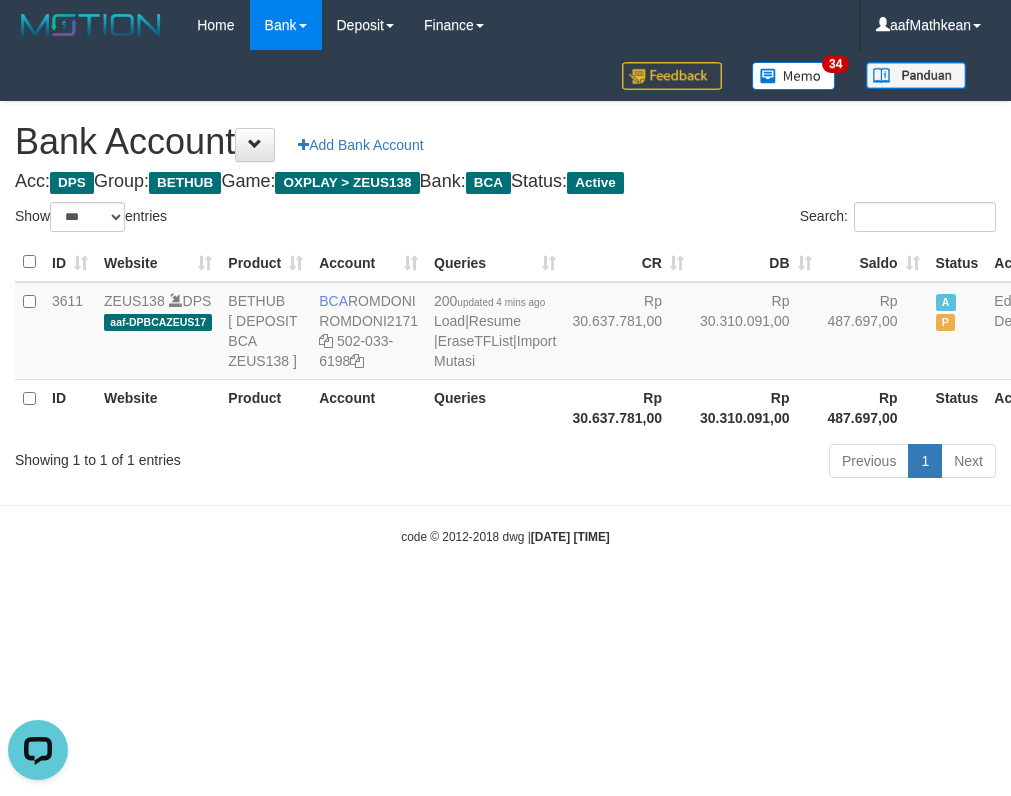 scroll, scrollTop: 0, scrollLeft: 0, axis: both 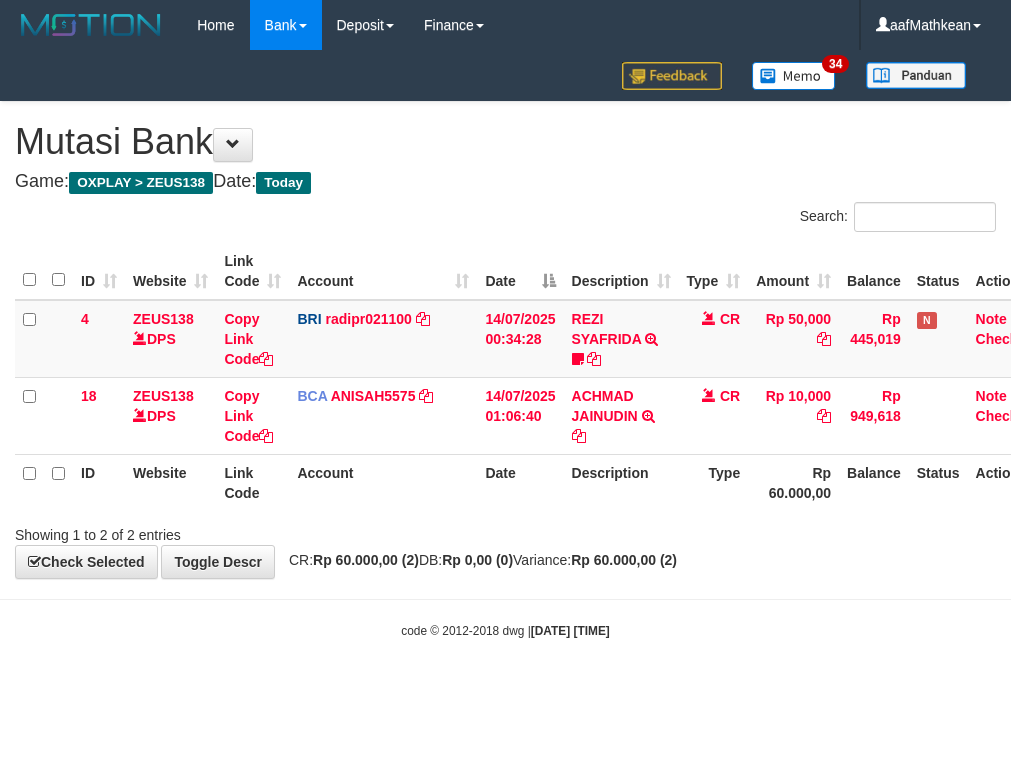 click on "Toggle navigation
Home
Bank
Account List
Load
By Website
Group
[OXPLAY]													ZEUS138
By Load Group (DPS)" at bounding box center (505, 345) 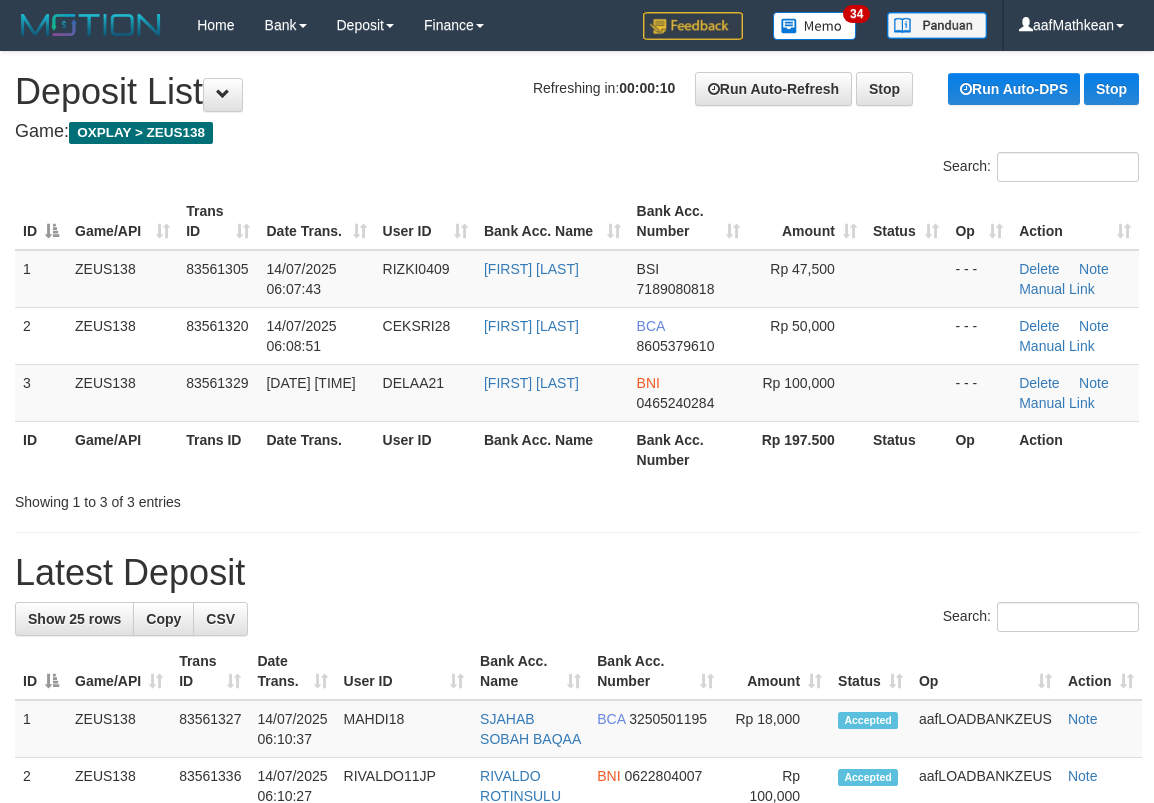 scroll, scrollTop: 0, scrollLeft: 0, axis: both 